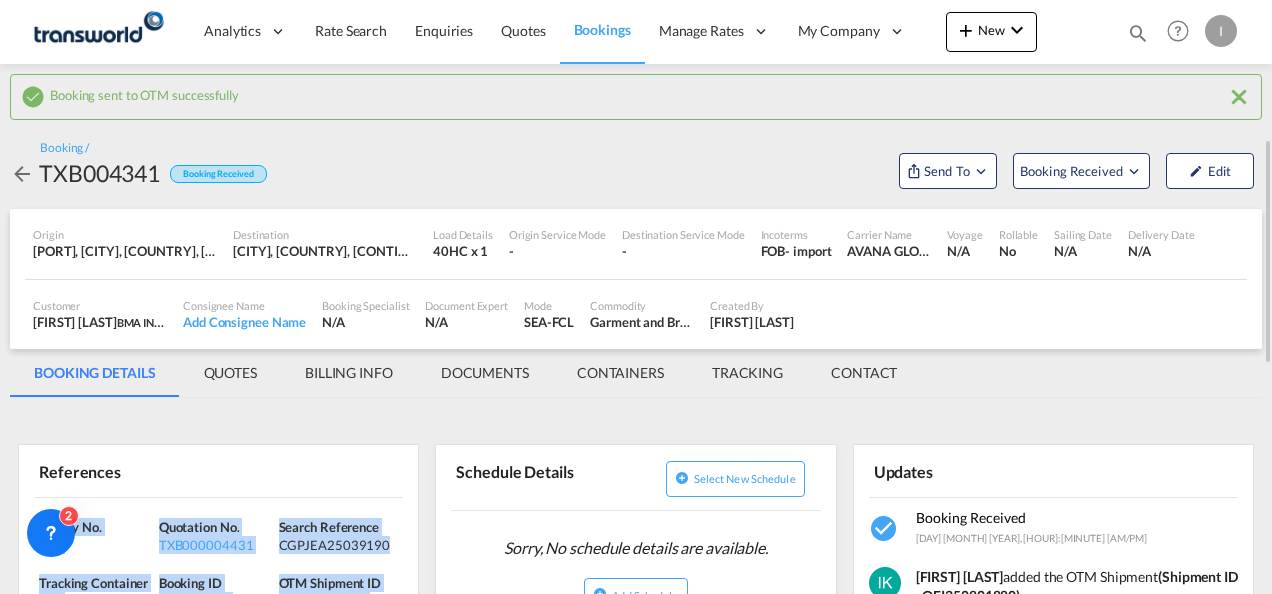 scroll, scrollTop: 0, scrollLeft: 0, axis: both 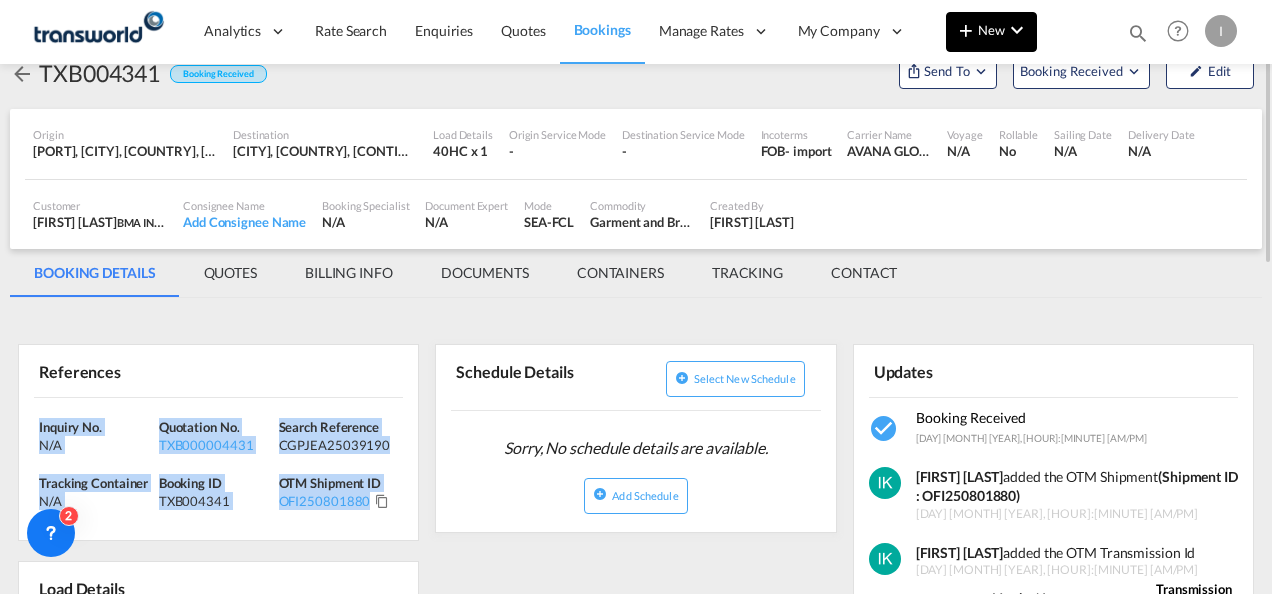 click on "New" at bounding box center (991, 30) 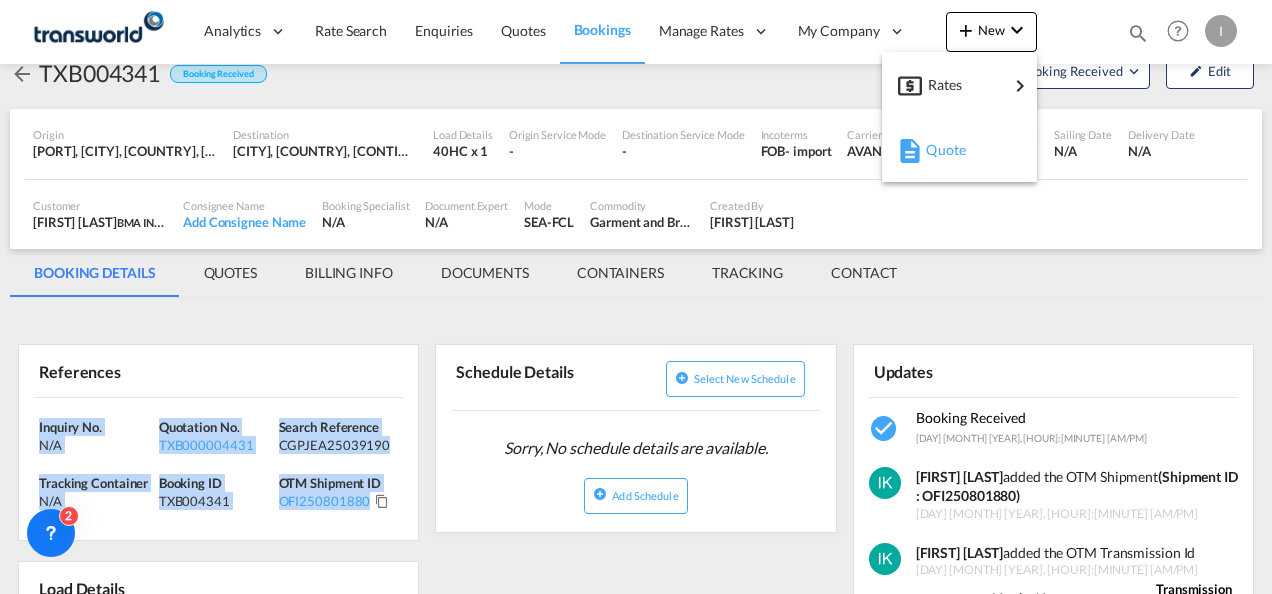 click on "Quote" at bounding box center (937, 150) 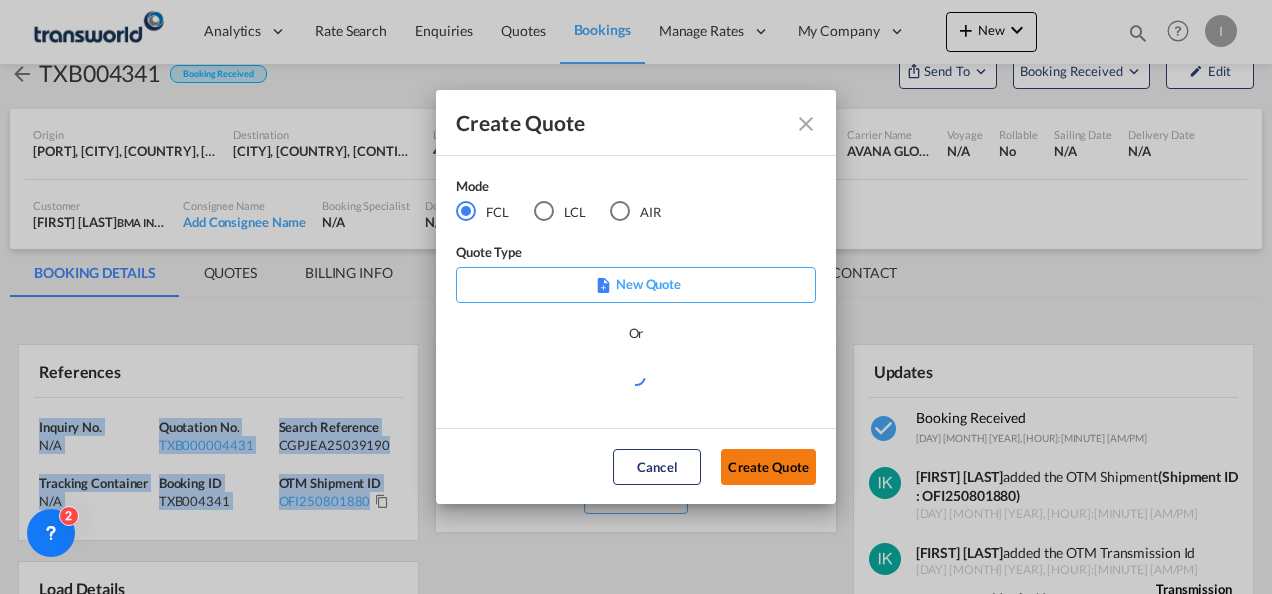 click on "Create Quote" 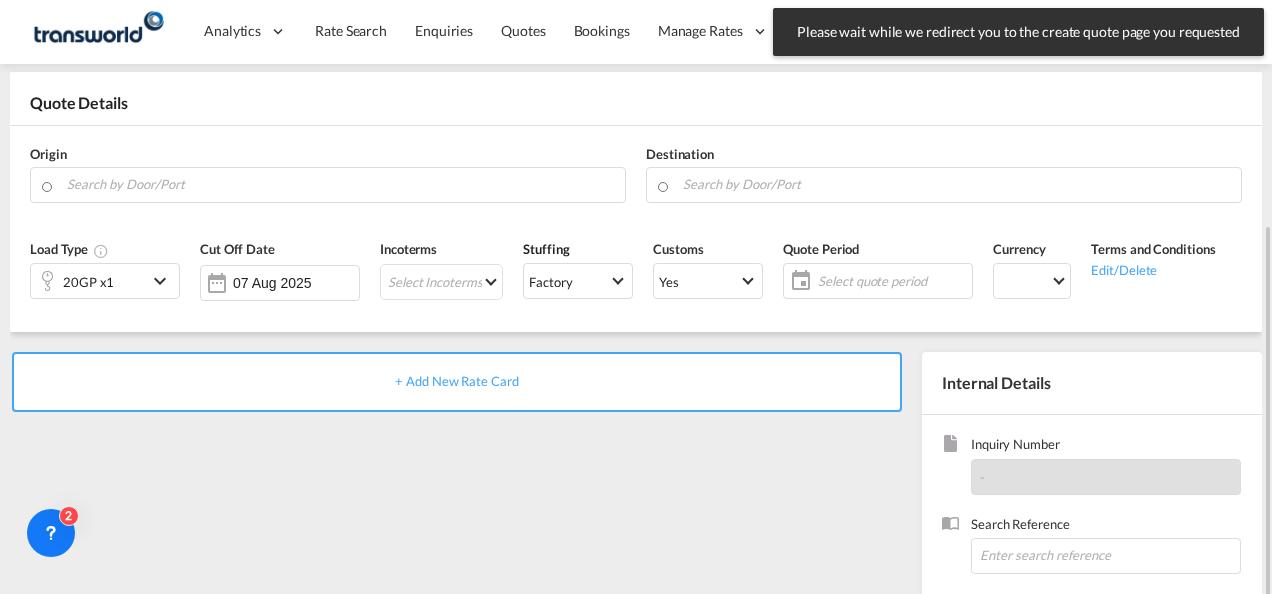 scroll, scrollTop: 0, scrollLeft: 0, axis: both 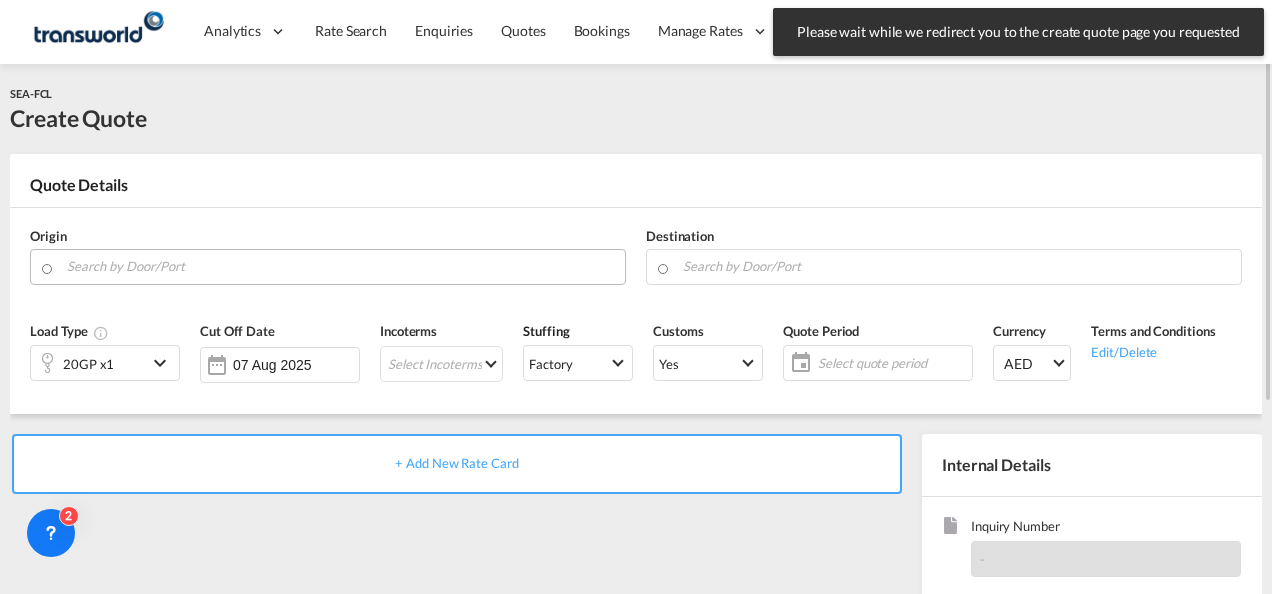 click at bounding box center (341, 266) 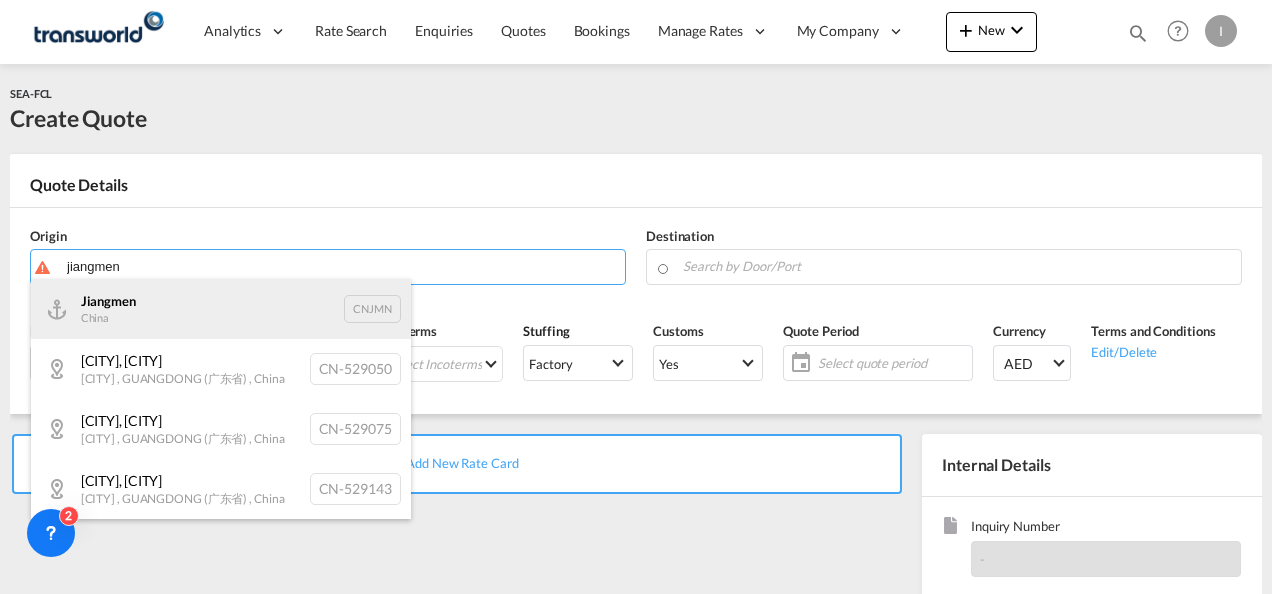click on "Jiangmen China
CNJMN" at bounding box center [221, 309] 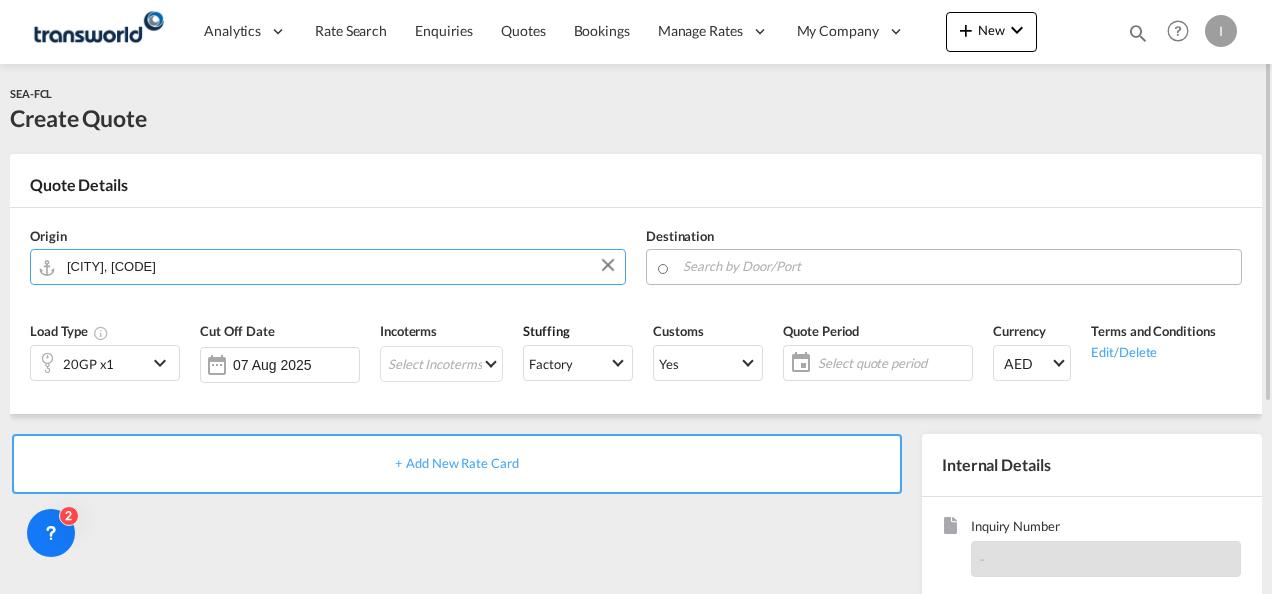 click at bounding box center [957, 266] 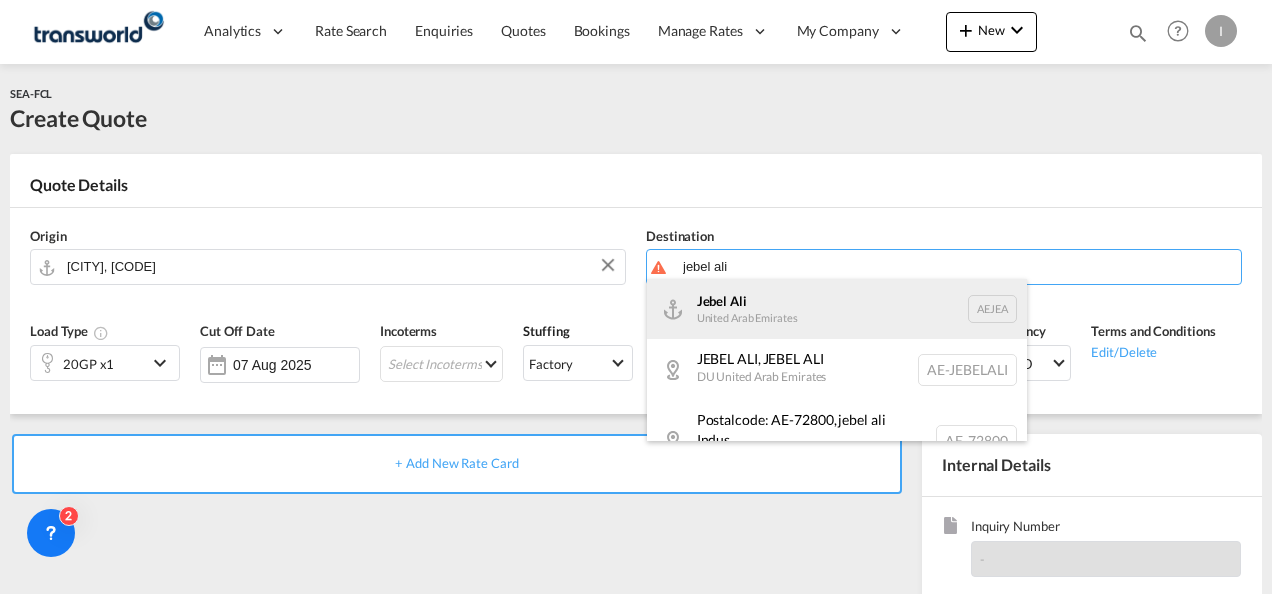 click on "Jebel Ali
United Arab Emirates
AEJEA" at bounding box center [837, 309] 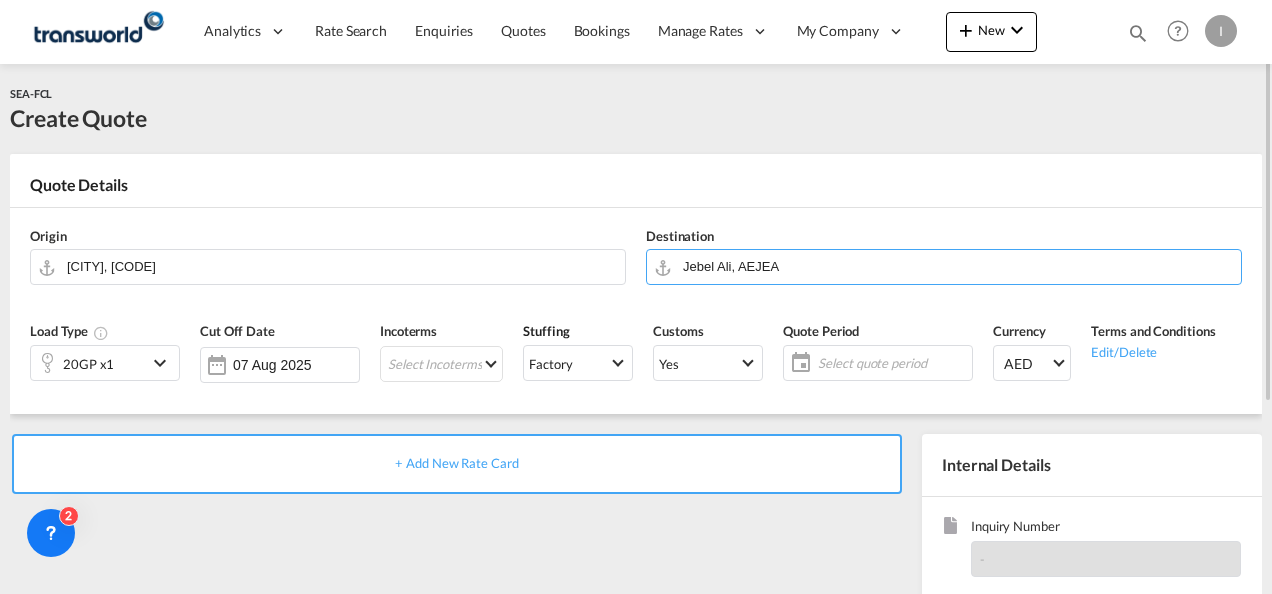 click on "Quote Details Origin
Jiangmen, CNJMN                                                     Destination
Jebel Ali, AEJEA
Load Type 20GP x1 Cut Off Date
07 Aug 2025   Incoterms Select Incoterms
FAS - export
Free Alongside Ship CIP - import
Carriage and Insurance Paid to CPT - import
Carrier Paid to DAP - export
Delivered at Place CIP - export
Carriage and Insurance Paid to FCA - export
Free Carrier CFR - import
Cost and Freight FCA - import
Free Carrier CIF - export
Cost,Insurance and Freight DPU - export
Delivery at Place Unloaded CPT - export
Carrier Paid to DPU - import
Delivery at Place Unloaded DAP - import
Delivered at Place EXW - import
Ex Works FAS - import
Free Alongside Ship FOB - export
Free on Board CFR - export
Cost and Freight DDP - export
Delivery Duty Paid EXW - export
Ex Works CIF - import
Cost,Insurance and Freight  -" at bounding box center (636, 284) 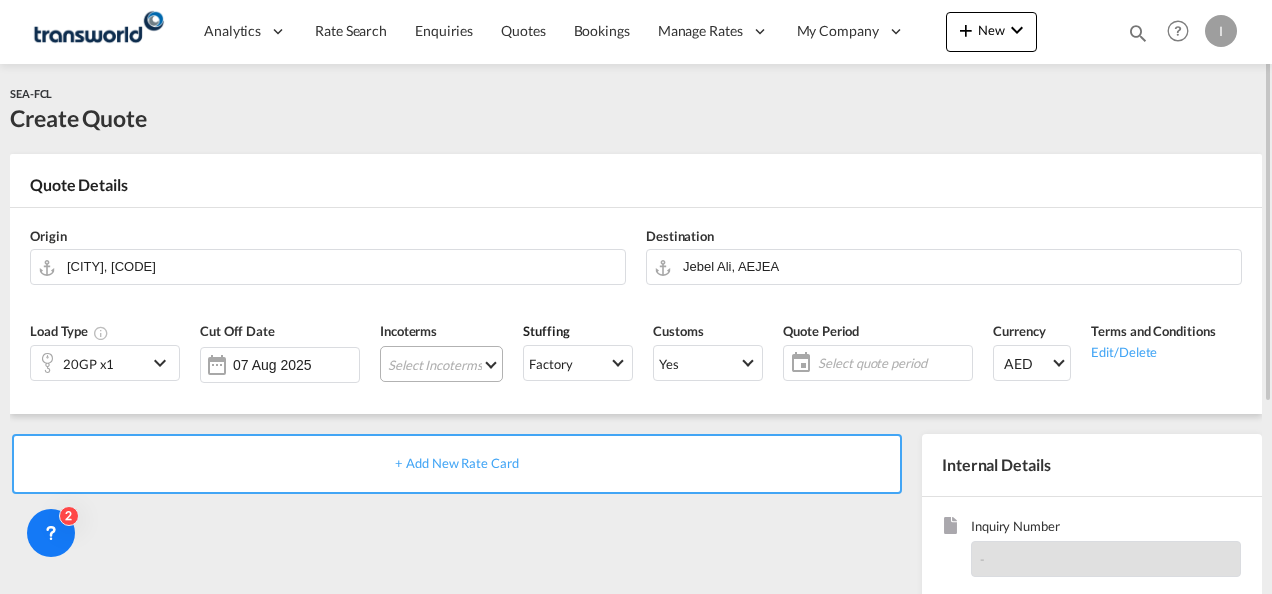 click on "Select Incoterms
FAS - export
Free Alongside Ship CIP - import
Carriage and Insurance Paid to CPT - import
Carrier Paid to DAP - export
Delivered at Place CIP - export
Carriage and Insurance Paid to FCA - export
Free Carrier CFR - import
Cost and Freight FCA - import
Free Carrier CIF - export
Cost,Insurance and Freight DPU - export
Delivery at Place Unloaded CPT - export
Carrier Paid to DPU - import
Delivery at Place Unloaded DAP - import
Delivered at Place EXW - import
Ex Works FAS - import
Free Alongside Ship FOB - export
Free on Board CFR - export
Cost and Freight DDP - export
Delivery Duty Paid EXW - export
Ex Works CIF - import
Cost,Insurance and Freight FOB - import
Free on Board" at bounding box center (441, 364) 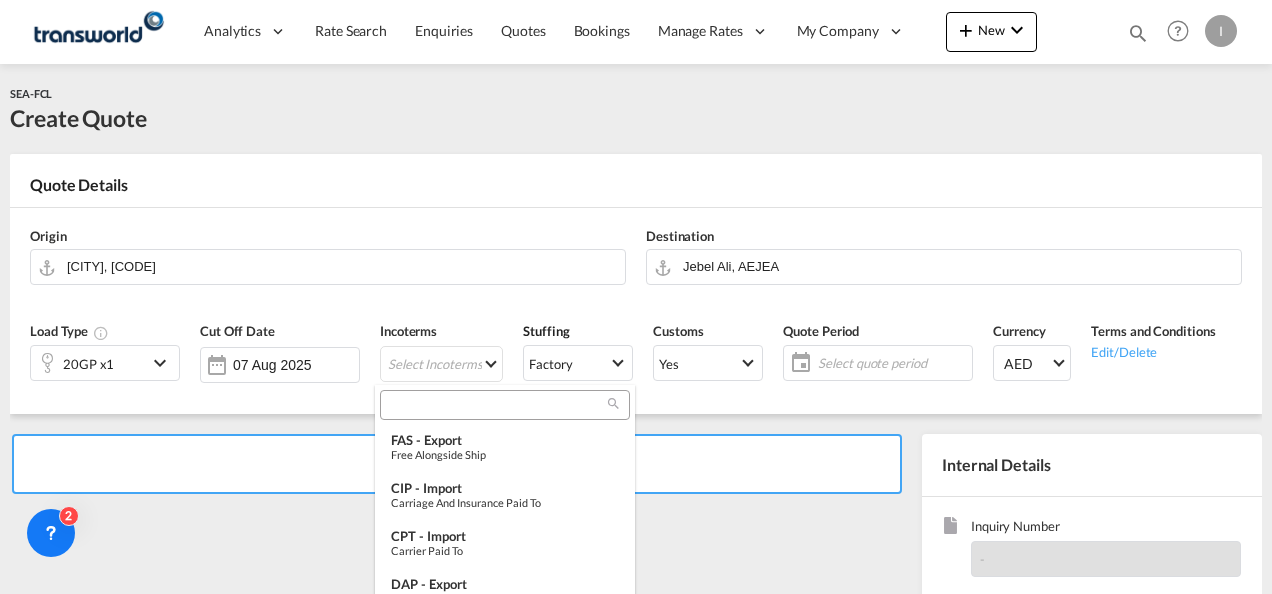 click at bounding box center [505, 405] 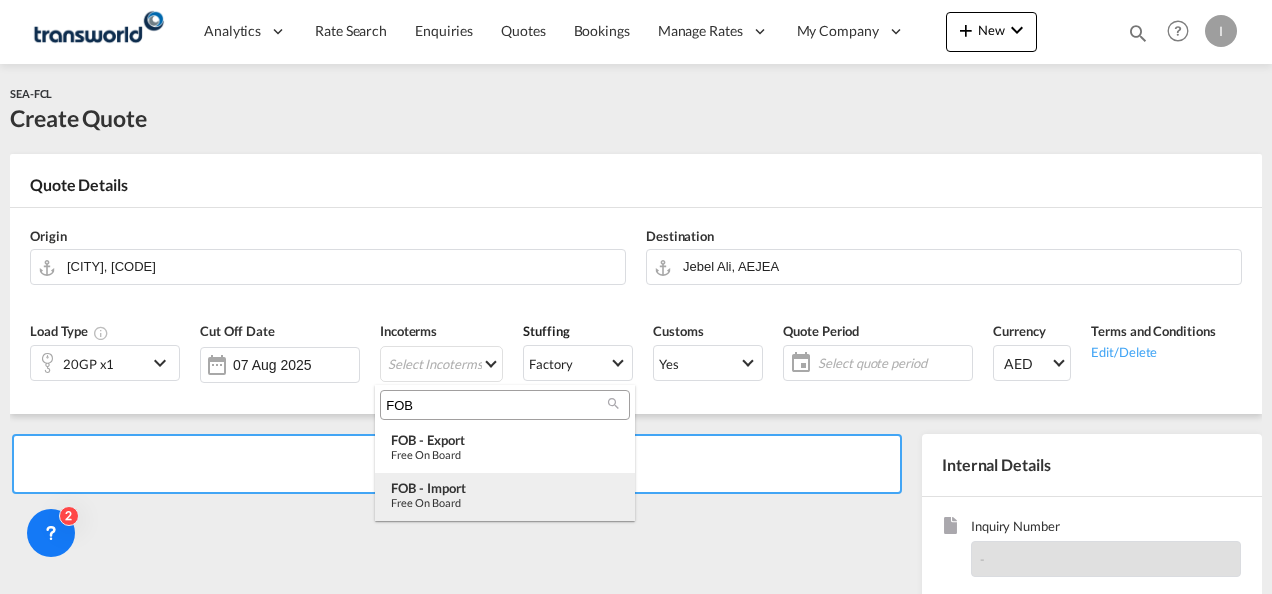 type on "FOB" 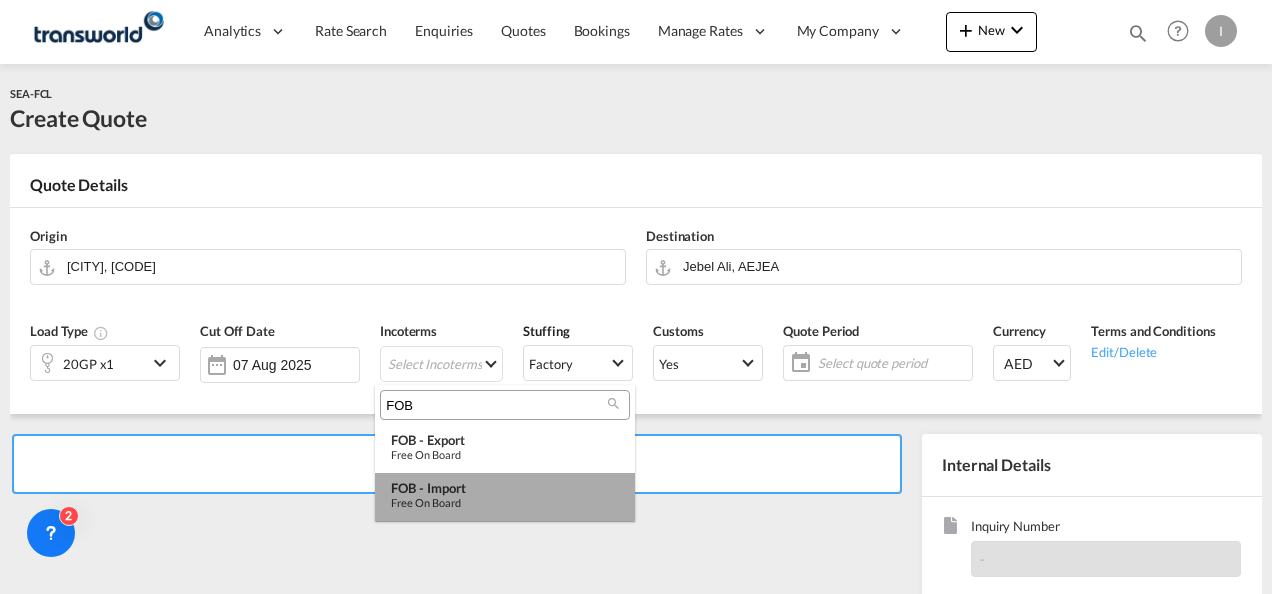 click on "Free on Board" at bounding box center [505, 502] 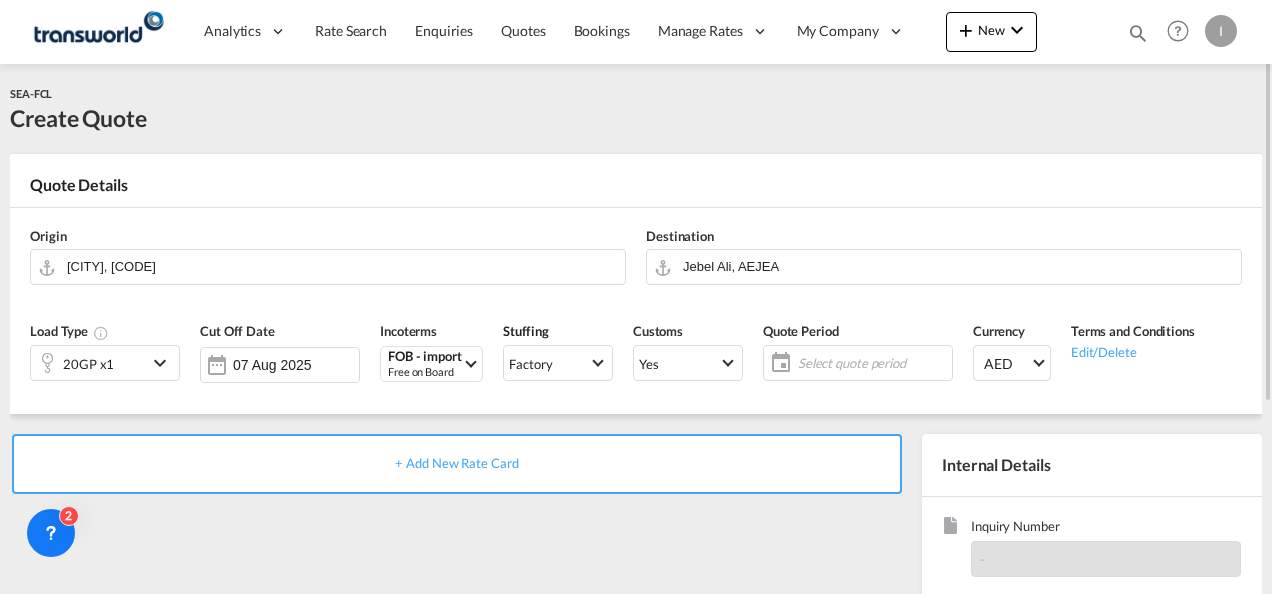 click on "+ Add New Rate Card" at bounding box center (461, 643) 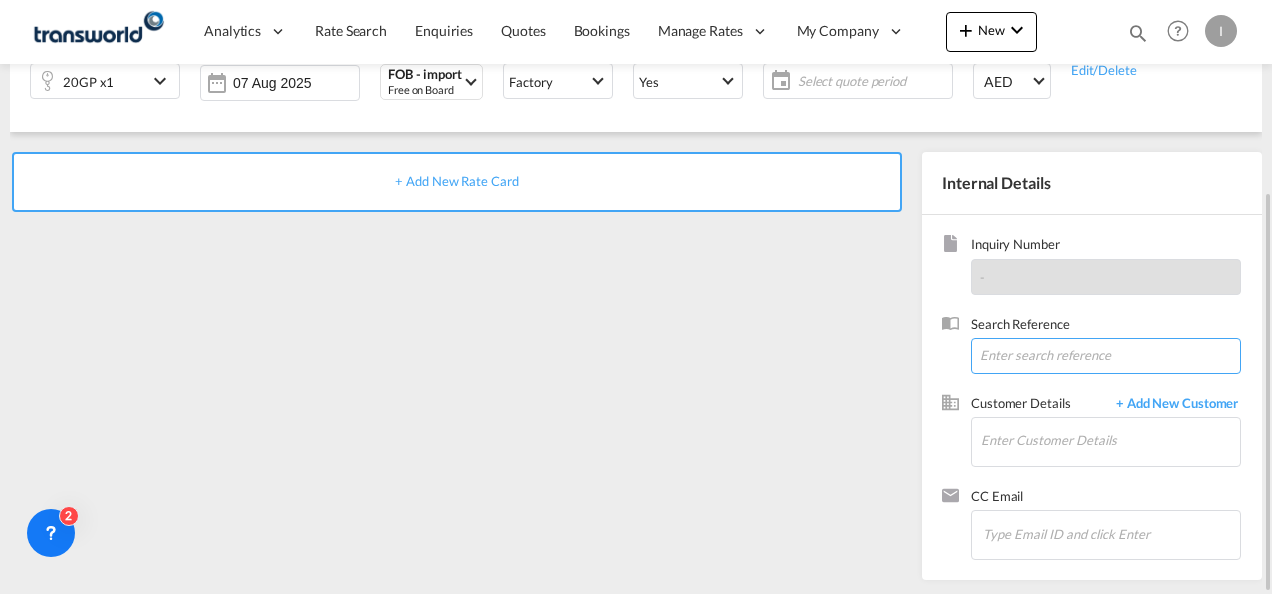 click at bounding box center (1106, 356) 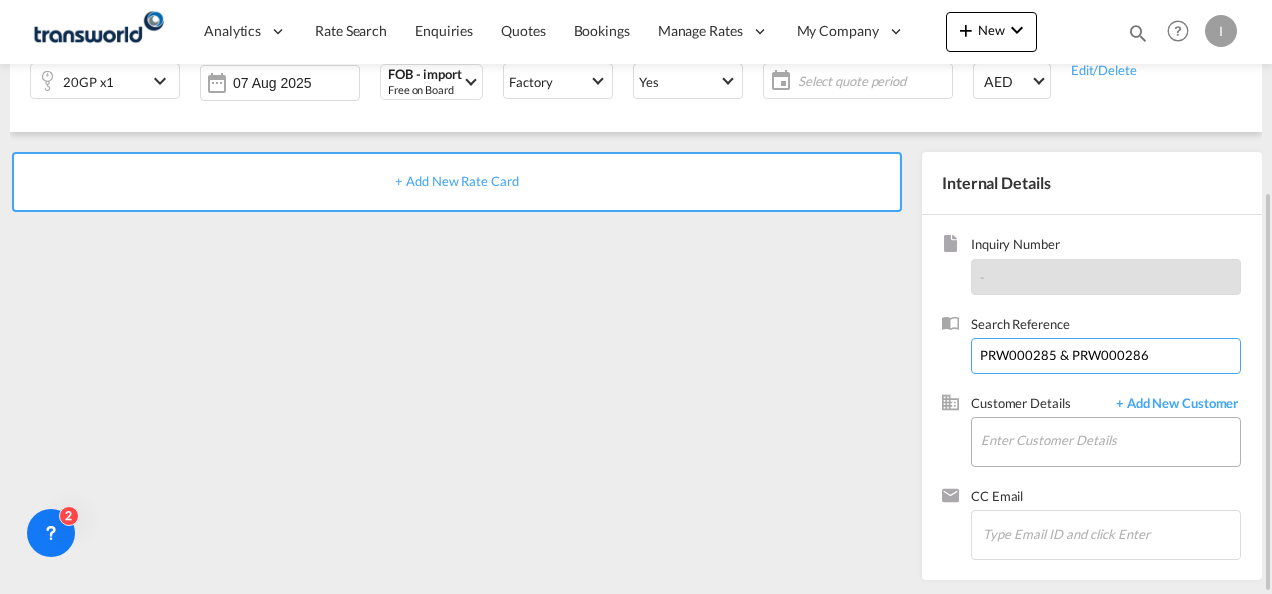 type on "PRW000285 & PRW000286" 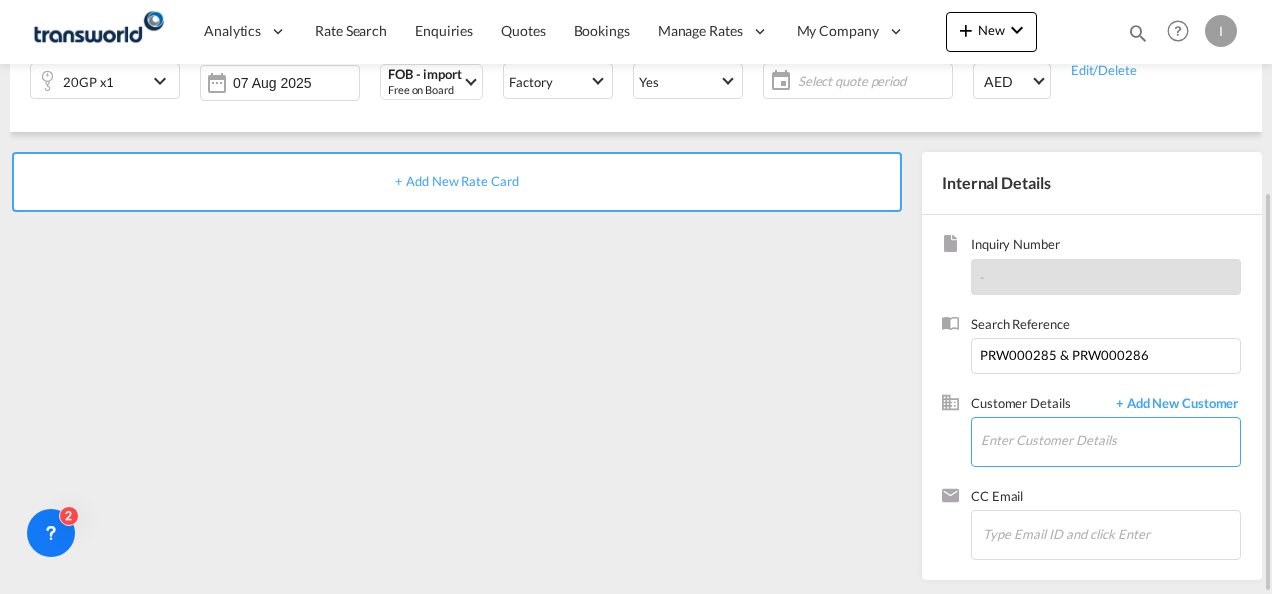 click on "Enter Customer Details" at bounding box center (1110, 440) 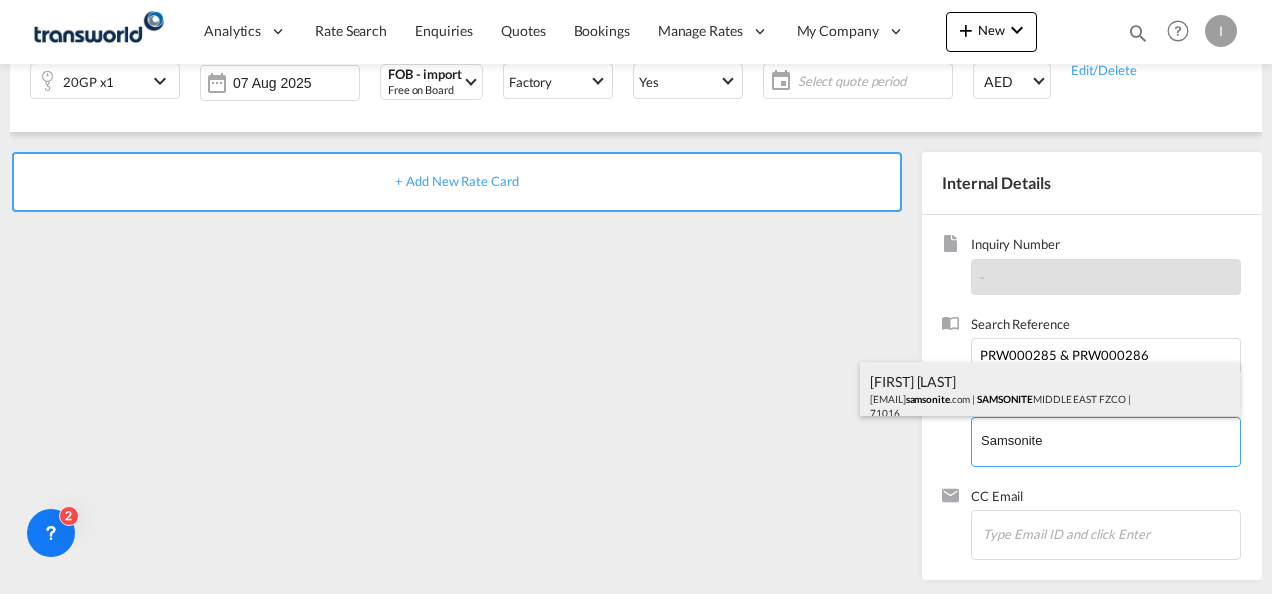 click on "Vijay Kharrade vijay.kharade@ samsonite .com    |    SAMSONITE  MIDDLE EAST FZCO
|      71016" at bounding box center [1050, 396] 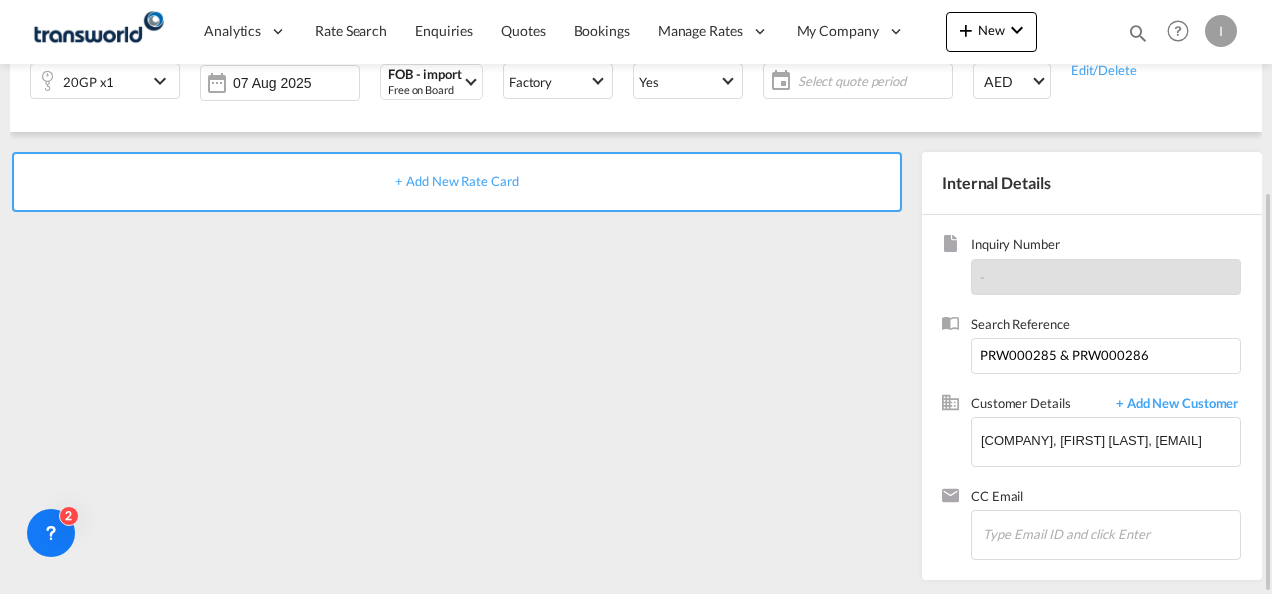 click on "+ Add New Rate Card" at bounding box center (457, 182) 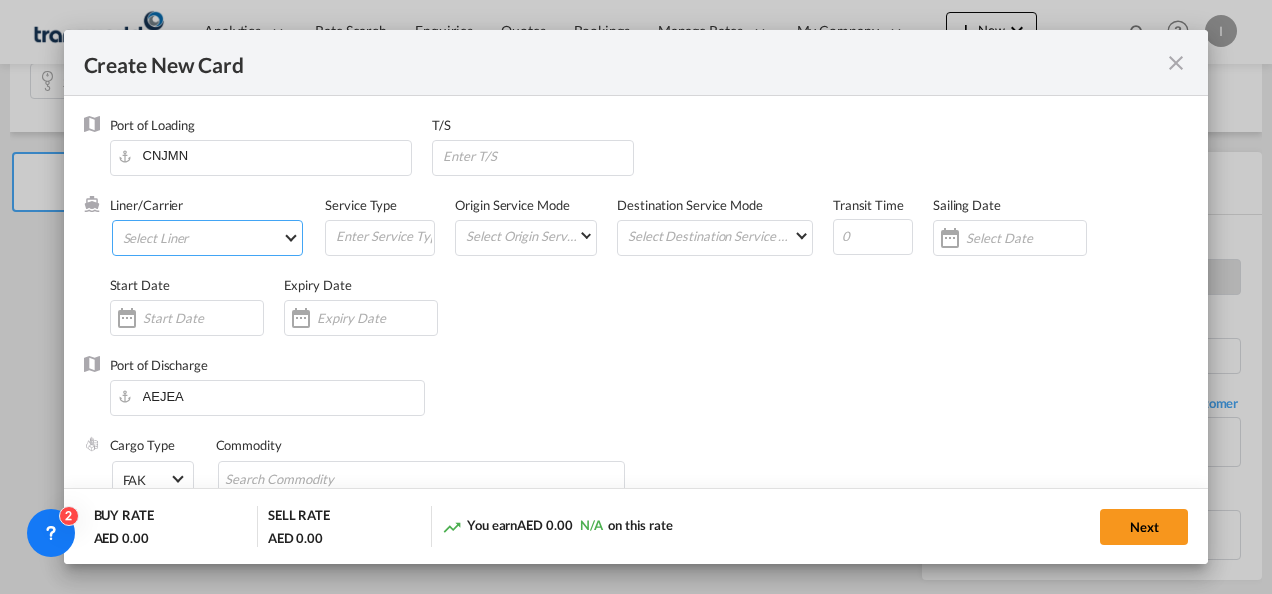 click on "Select Liner" at bounding box center (208, 238) 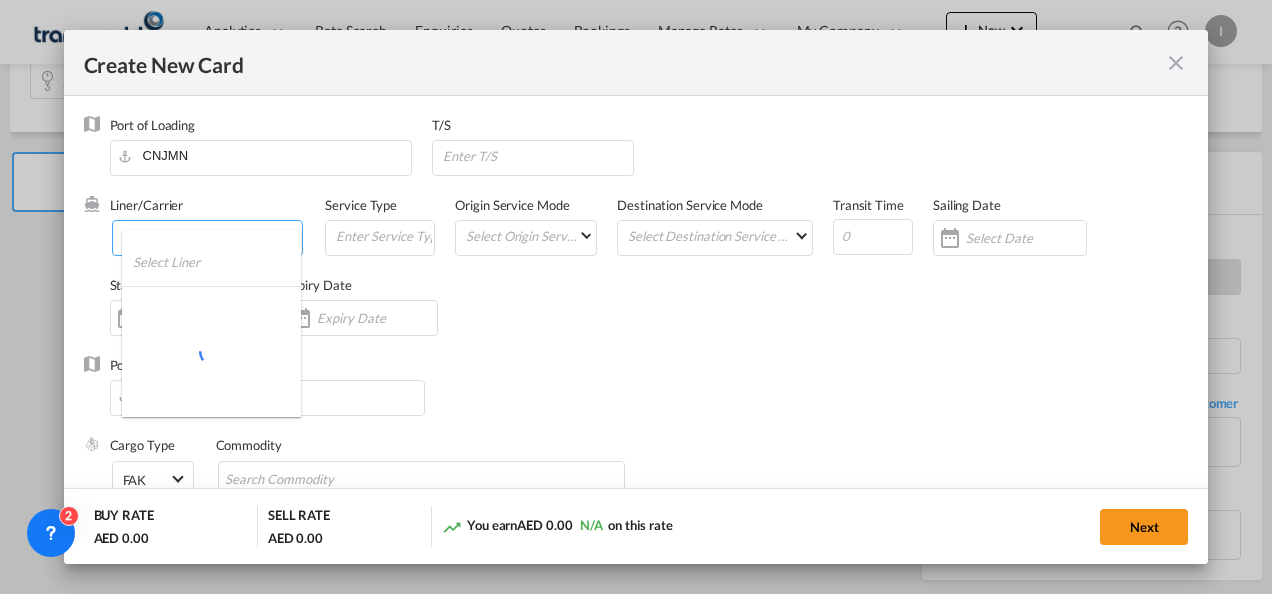 type on "Basic Ocean Freight" 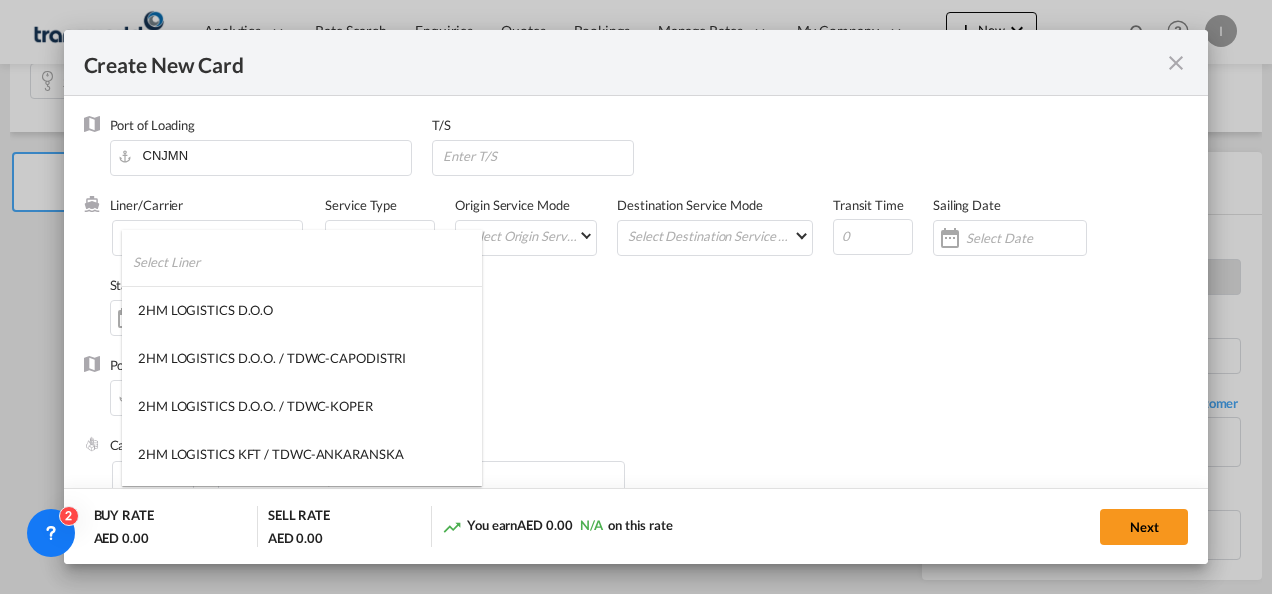 click at bounding box center (307, 262) 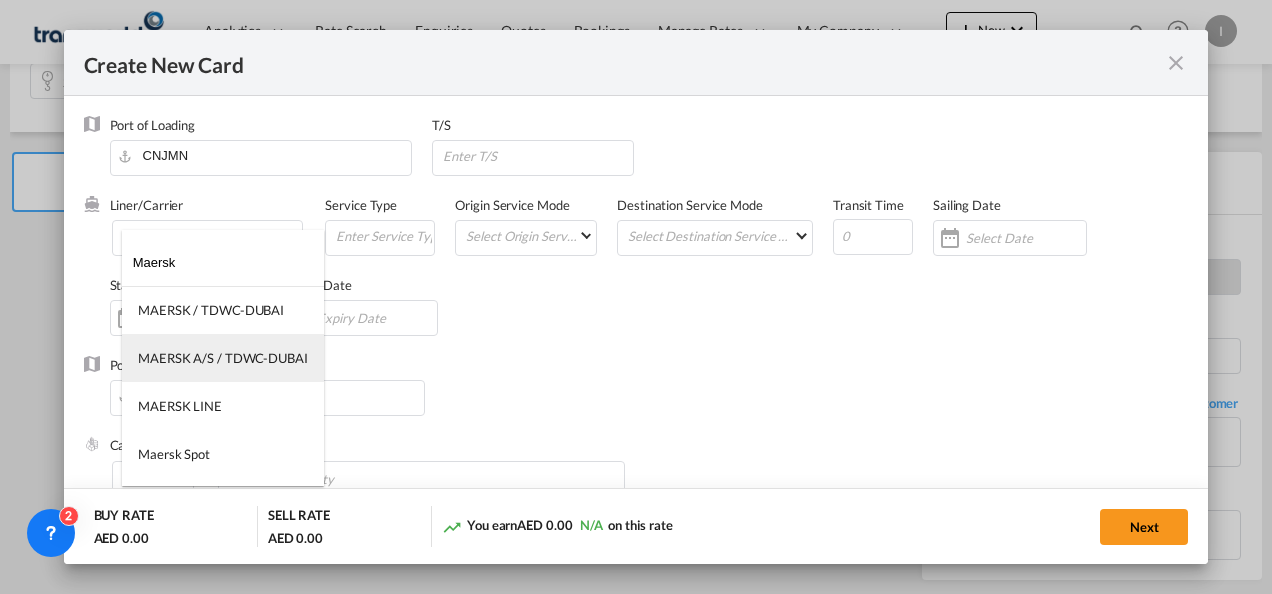 type on "Maersk" 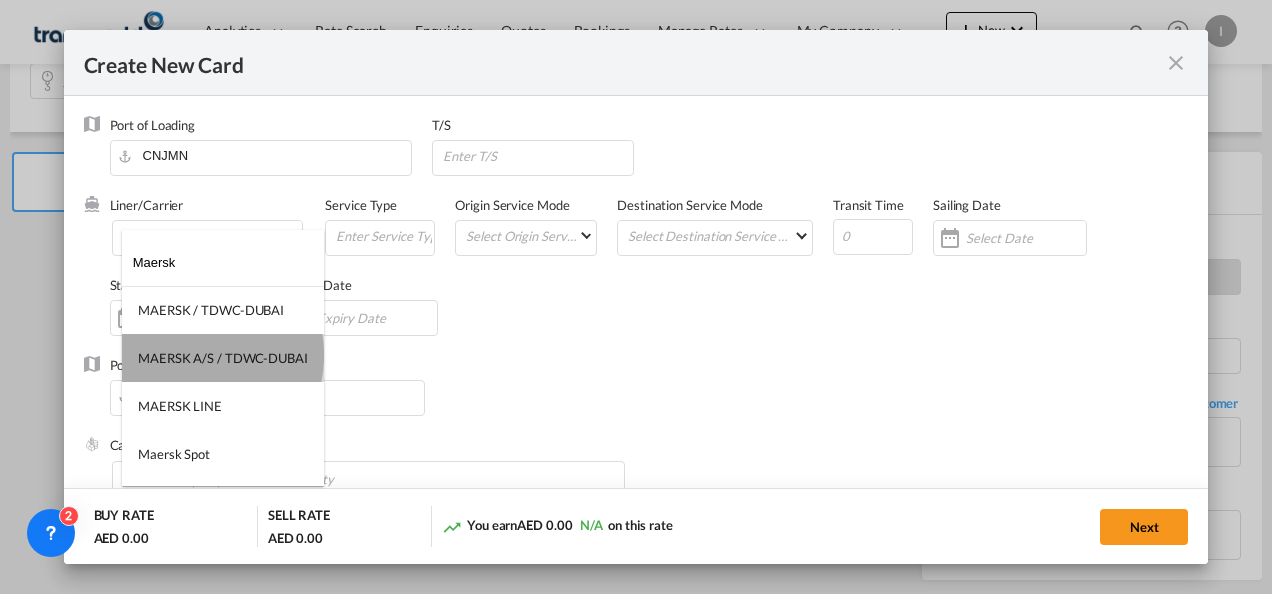 click on "MAERSK A/S / TDWC-DUBAI" at bounding box center [223, 358] 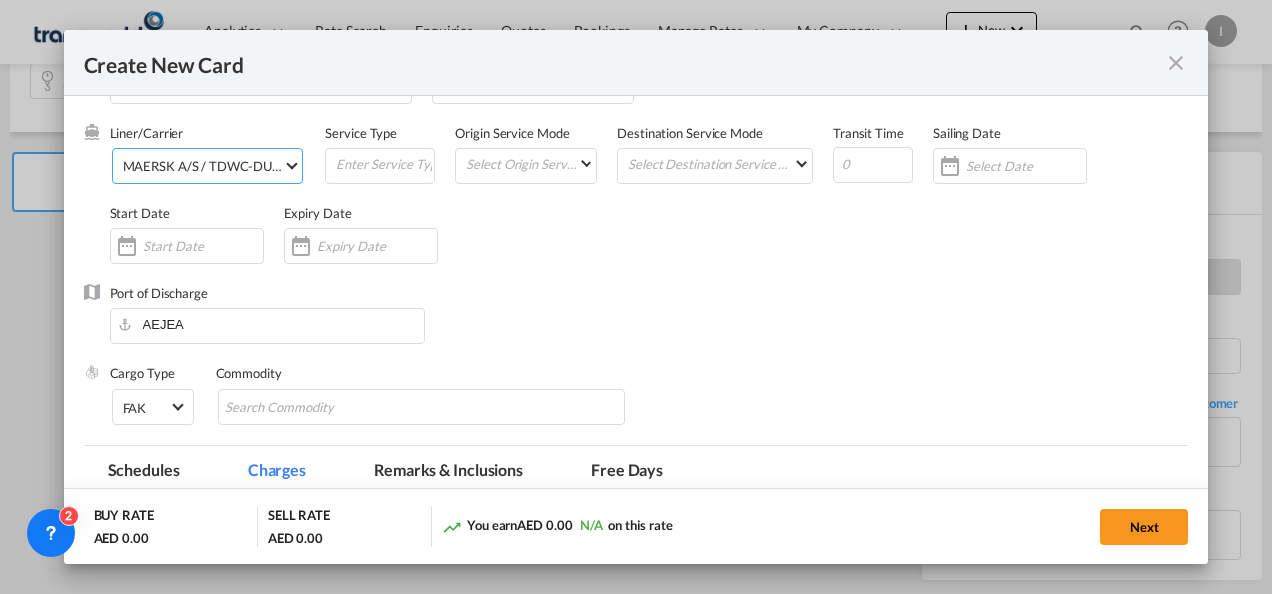 scroll, scrollTop: 200, scrollLeft: 0, axis: vertical 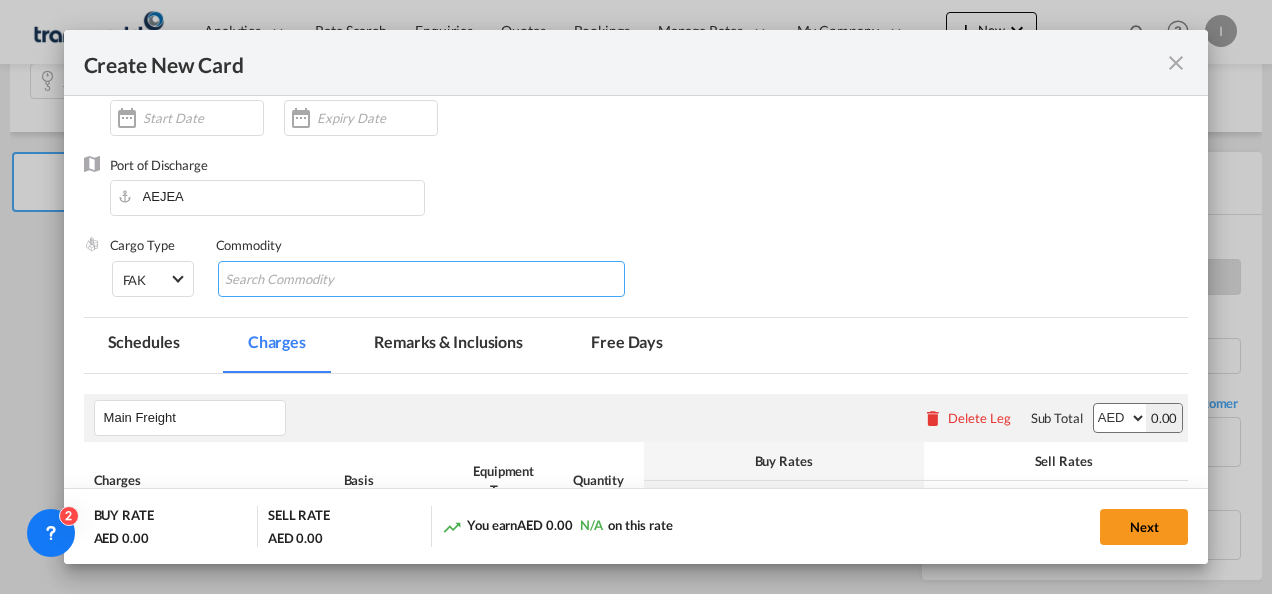 click at bounding box center [316, 280] 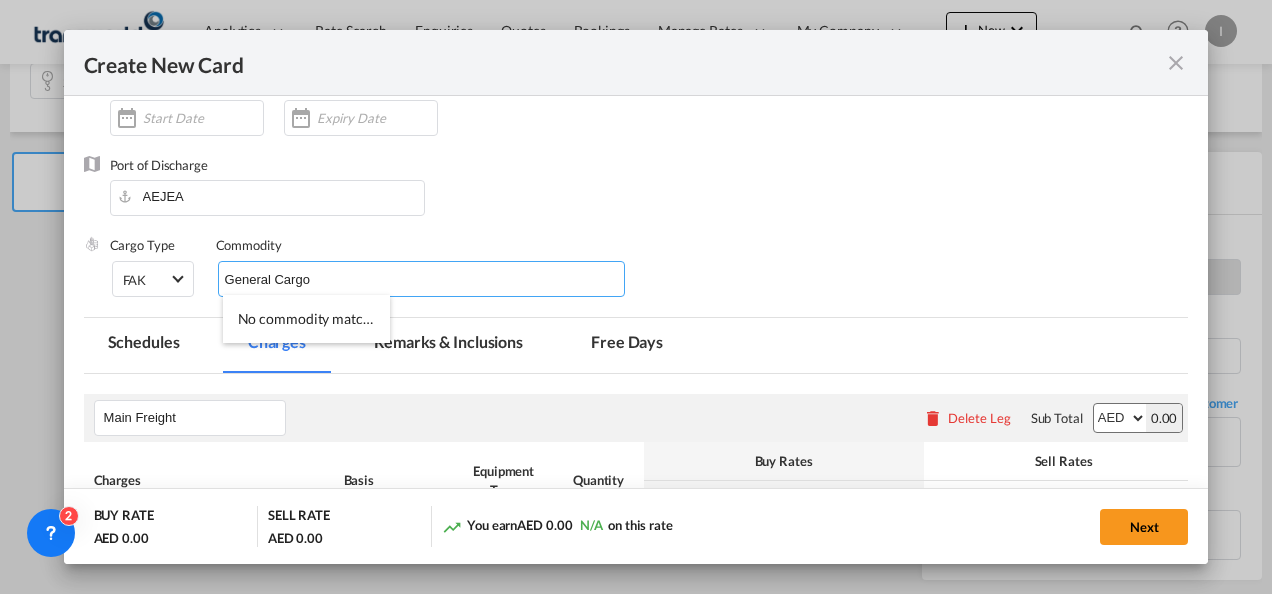 type on "General Cargo" 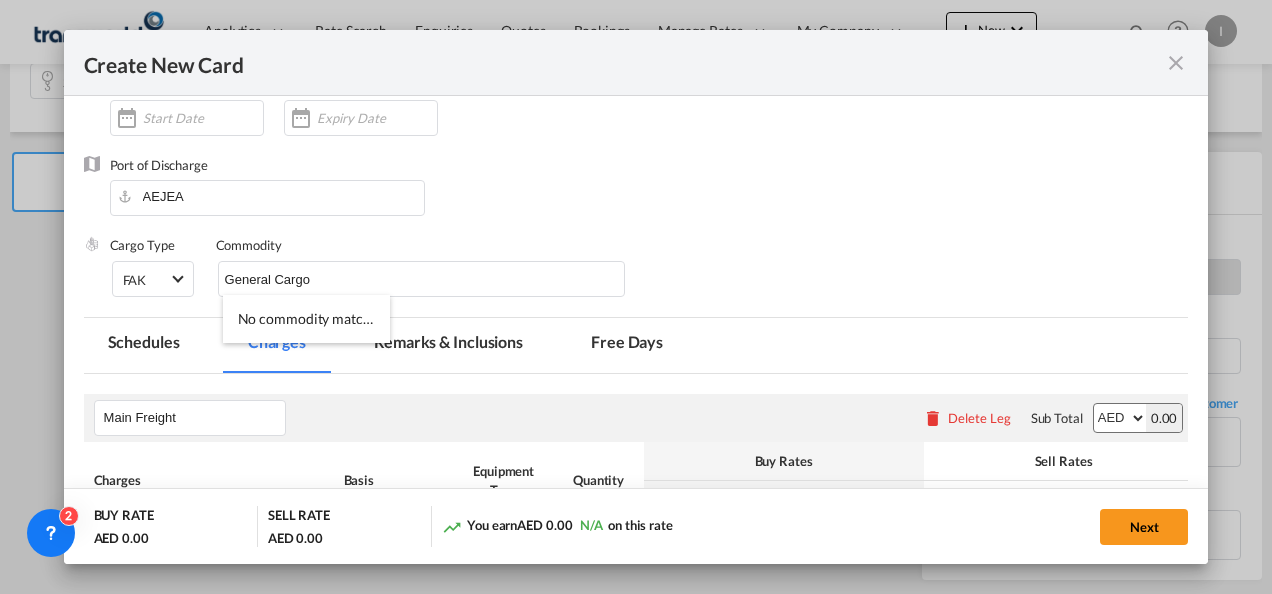 click on "Port of Discharge
AEJEA" at bounding box center (636, 196) 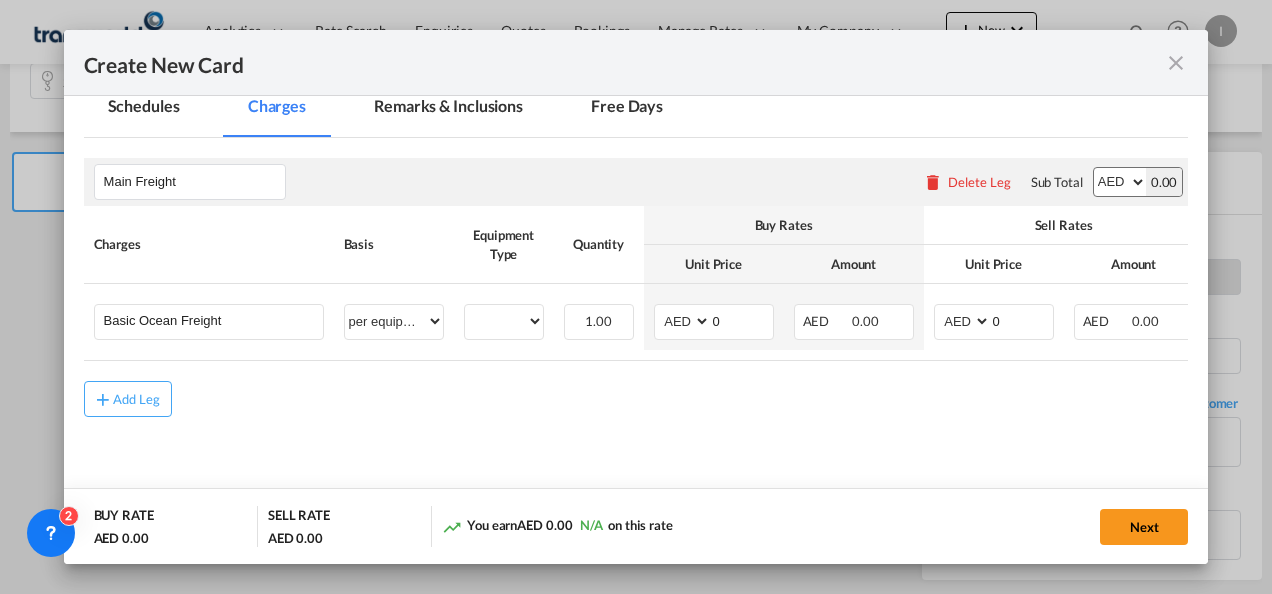 scroll, scrollTop: 474, scrollLeft: 0, axis: vertical 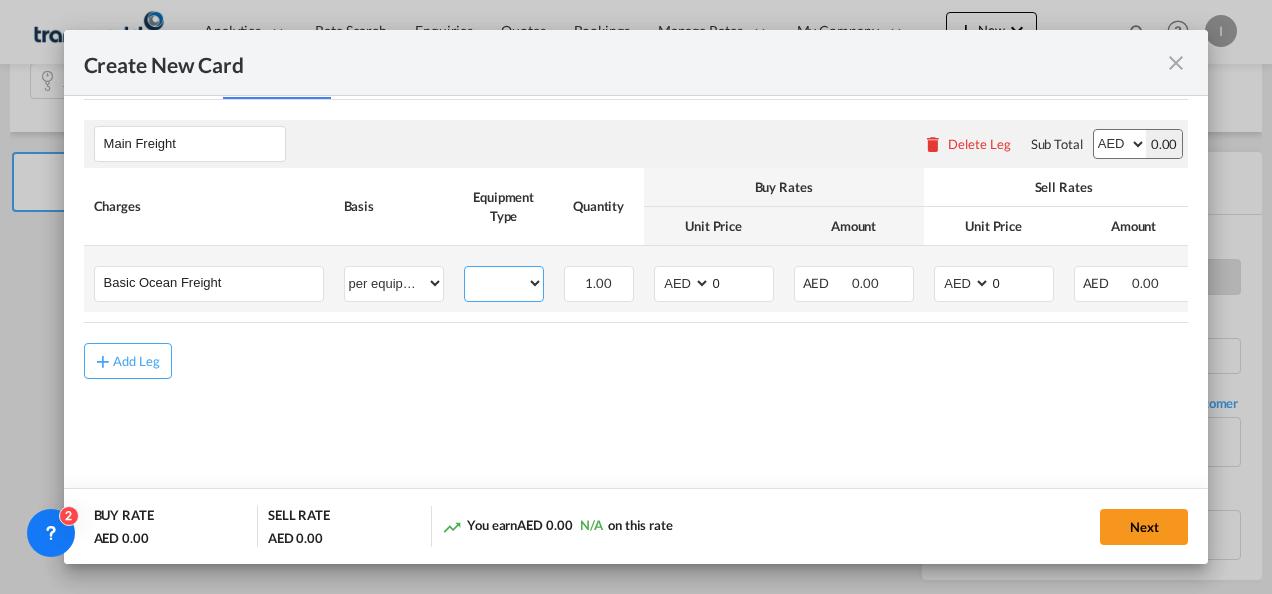 click on "20GP" at bounding box center (504, 283) 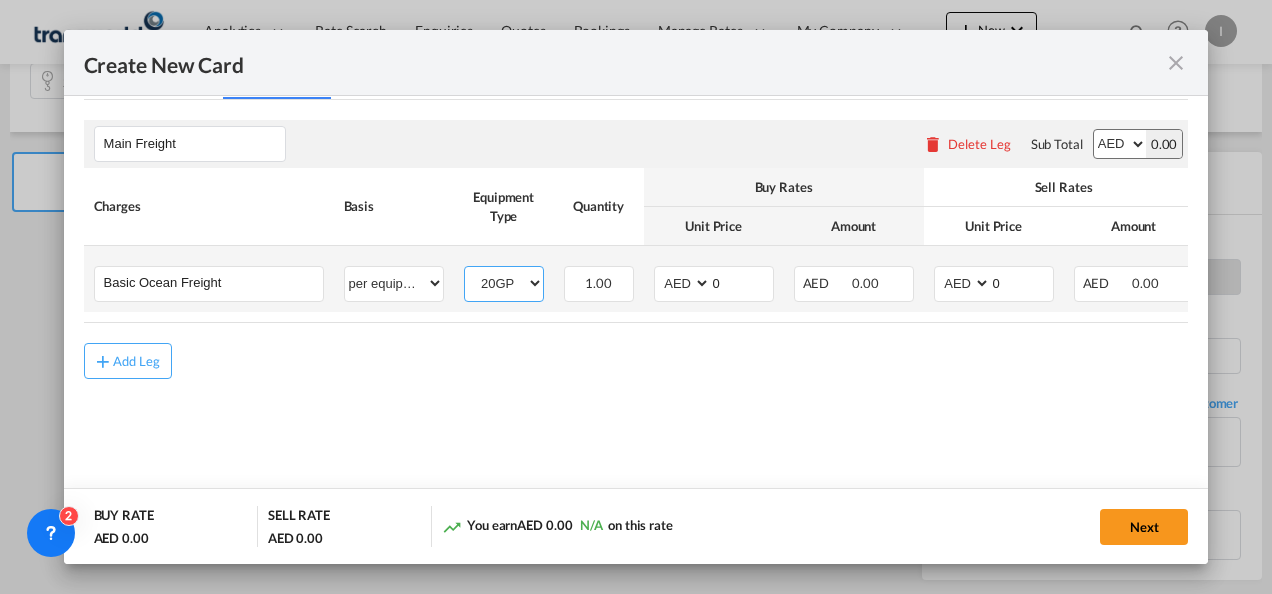 click on "20GP" at bounding box center [504, 283] 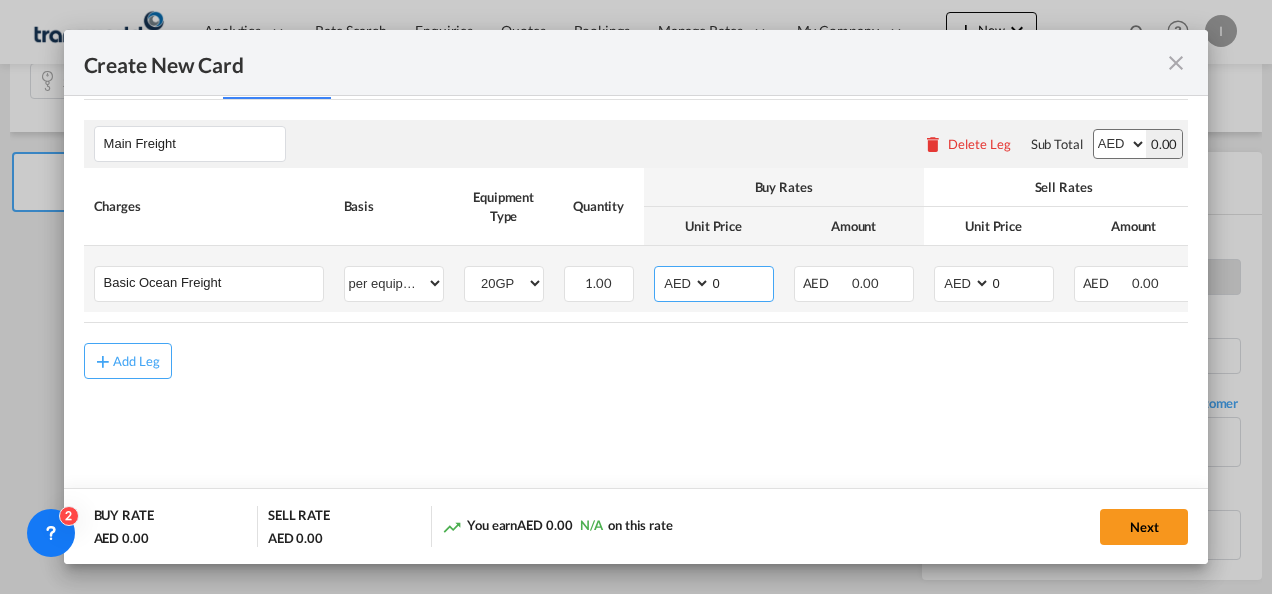 click on "AED AFN ALL AMD ANG AOA ARS AUD AWG AZN BAM BBD BDT BGN BHD BIF BMD BND BOB BRL BSD BTN BWP BYN BZD CAD CDF CHF CLP CNY COP CRC CUC CUP CVE CZK DJF DKK DOP DZD EGP ERN ETB EUR FJD FKP FOK GBP GEL GGP GHS GIP GMD GNF GTQ GYD HKD HNL HRK HTG HUF IDR ILS IMP INR IQD IRR ISK JMD JOD JPY KES KGS KHR KID KMF KRW KWD KYD KZT LAK LBP LKR LRD LSL LYD MAD MDL MGA MKD MMK MNT MOP MRU MUR MVR MWK MXN MYR MZN NAD NGN NIO NOK NPR NZD OMR PAB PEN PGK PHP PKR PLN PYG QAR RON RSD RUB RWF SAR SBD SCR SDG SEK SGD SHP SLL SOS SRD SSP STN SYP SZL THB TJS TMT TND TOP TRY TTD TVD TWD TZS UAH UGX USD UYU UZS VES VND VUV WST XAF XCD XDR XOF XPF YER ZAR ZMW" at bounding box center (684, 283) 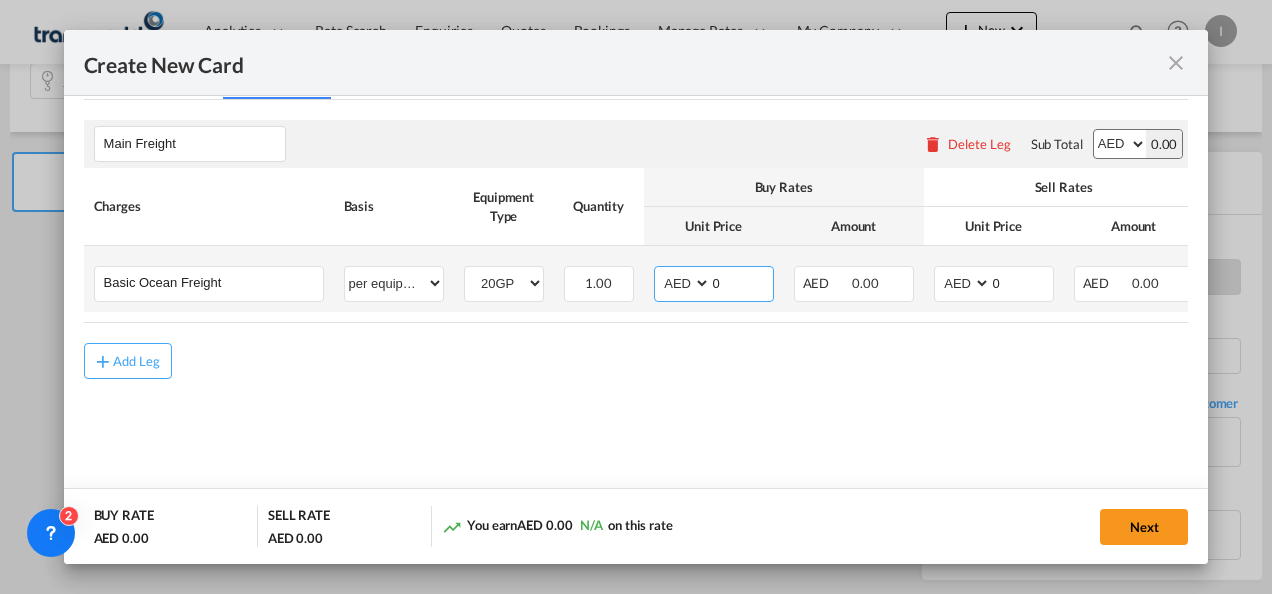 select on "string:USD" 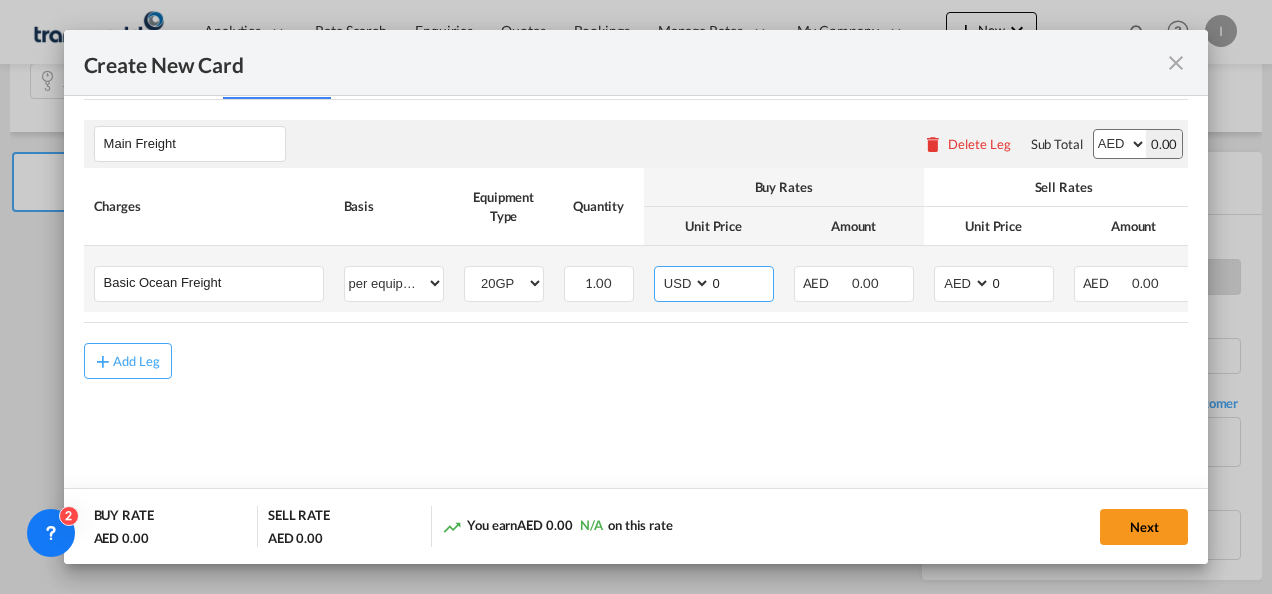 click on "AED AFN ALL AMD ANG AOA ARS AUD AWG AZN BAM BBD BDT BGN BHD BIF BMD BND BOB BRL BSD BTN BWP BYN BZD CAD CDF CHF CLP CNY COP CRC CUC CUP CVE CZK DJF DKK DOP DZD EGP ERN ETB EUR FJD FKP FOK GBP GEL GGP GHS GIP GMD GNF GTQ GYD HKD HNL HRK HTG HUF IDR ILS IMP INR IQD IRR ISK JMD JOD JPY KES KGS KHR KID KMF KRW KWD KYD KZT LAK LBP LKR LRD LSL LYD MAD MDL MGA MKD MMK MNT MOP MRU MUR MVR MWK MXN MYR MZN NAD NGN NIO NOK NPR NZD OMR PAB PEN PGK PHP PKR PLN PYG QAR RON RSD RUB RWF SAR SBD SCR SDG SEK SGD SHP SLL SOS SRD SSP STN SYP SZL THB TJS TMT TND TOP TRY TTD TVD TWD TZS UAH UGX USD UYU UZS VES VND VUV WST XAF XCD XDR XOF XPF YER ZAR ZMW" at bounding box center [684, 283] 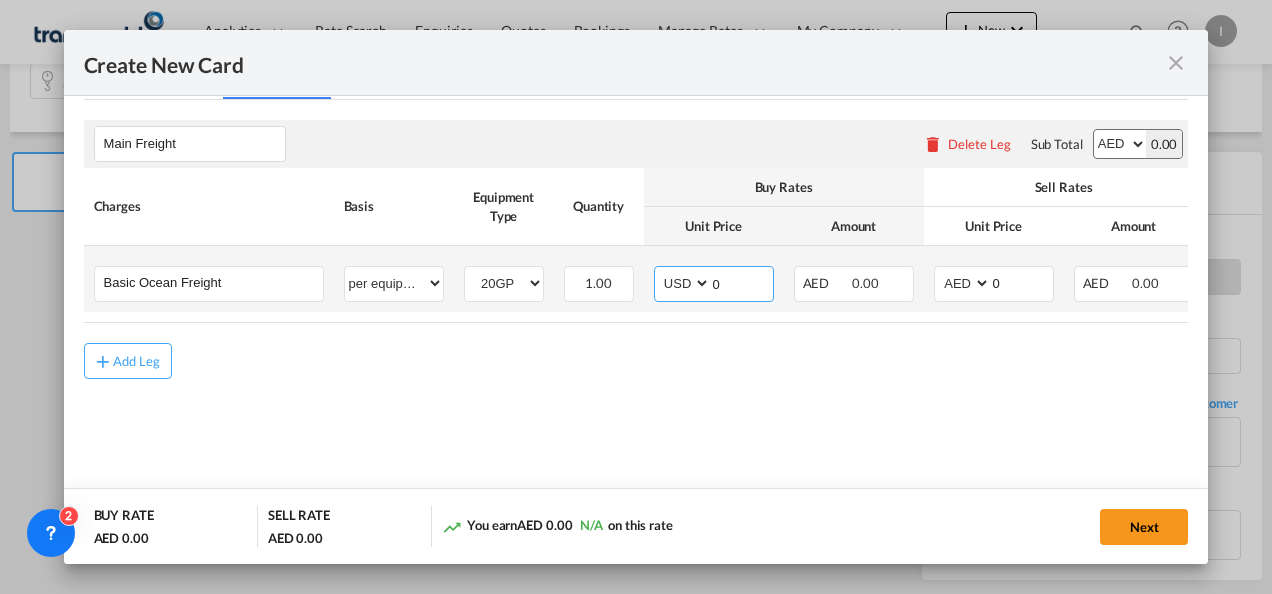 drag, startPoint x: 722, startPoint y: 280, endPoint x: 706, endPoint y: 275, distance: 16.763054 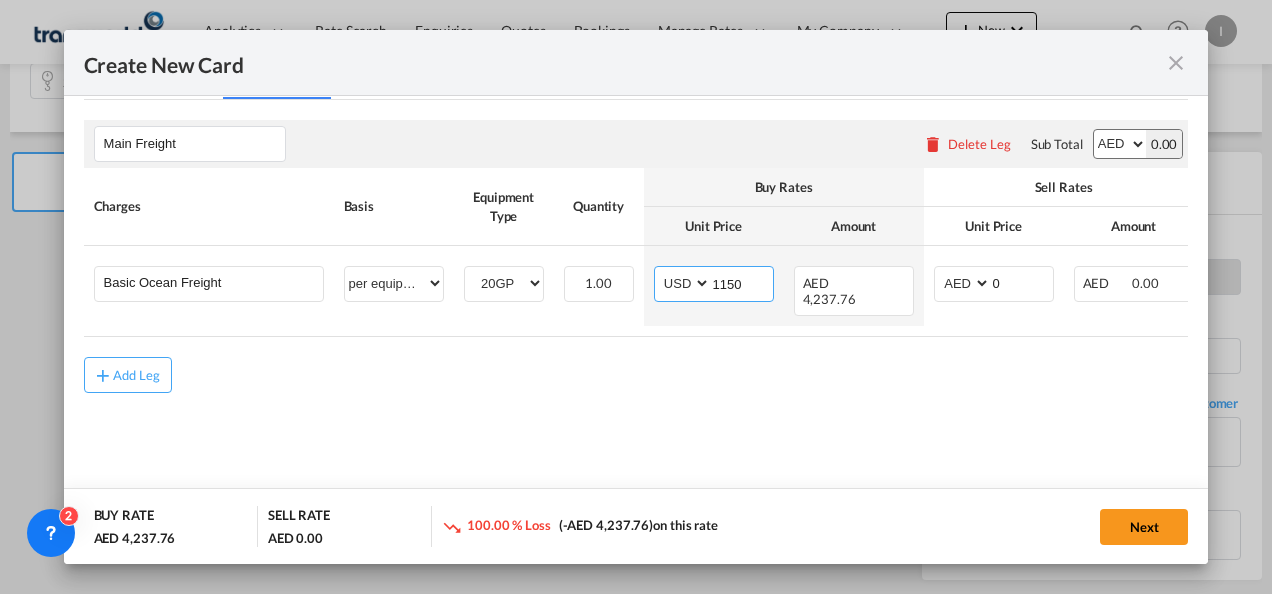 type on "1150" 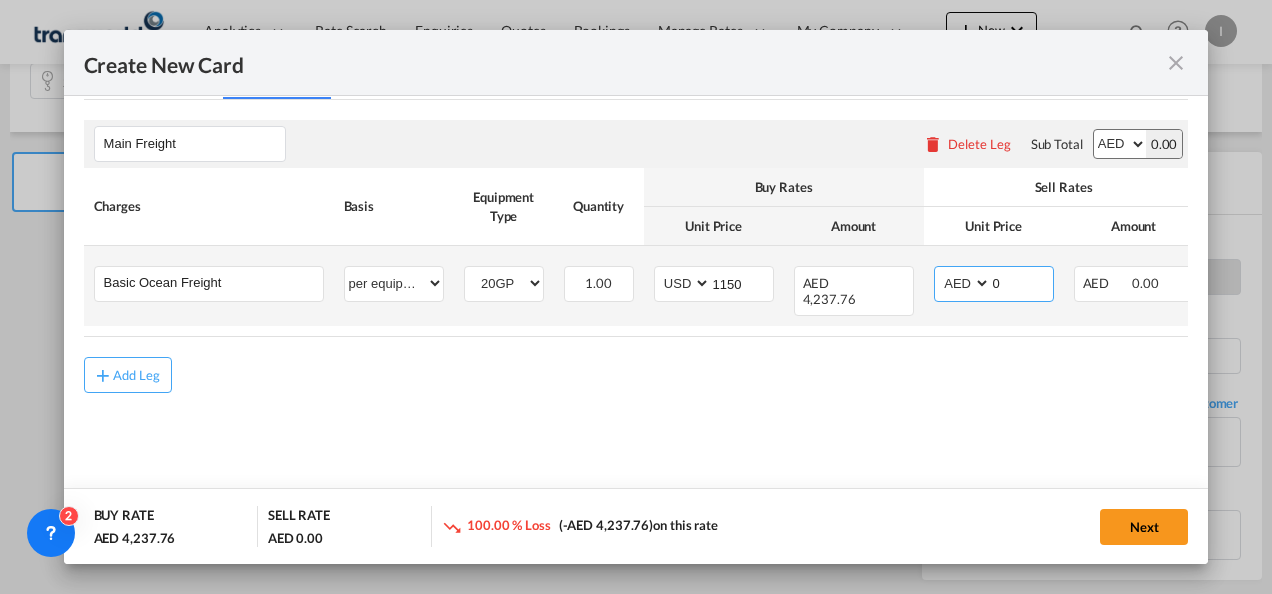 click on "AED AFN ALL AMD ANG AOA ARS AUD AWG AZN BAM BBD BDT BGN BHD BIF BMD BND BOB BRL BSD BTN BWP BYN BZD CAD CDF CHF CLP CNY COP CRC CUC CUP CVE CZK DJF DKK DOP DZD EGP ERN ETB EUR FJD FKP FOK GBP GEL GGP GHS GIP GMD GNF GTQ GYD HKD HNL HRK HTG HUF IDR ILS IMP INR IQD IRR ISK JMD JOD JPY KES KGS KHR KID KMF KRW KWD KYD KZT LAK LBP LKR LRD LSL LYD MAD MDL MGA MKD MMK MNT MOP MRU MUR MVR MWK MXN MYR MZN NAD NGN NIO NOK NPR NZD OMR PAB PEN PGK PHP PKR PLN PYG QAR RON RSD RUB RWF SAR SBD SCR SDG SEK SGD SHP SLL SOS SRD SSP STN SYP SZL THB TJS TMT TND TOP TRY TTD TVD TWD TZS UAH UGX USD UYU UZS VES VND VUV WST XAF XCD XDR XOF XPF YER ZAR ZMW" at bounding box center [964, 283] 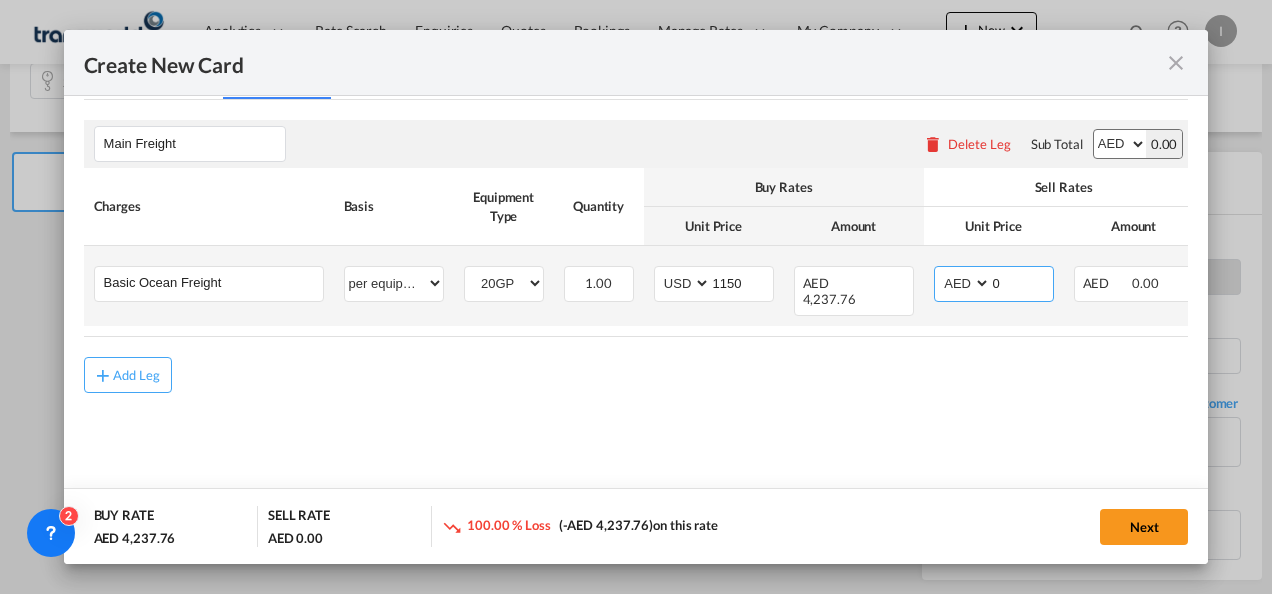select on "string:USD" 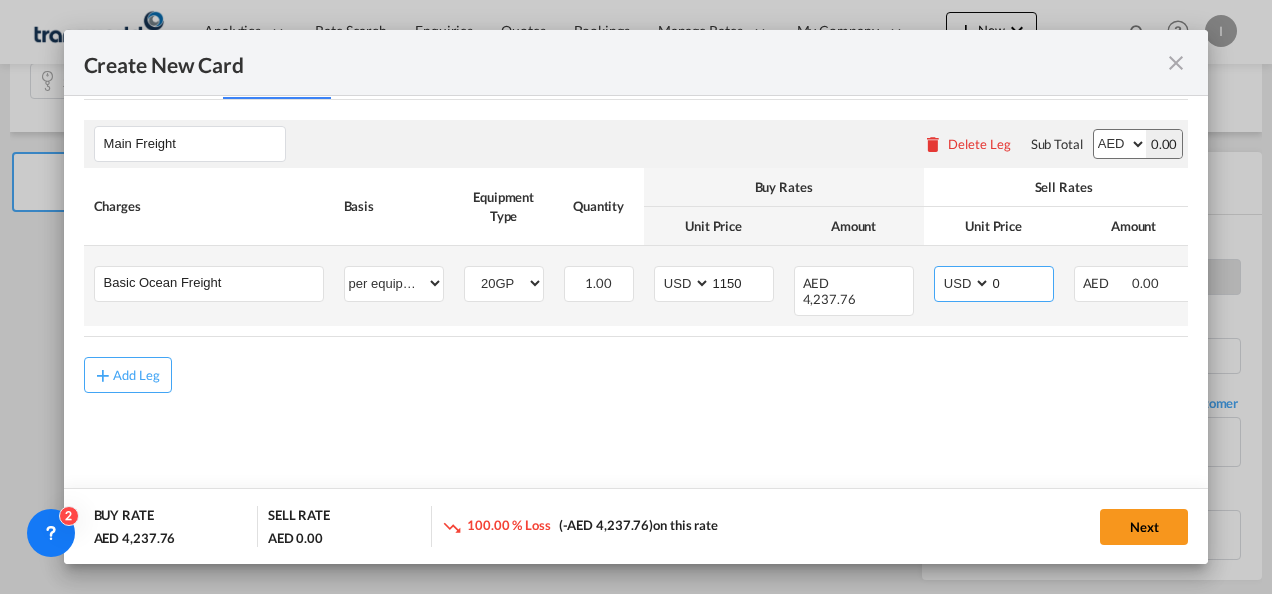click on "AED AFN ALL AMD ANG AOA ARS AUD AWG AZN BAM BBD BDT BGN BHD BIF BMD BND BOB BRL BSD BTN BWP BYN BZD CAD CDF CHF CLP CNY COP CRC CUC CUP CVE CZK DJF DKK DOP DZD EGP ERN ETB EUR FJD FKP FOK GBP GEL GGP GHS GIP GMD GNF GTQ GYD HKD HNL HRK HTG HUF IDR ILS IMP INR IQD IRR ISK JMD JOD JPY KES KGS KHR KID KMF KRW KWD KYD KZT LAK LBP LKR LRD LSL LYD MAD MDL MGA MKD MMK MNT MOP MRU MUR MVR MWK MXN MYR MZN NAD NGN NIO NOK NPR NZD OMR PAB PEN PGK PHP PKR PLN PYG QAR RON RSD RUB RWF SAR SBD SCR SDG SEK SGD SHP SLL SOS SRD SSP STN SYP SZL THB TJS TMT TND TOP TRY TTD TVD TWD TZS UAH UGX USD UYU UZS VES VND VUV WST XAF XCD XDR XOF XPF YER ZAR ZMW" at bounding box center (964, 283) 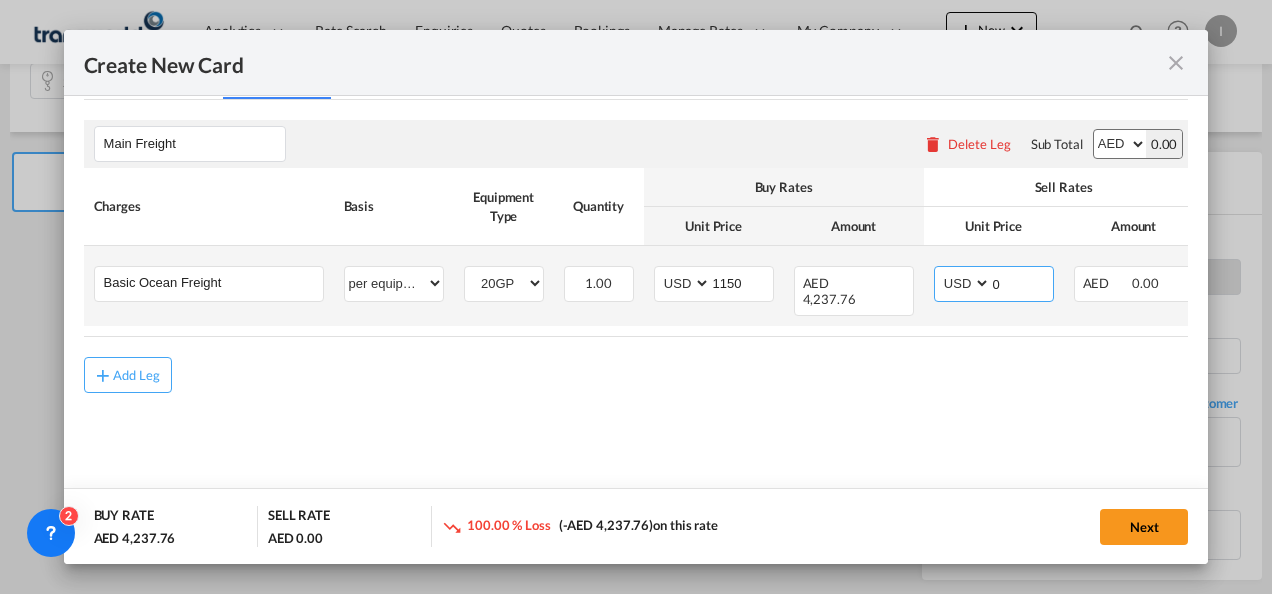 drag, startPoint x: 950, startPoint y: 290, endPoint x: 936, endPoint y: 294, distance: 14.56022 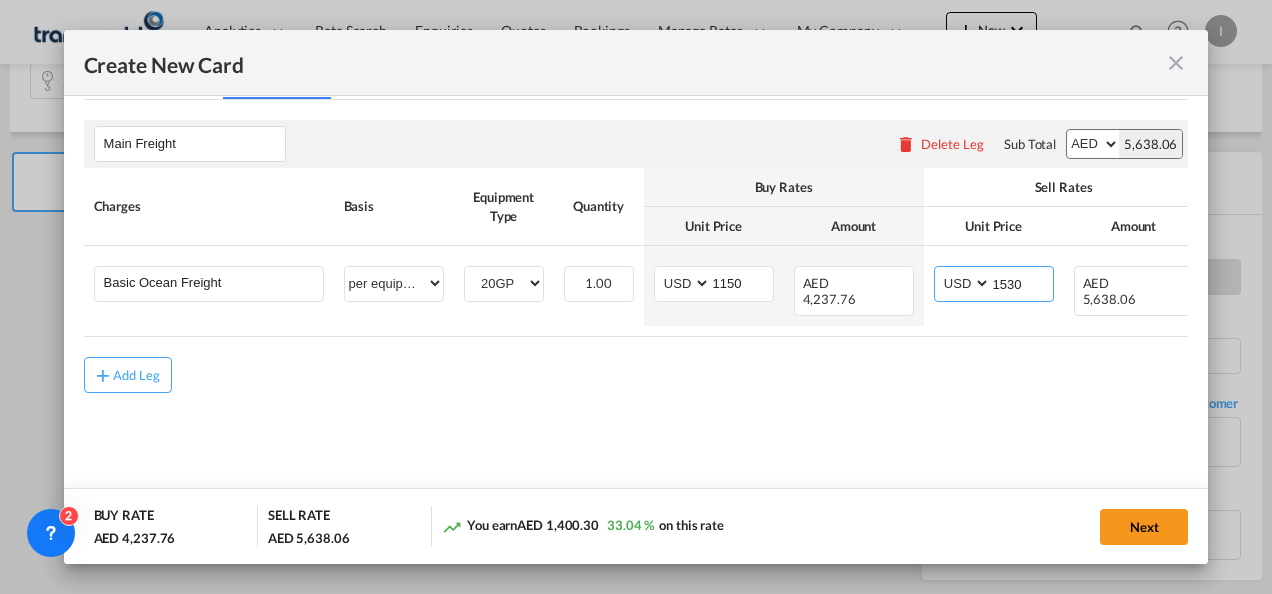 type on "1530" 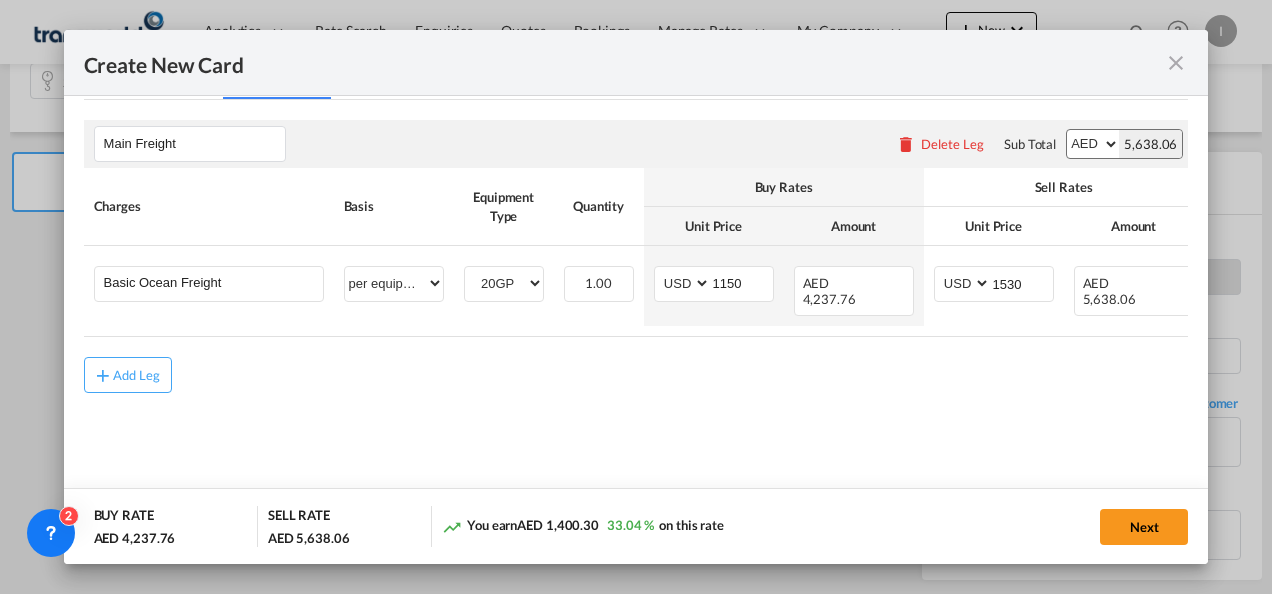 click on "Add Leg" at bounding box center (636, 375) 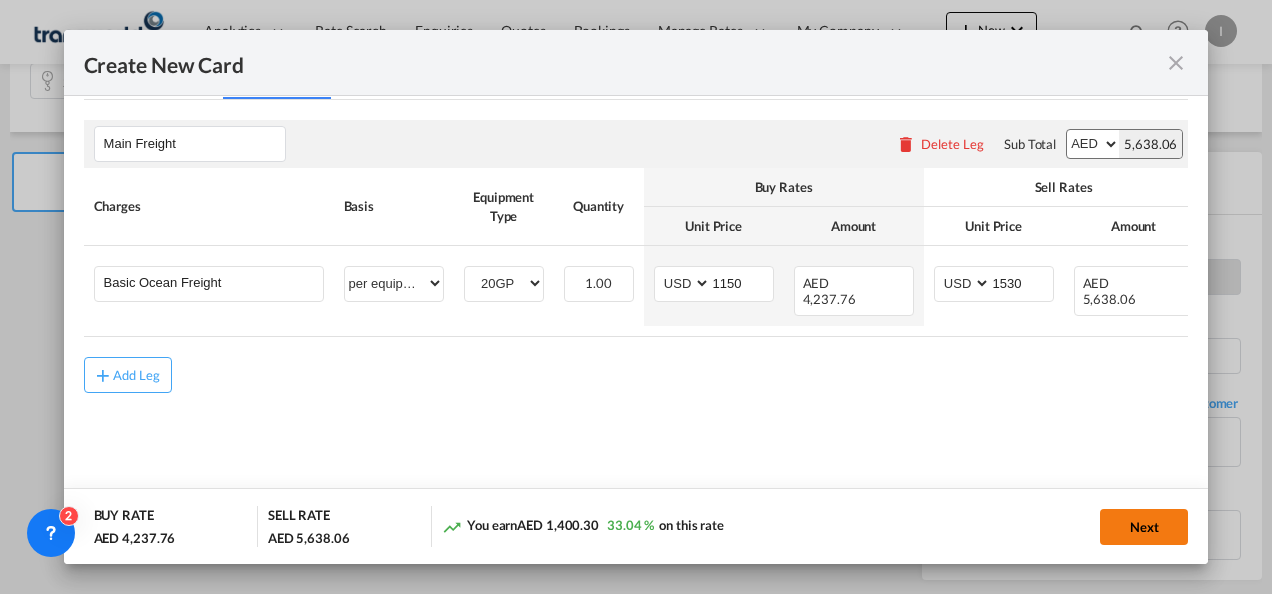 click on "Next" 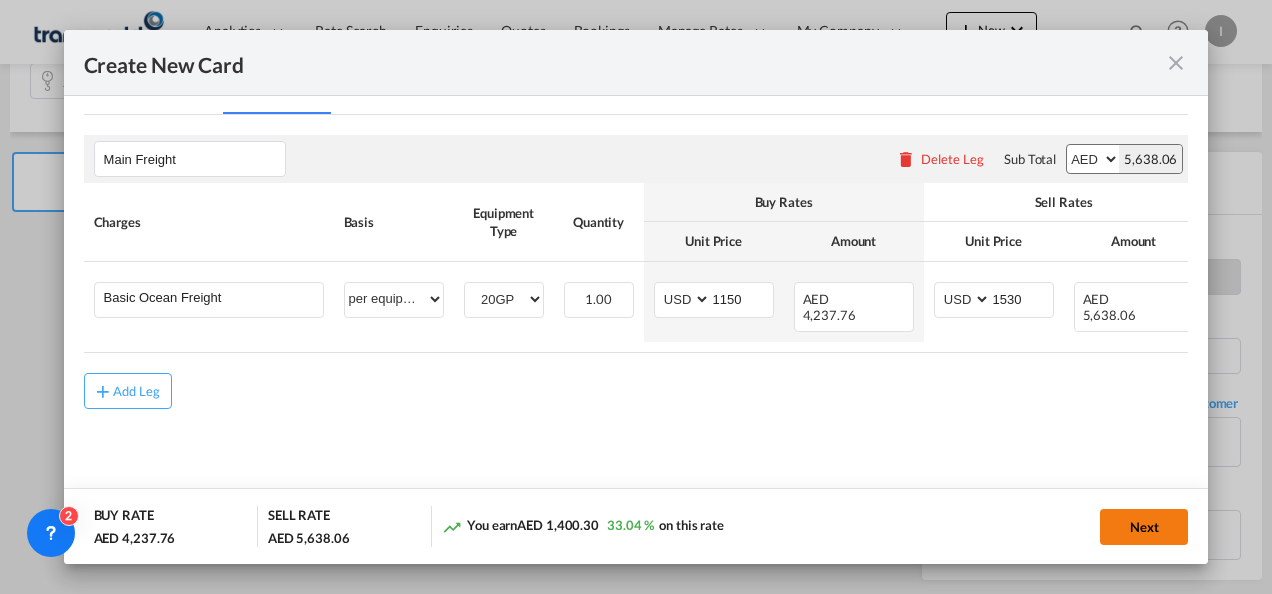 scroll, scrollTop: 0, scrollLeft: 0, axis: both 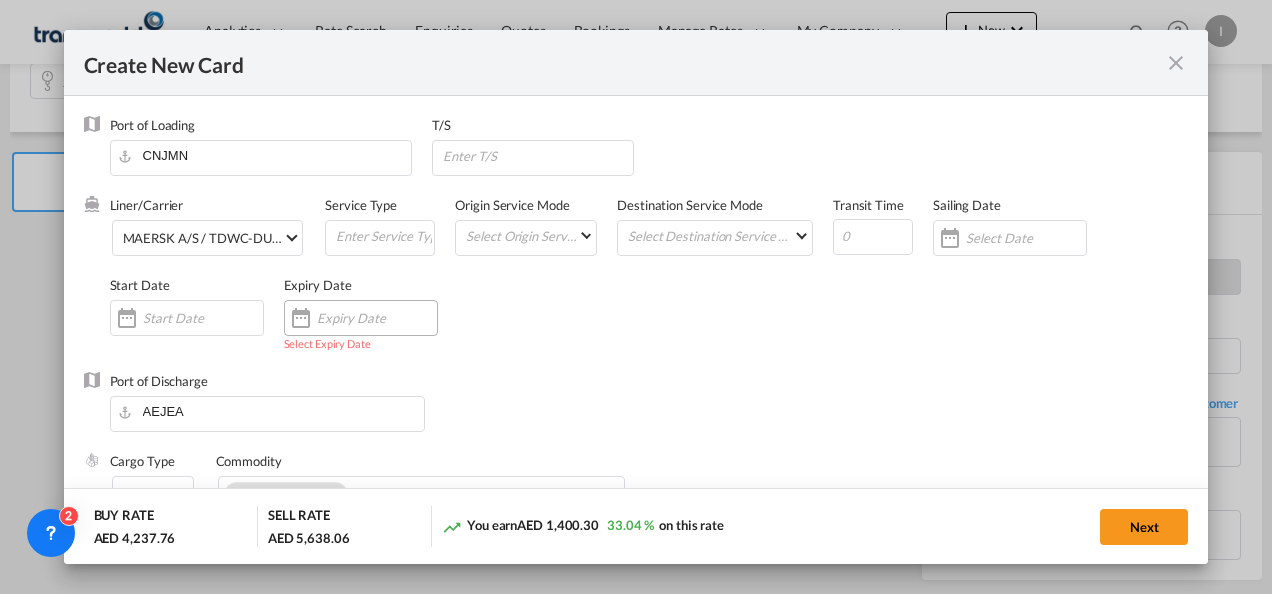 click at bounding box center [377, 318] 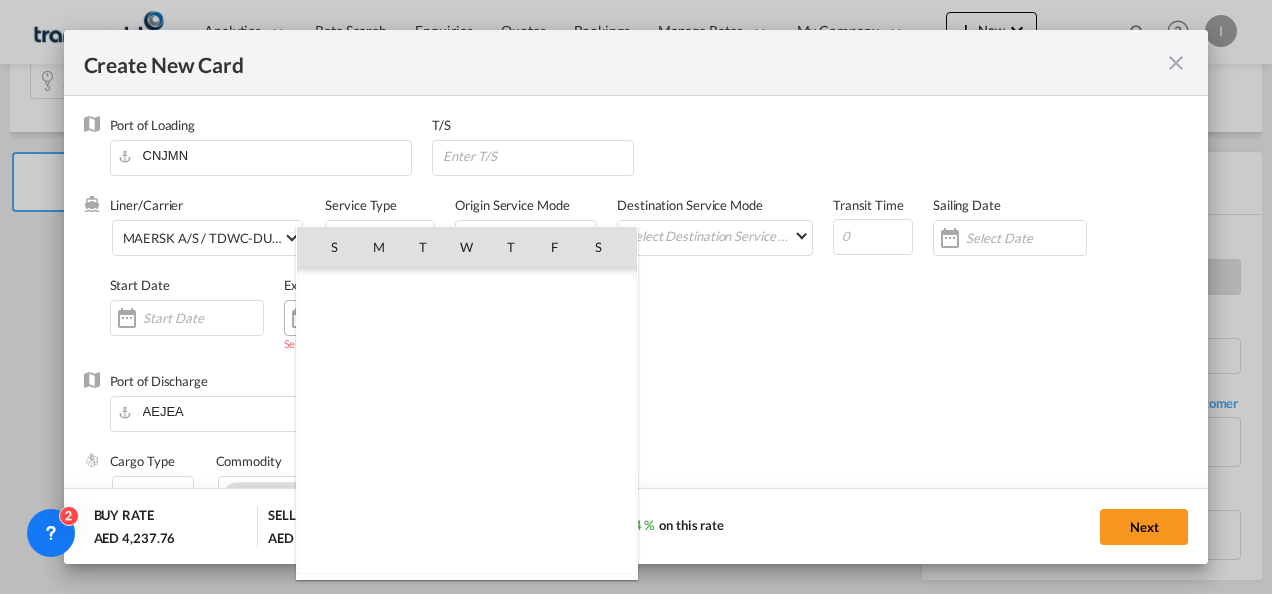 scroll, scrollTop: 462955, scrollLeft: 0, axis: vertical 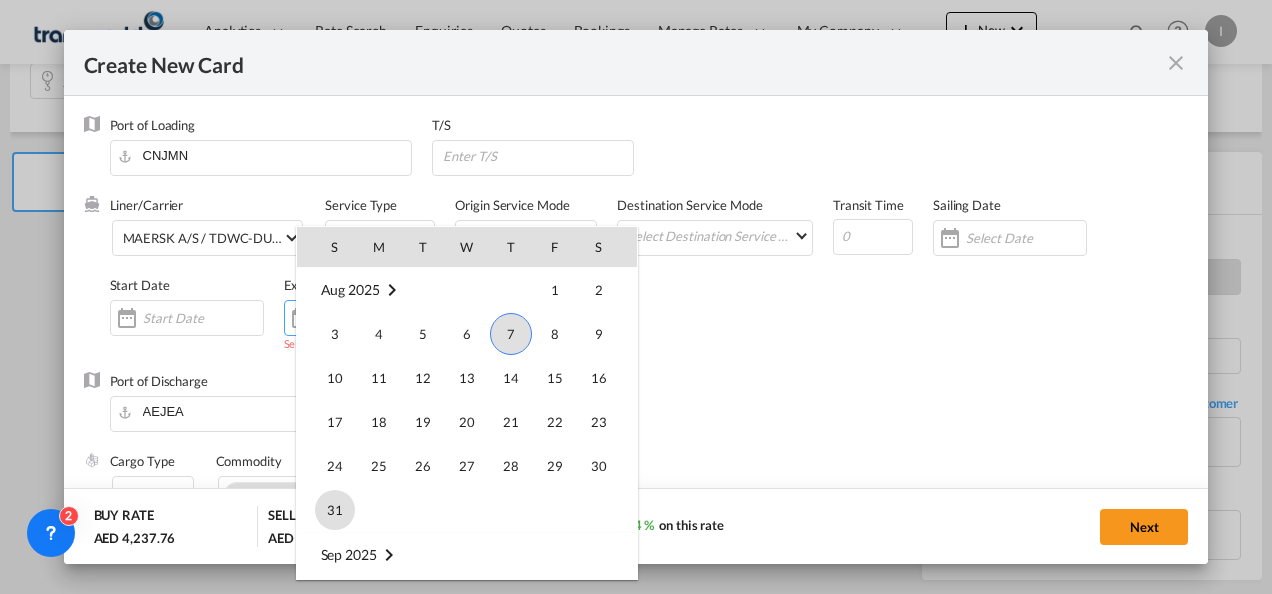 click on "31" at bounding box center (335, 510) 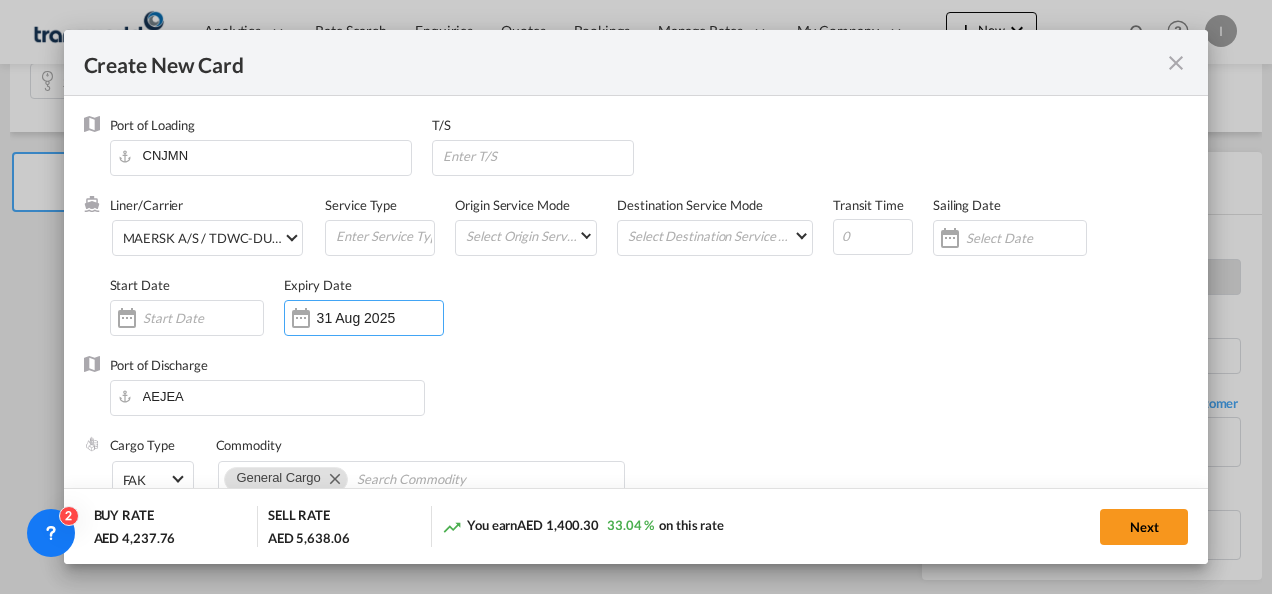 click on "Liner/Carrier MAERSK A/S / TDWC-DUBAI
Service Type Origin Service Mode
Select Origin Service Mode SD CY
Destination Service Mode Select Destination Service Mode SD CY Transit Time Sailing Date
Start Date
Expiry Date
31 Aug 2025" at bounding box center [649, 276] 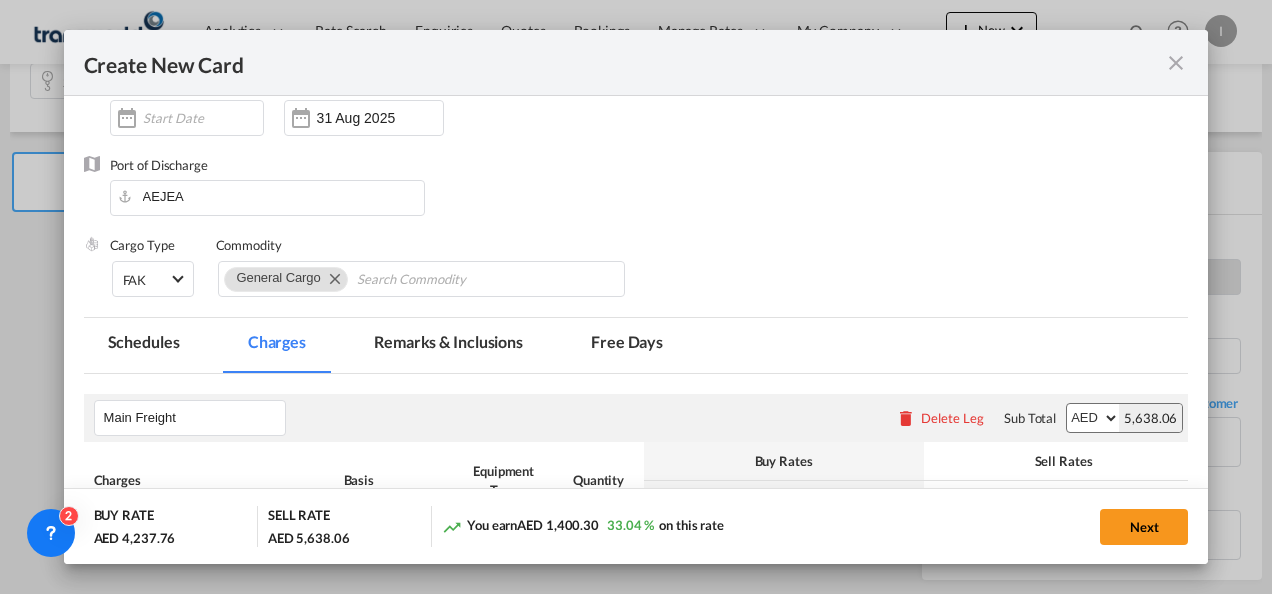 scroll, scrollTop: 474, scrollLeft: 0, axis: vertical 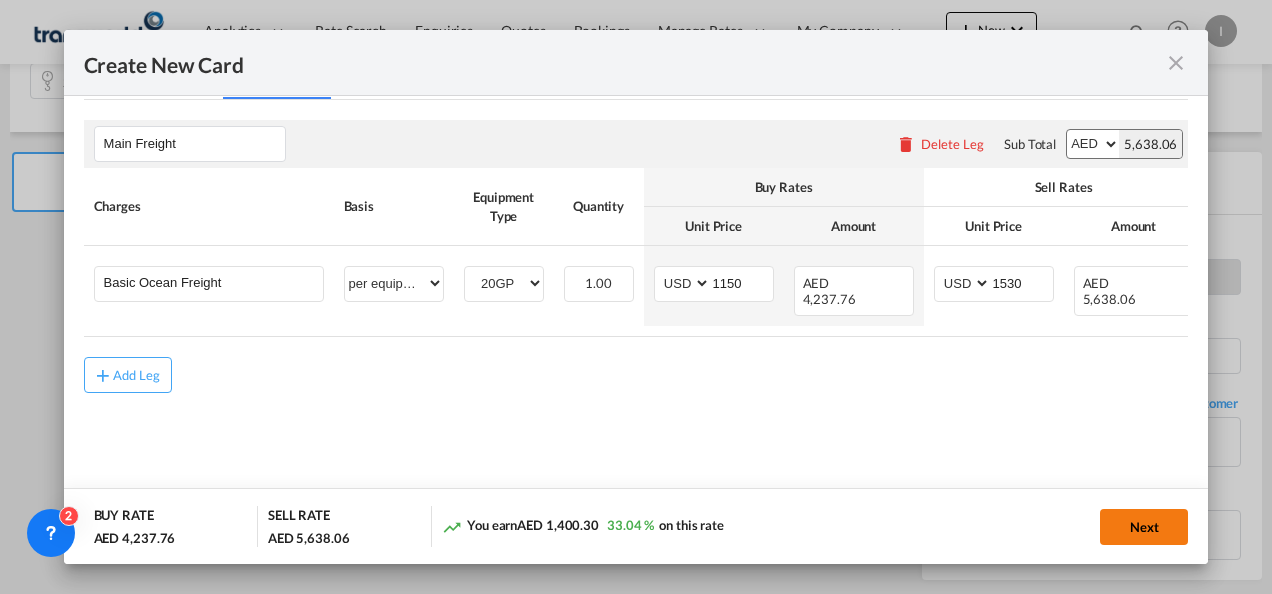 click on "Next" 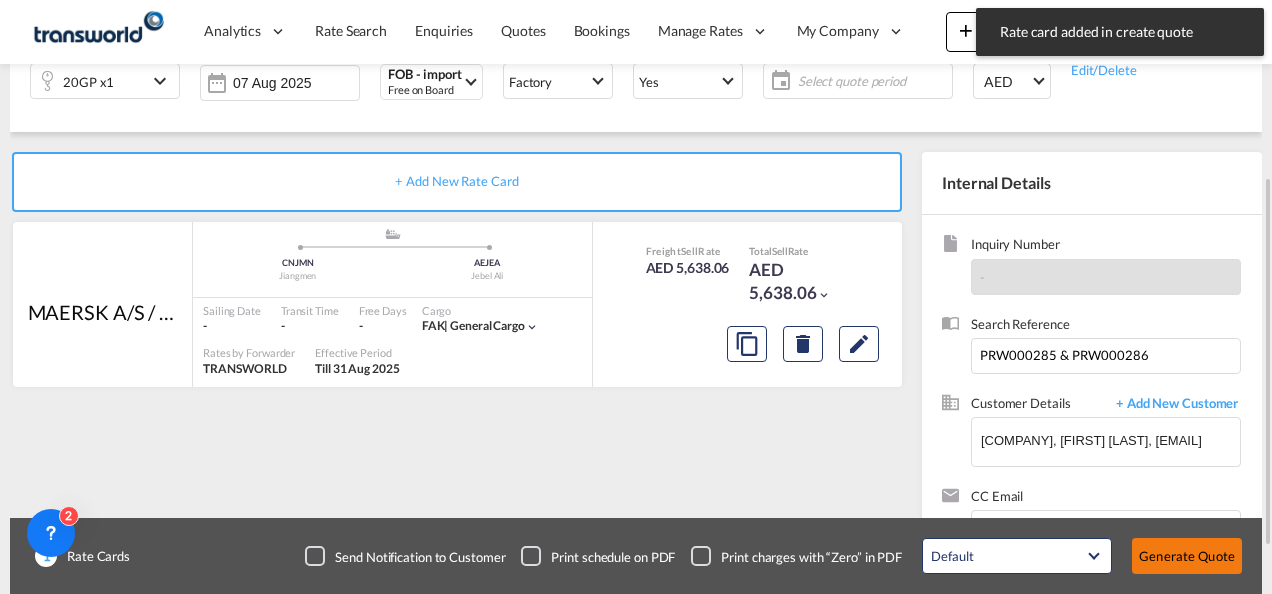 click on "Generate Quote" at bounding box center [1187, 556] 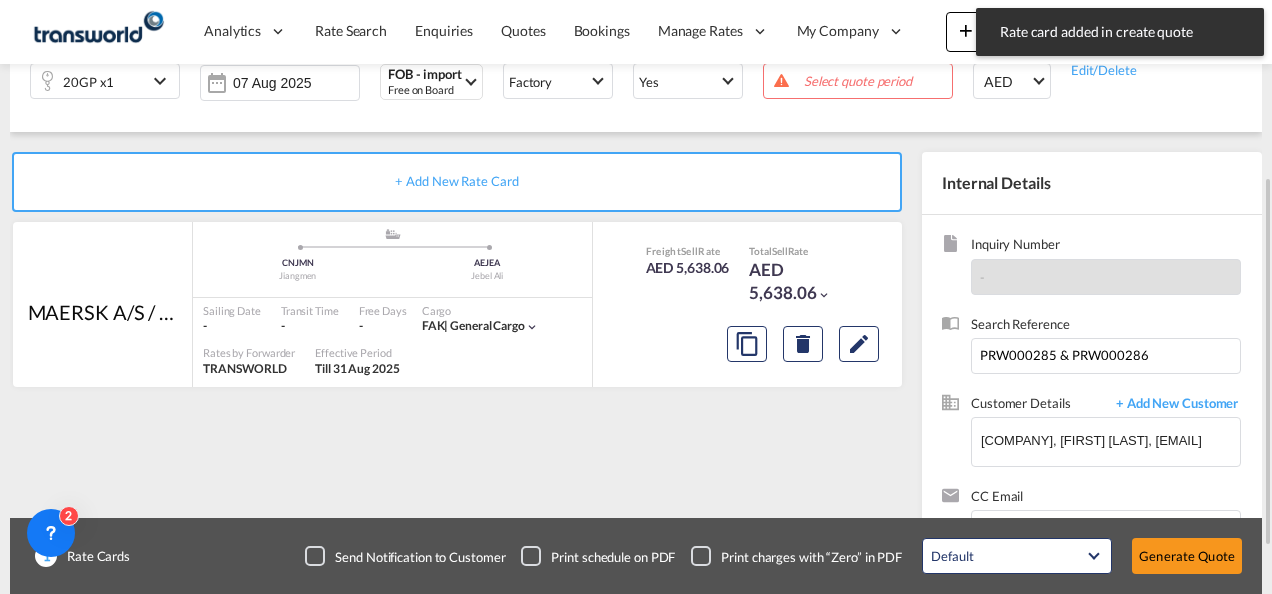 click on "Select quote period" 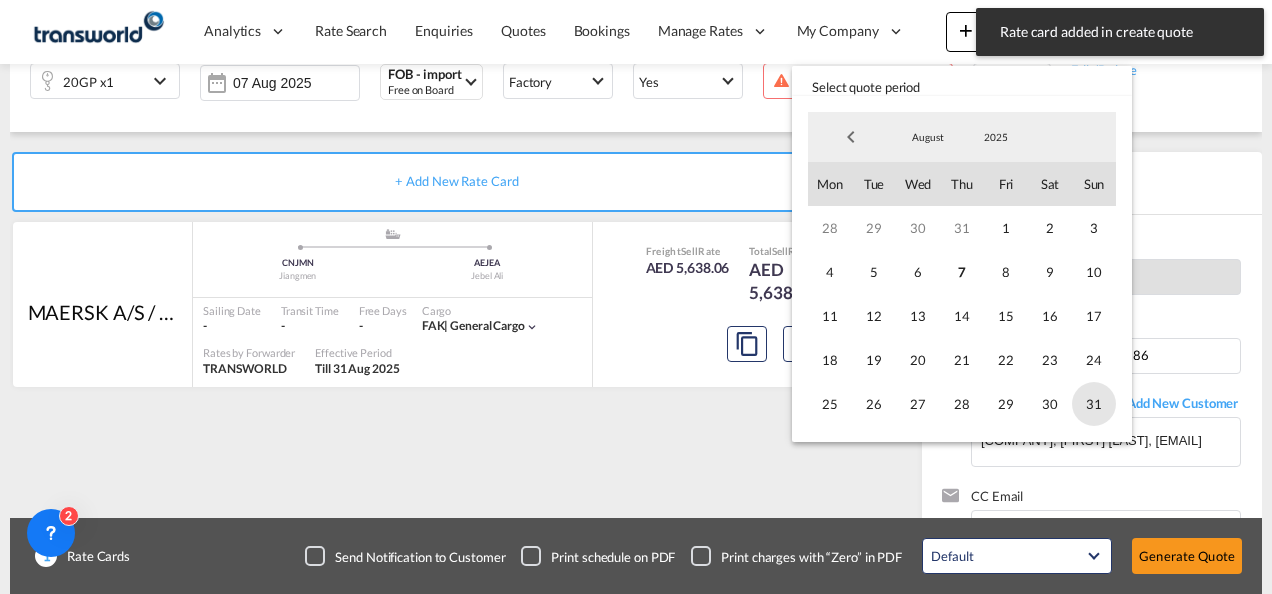 click on "31" at bounding box center (1094, 404) 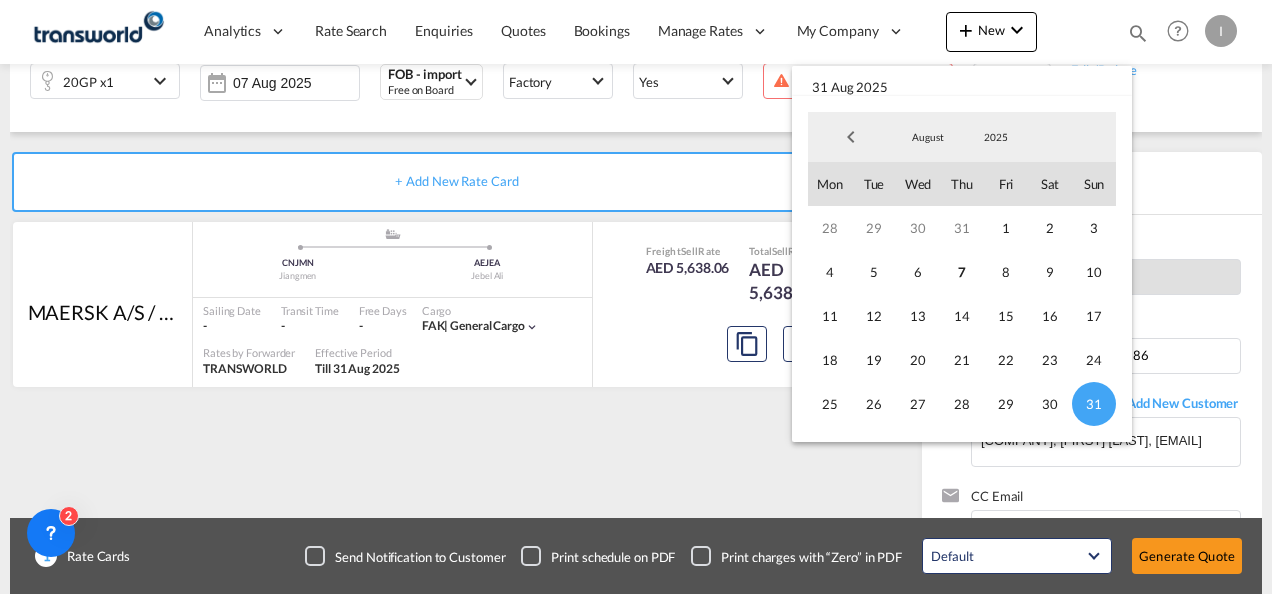 click at bounding box center [636, 297] 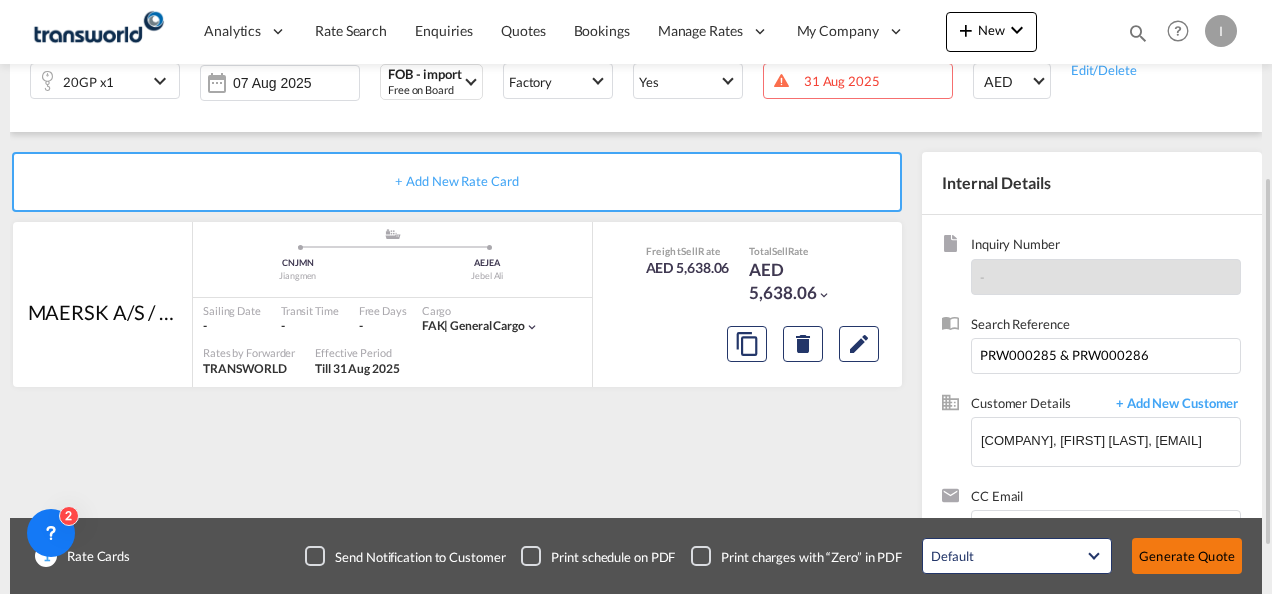 click on "Generate Quote" at bounding box center [1187, 556] 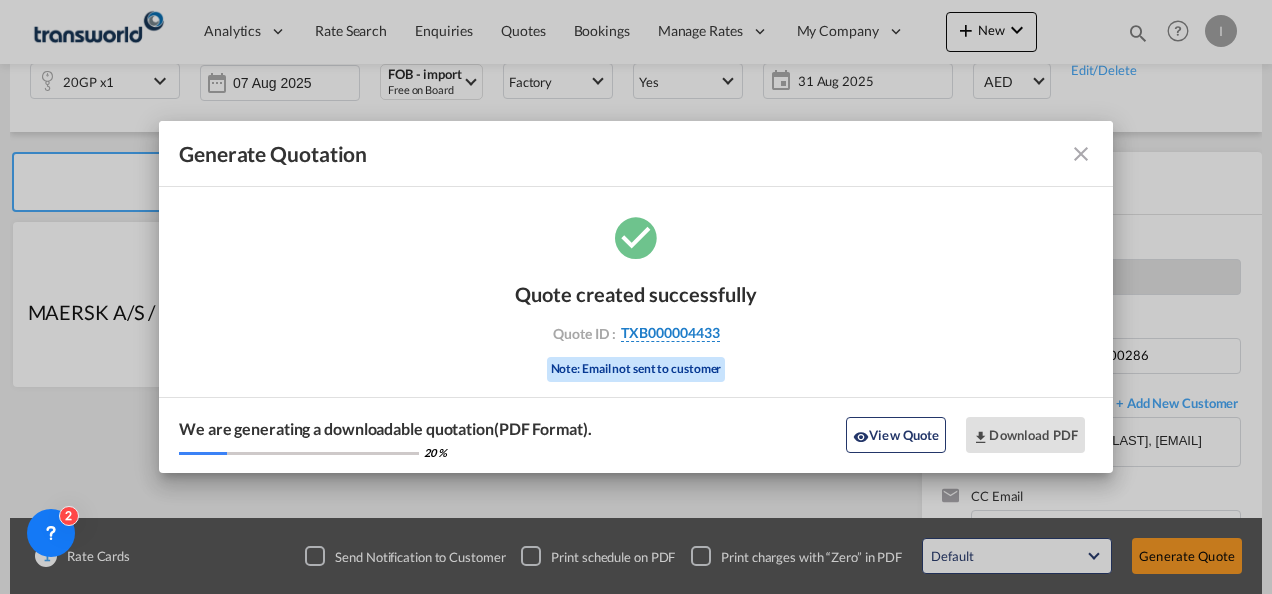 click on "TXB000004433" at bounding box center [670, 333] 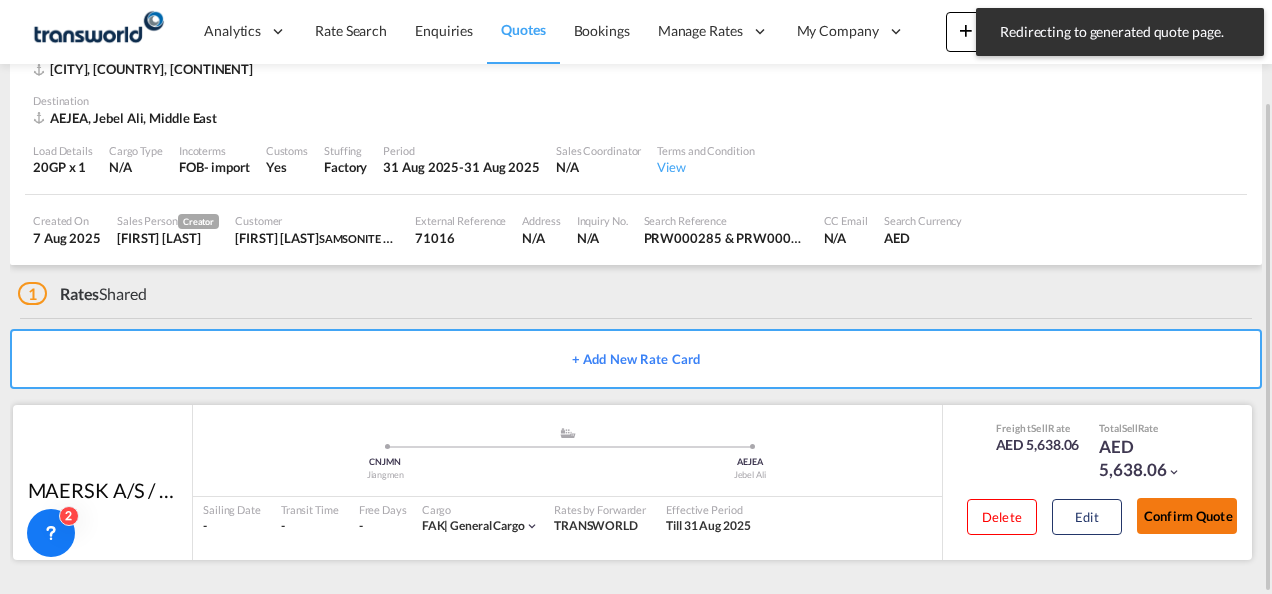 click on "Confirm Quote" at bounding box center (1187, 516) 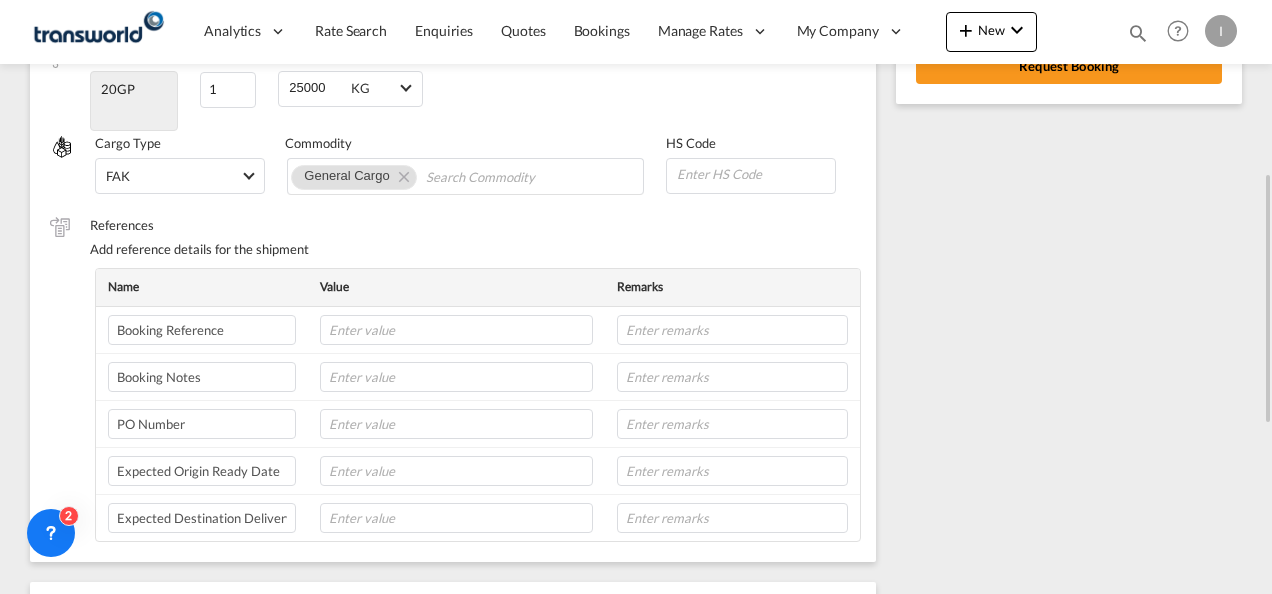 scroll, scrollTop: 211, scrollLeft: 0, axis: vertical 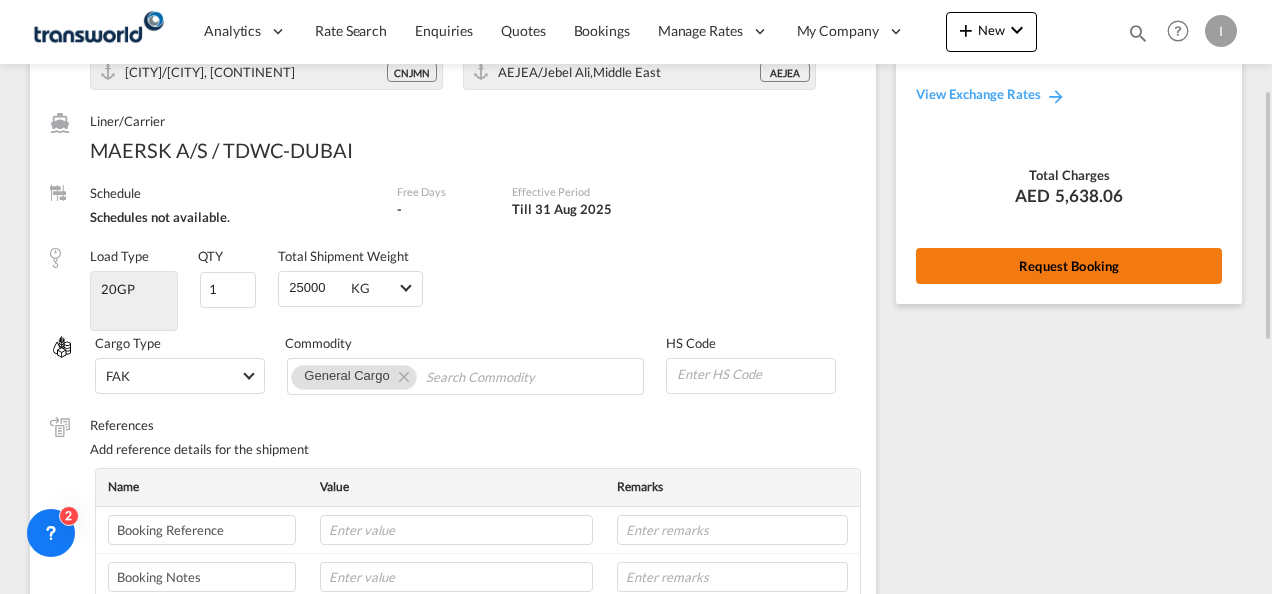 click on "Request Booking" at bounding box center (1069, 266) 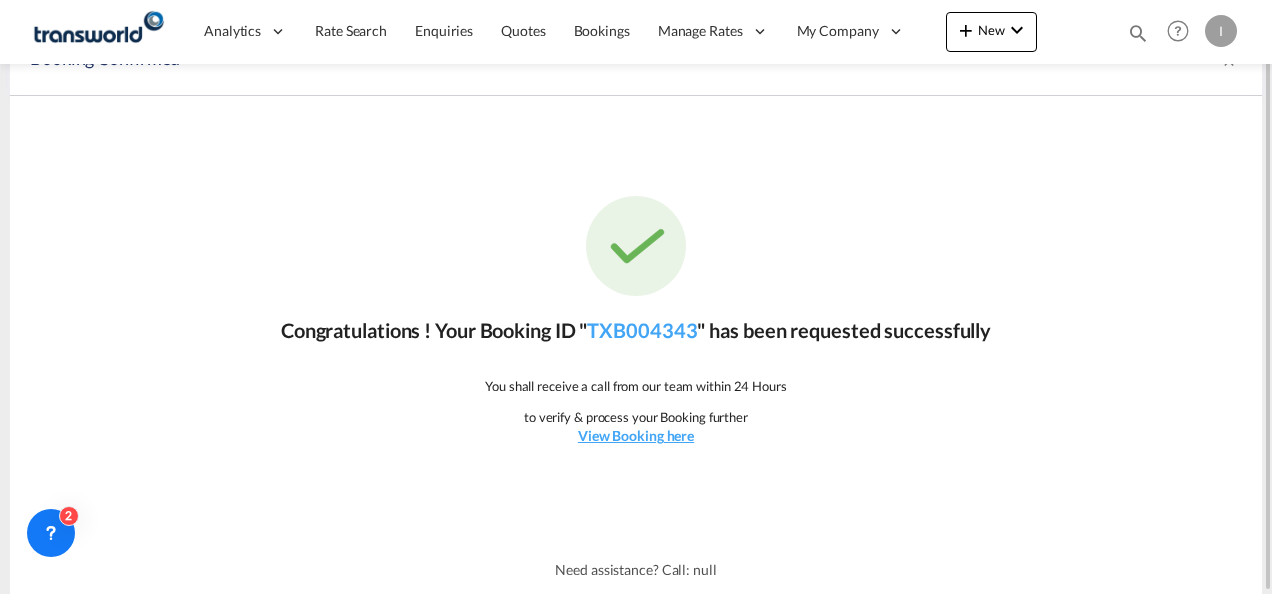 scroll, scrollTop: 37, scrollLeft: 0, axis: vertical 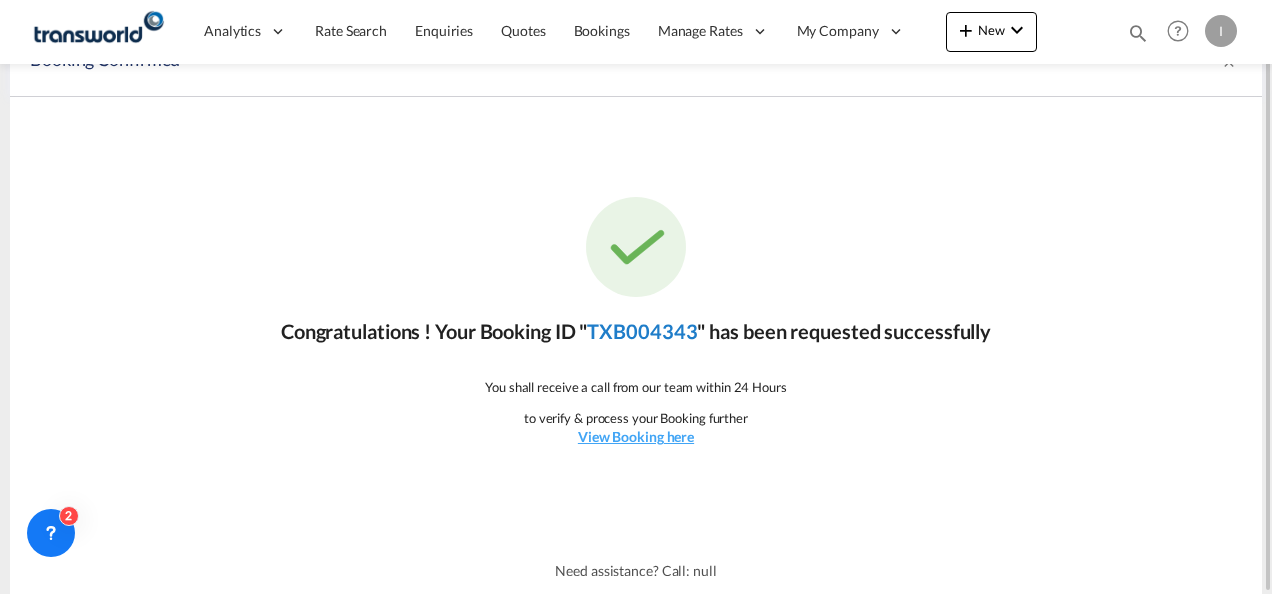 click on "TXB004343" 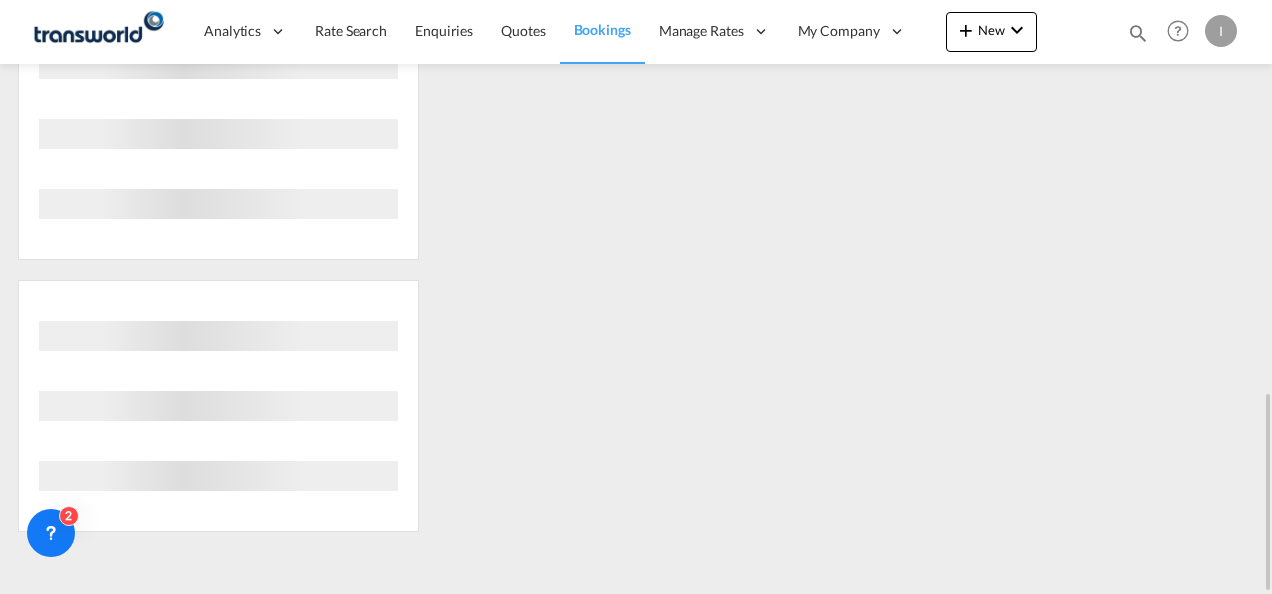 scroll, scrollTop: 0, scrollLeft: 0, axis: both 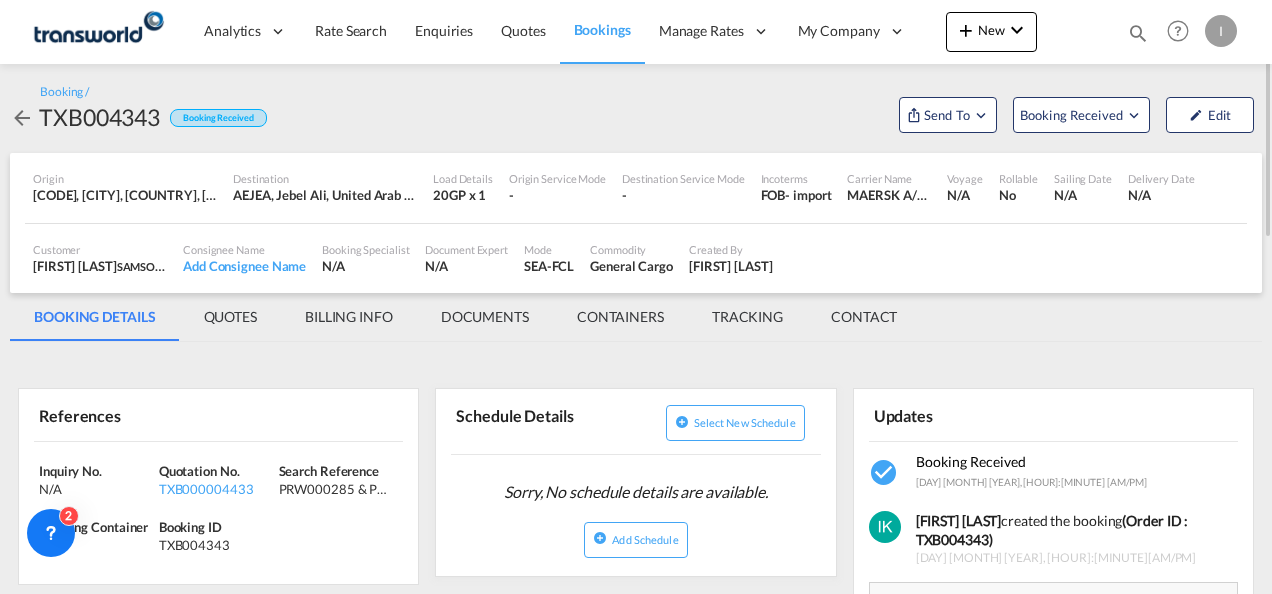 click on "Booking / TXB004343 Booking Received Send To
OTM
Yet to sync
Send Shipment
Booking Received
Edit" at bounding box center (636, 108) 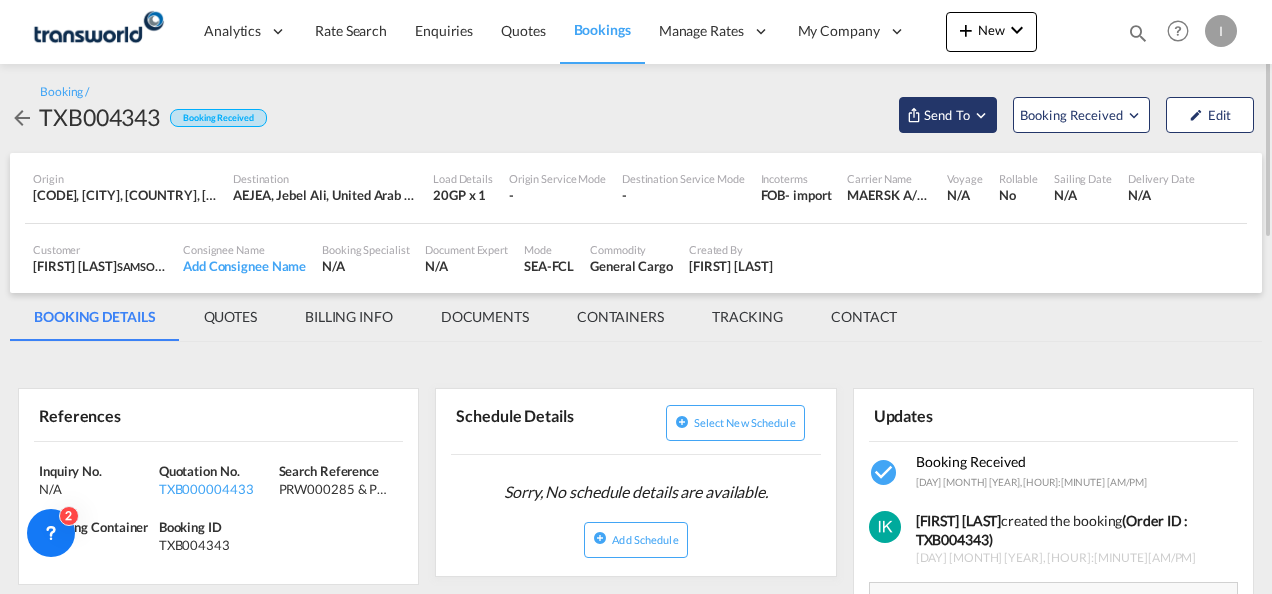 click on "Send To" at bounding box center (947, 115) 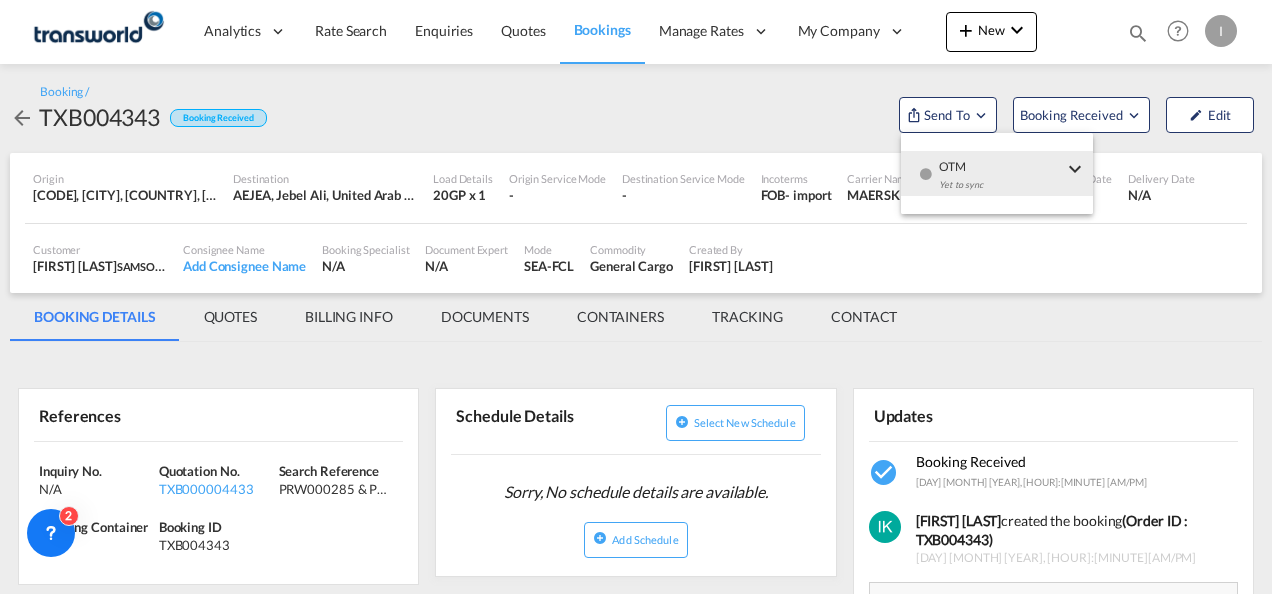 click on "Yet to sync" at bounding box center [1001, 190] 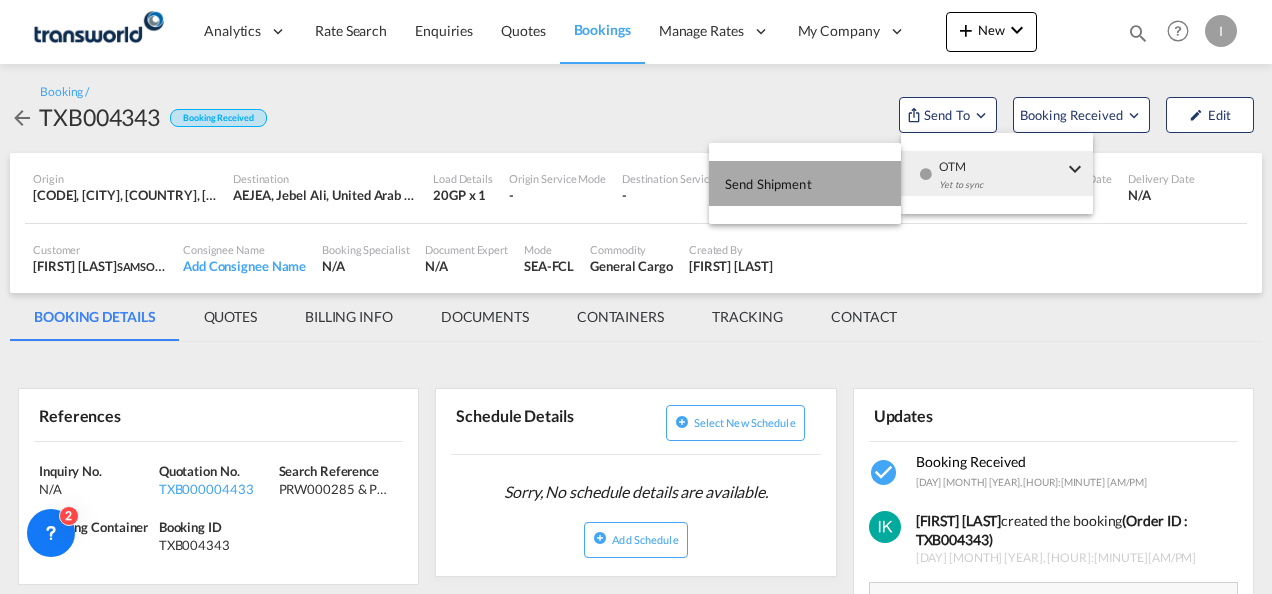 click on "Send Shipment" at bounding box center [805, 183] 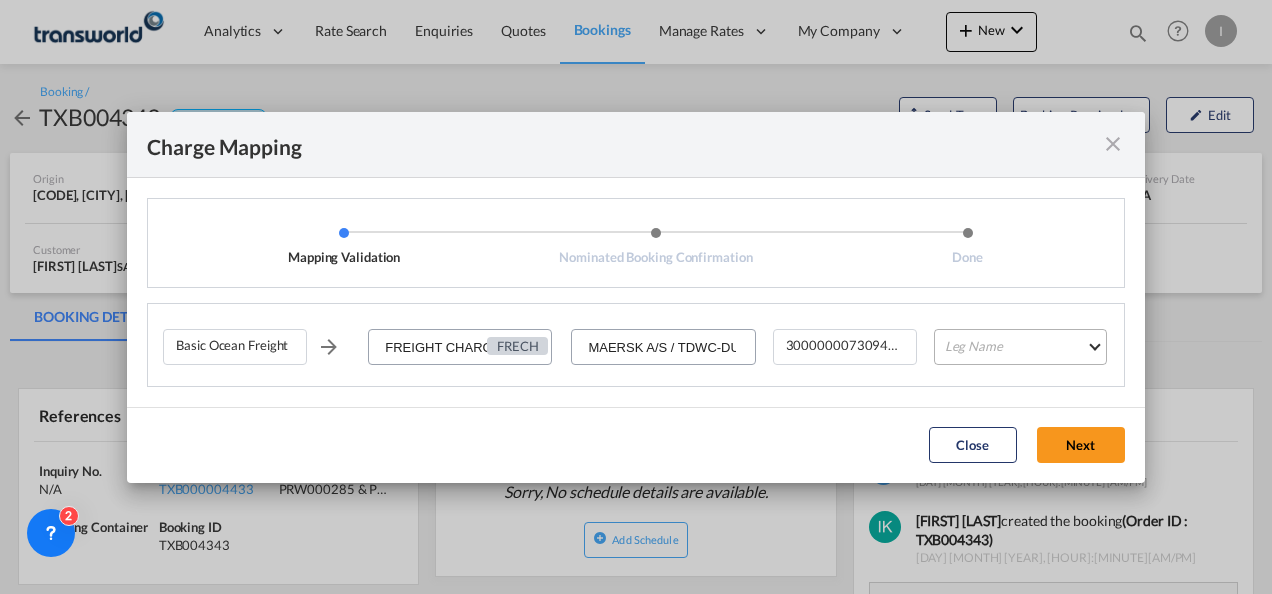 click on "Leg Name HANDLING ORIGIN VESSEL HANDLING DESTINATION OTHERS TL PICK UP CUSTOMS ORIGIN CUSTOMS DESTINATION TL DELIVERY" at bounding box center [1020, 347] 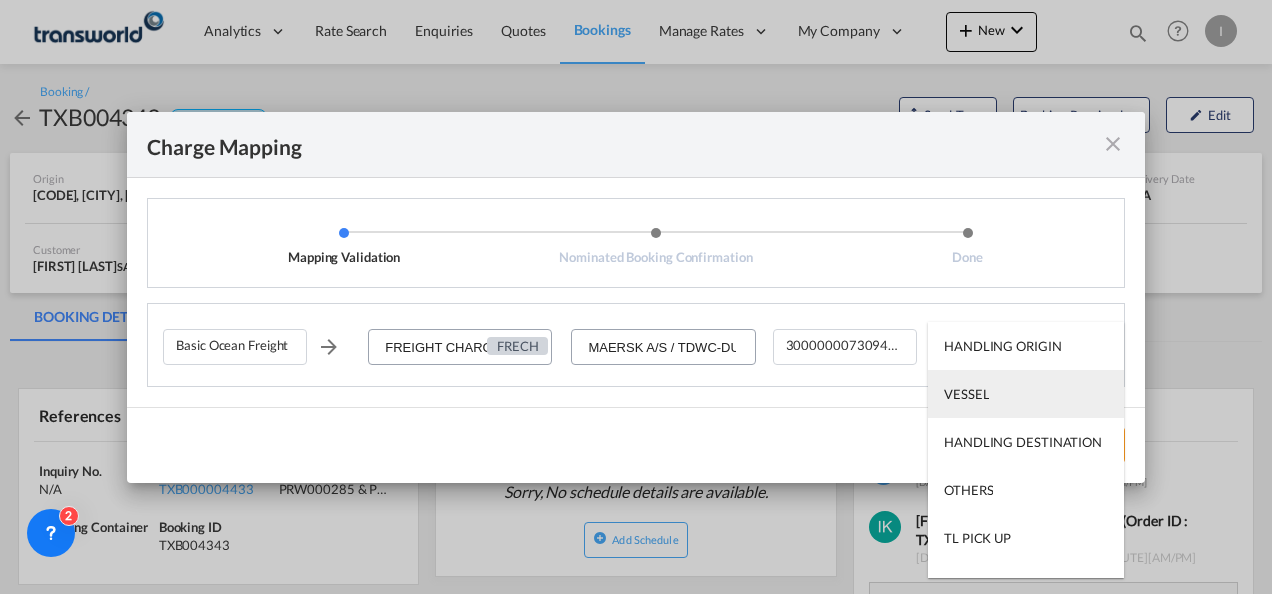 click on "VESSEL" at bounding box center [966, 394] 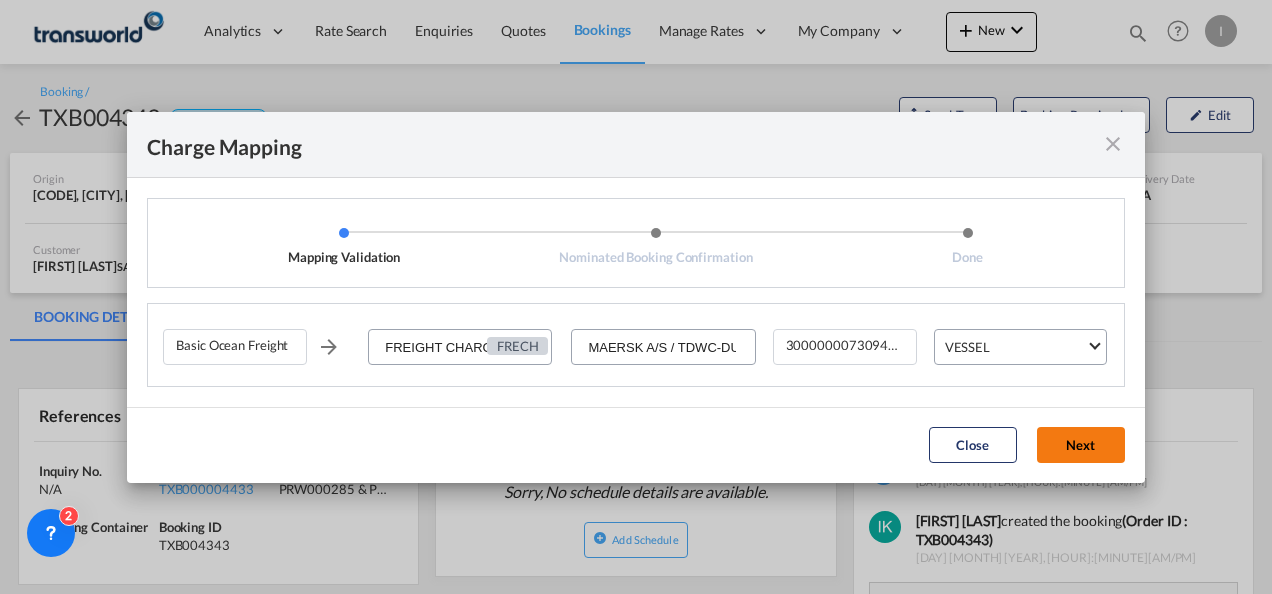 click on "Next" 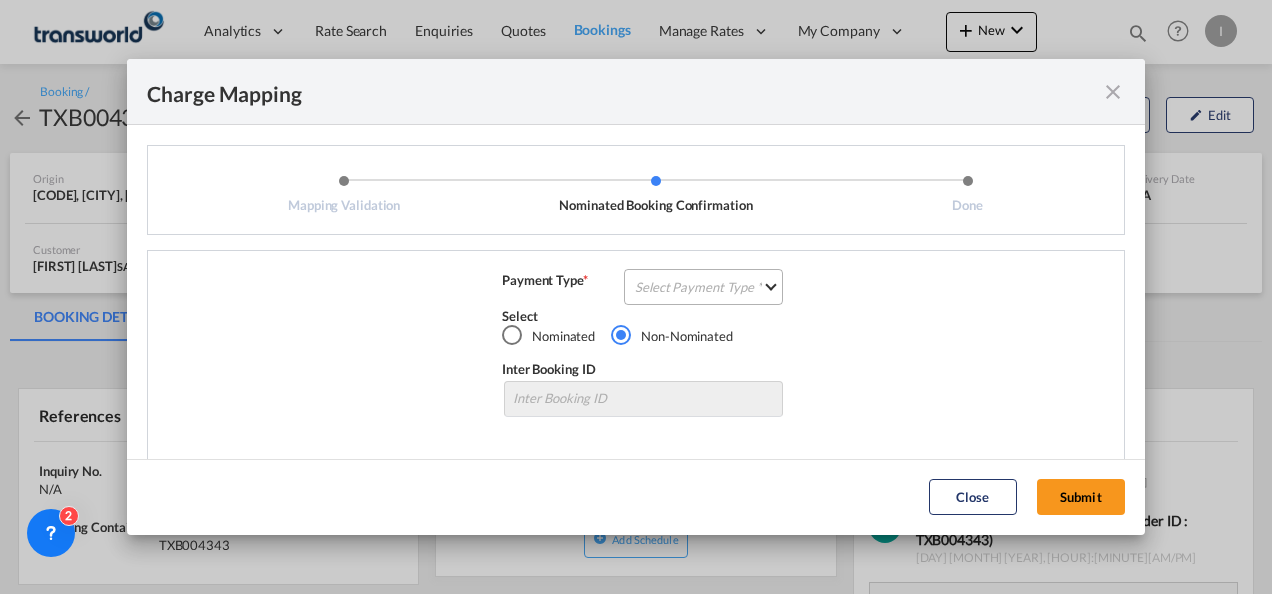 click on "Select Payment Type
COLLECT
PREPAID" at bounding box center (703, 287) 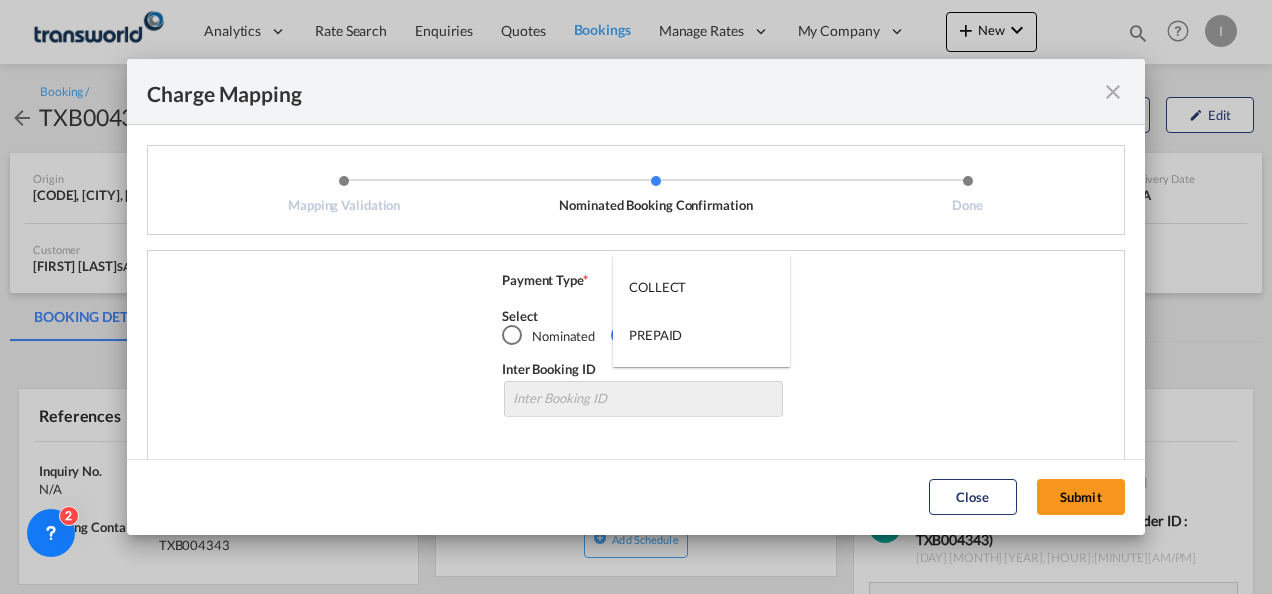 click on "COLLECT" at bounding box center (657, 287) 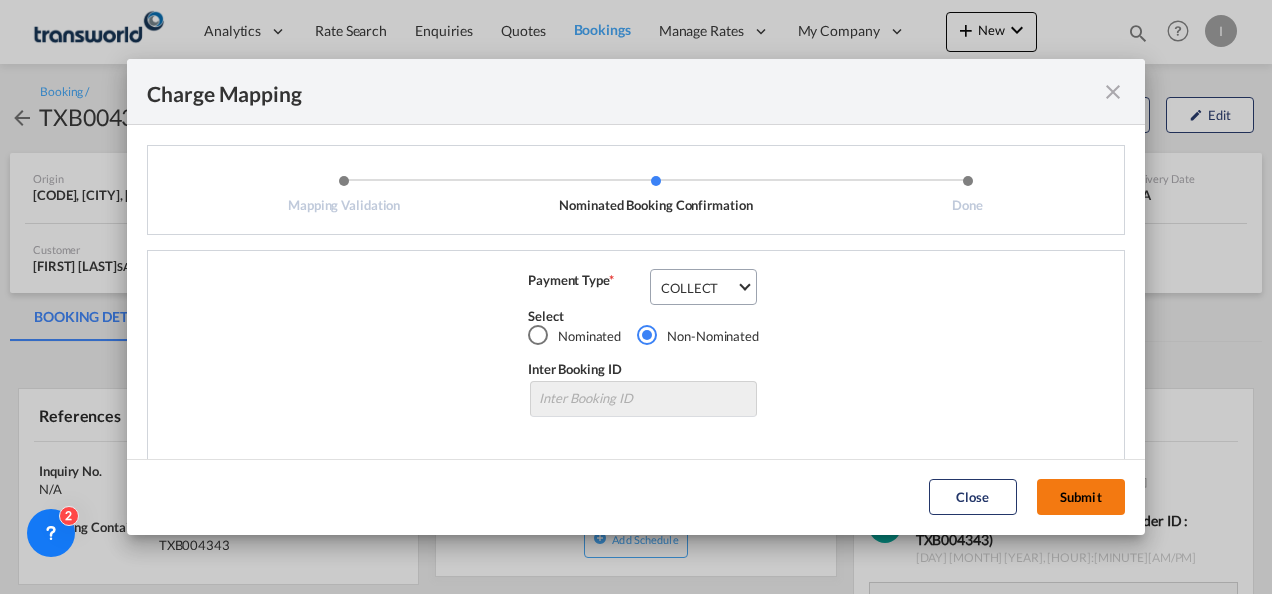 click on "Submit" 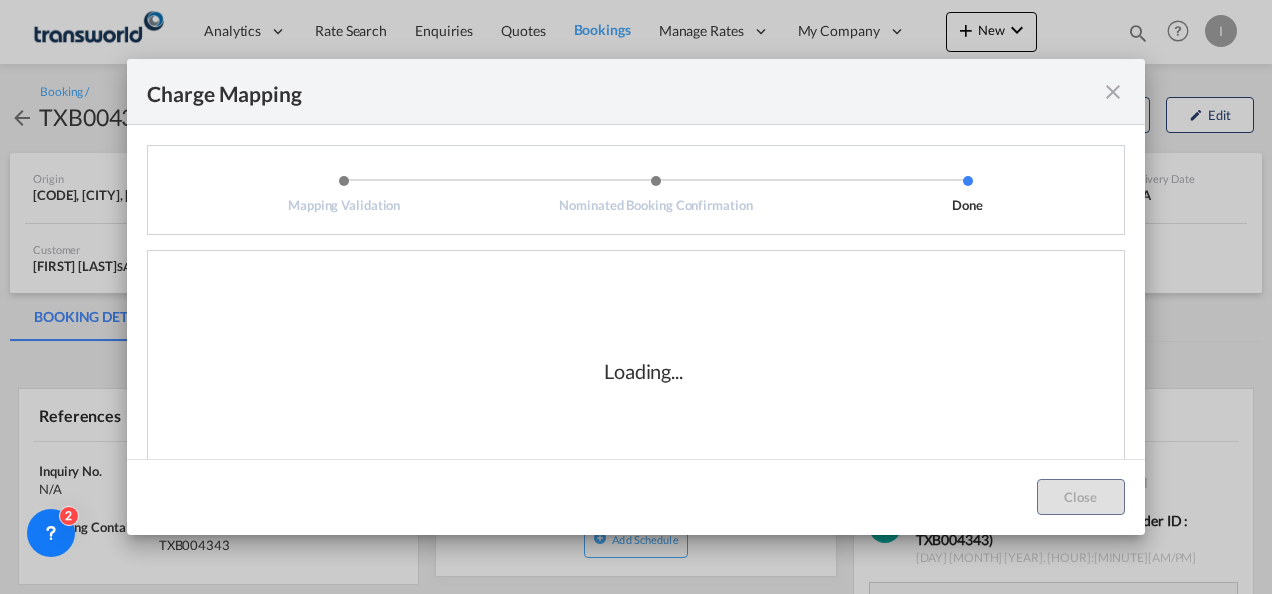 click on "Loading..." at bounding box center (643, 371) 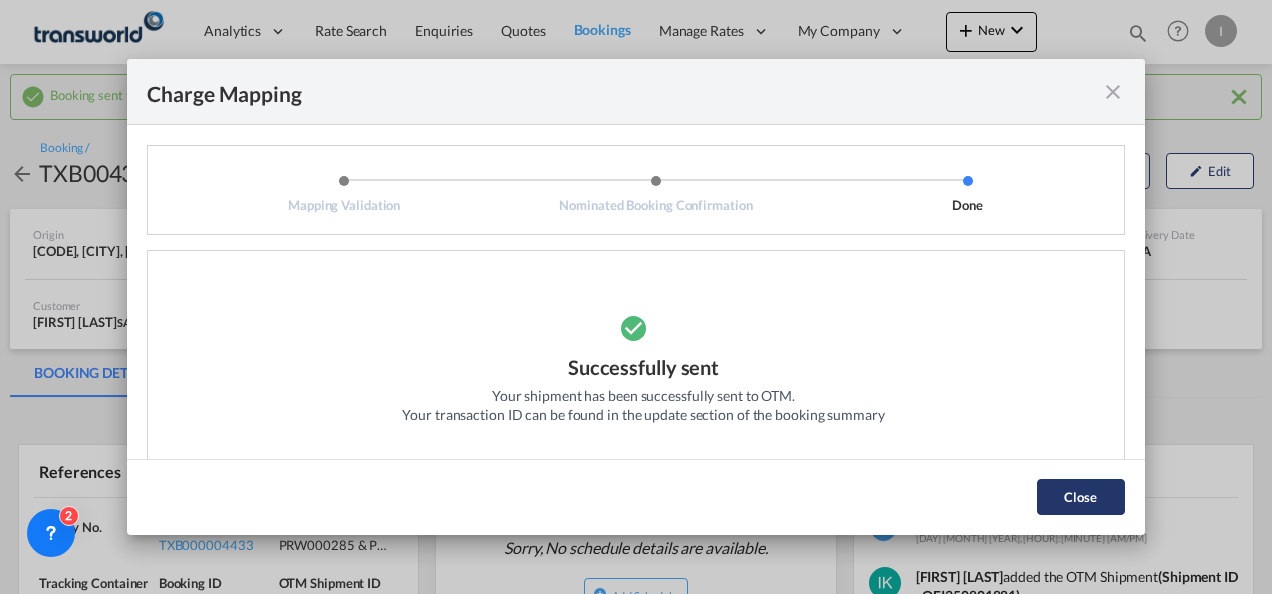 click on "Close" 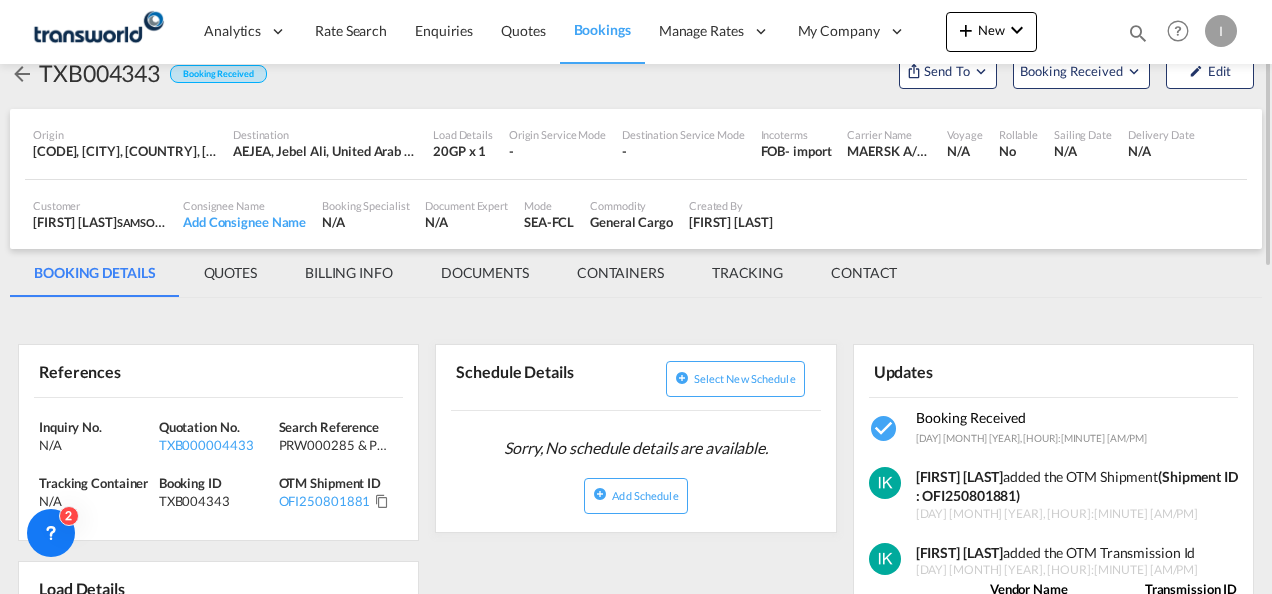scroll, scrollTop: 200, scrollLeft: 0, axis: vertical 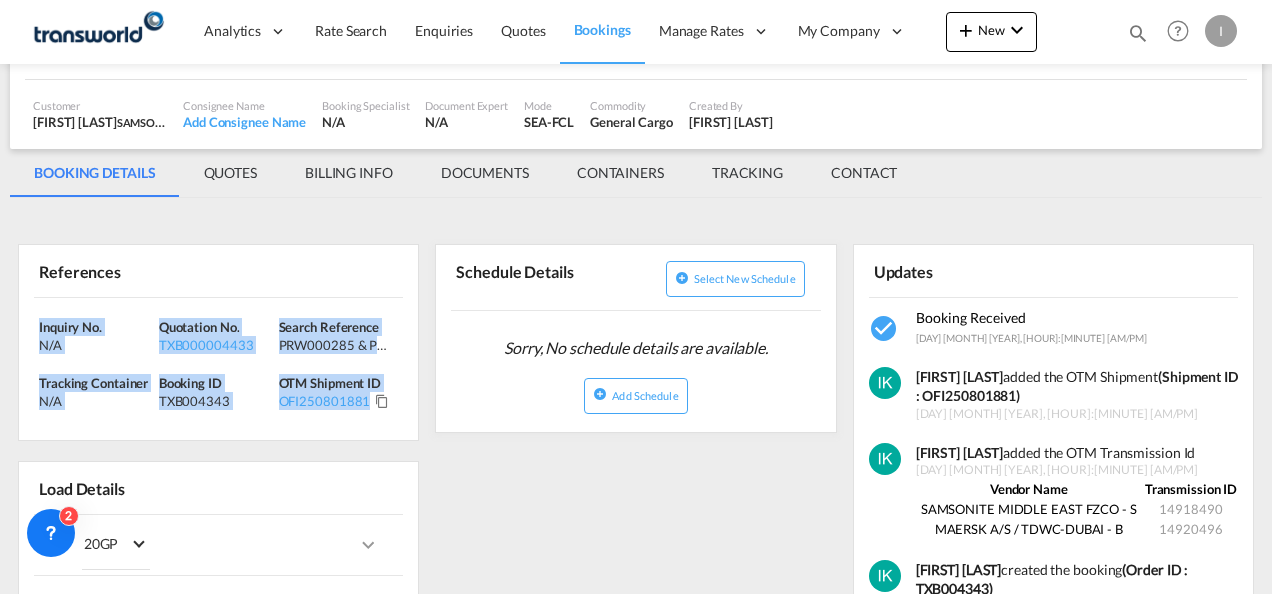 drag, startPoint x: 394, startPoint y: 424, endPoint x: -3, endPoint y: 318, distance: 410.90753 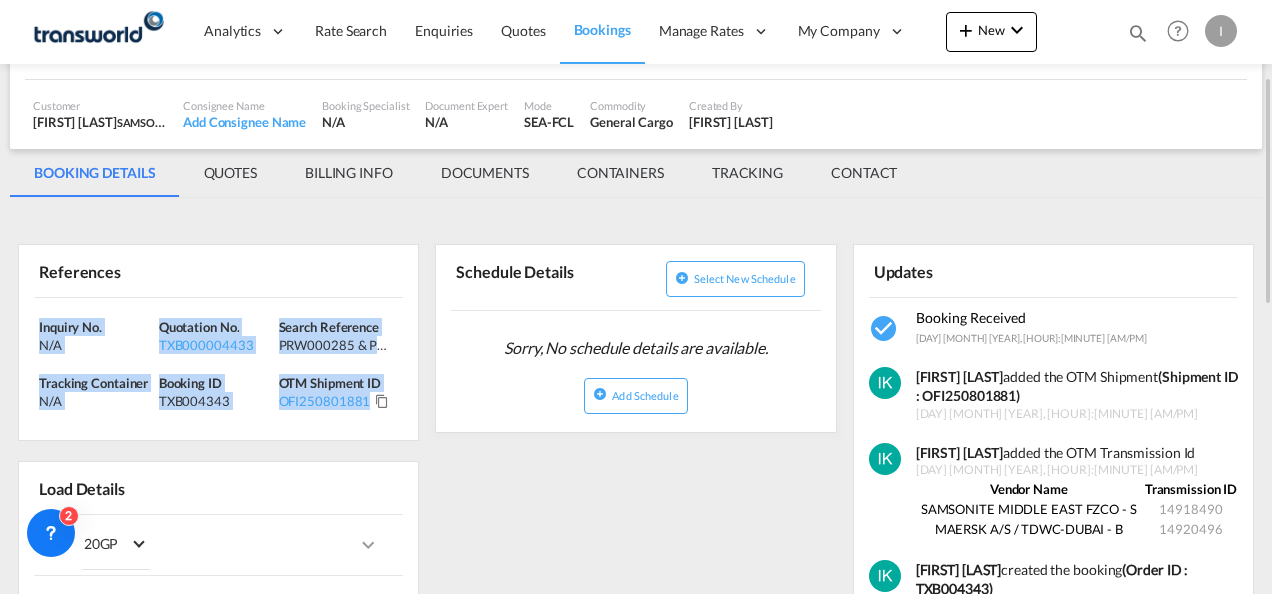 copy on "Inquiry No. N/A Quotation No. TXB000004433 Search Reference PRW000285 & PRW000286 Tracking Container
N/A Booking ID TXB004343 OTM Shipment ID OFI250801881" 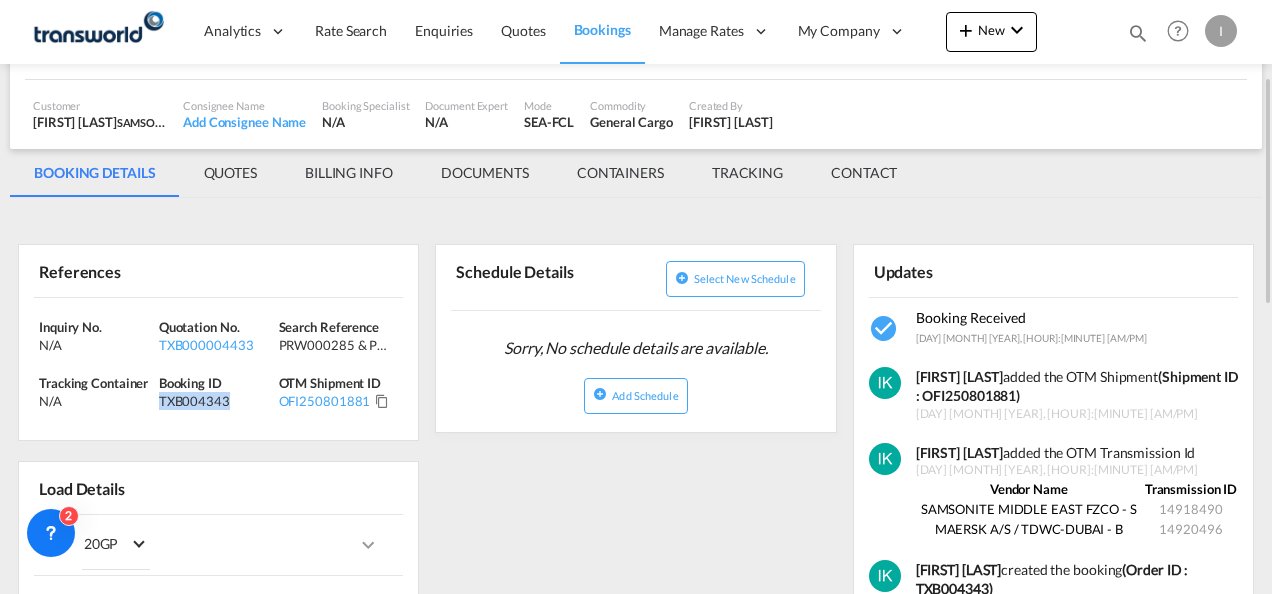 click on "TXB004343" at bounding box center (216, 401) 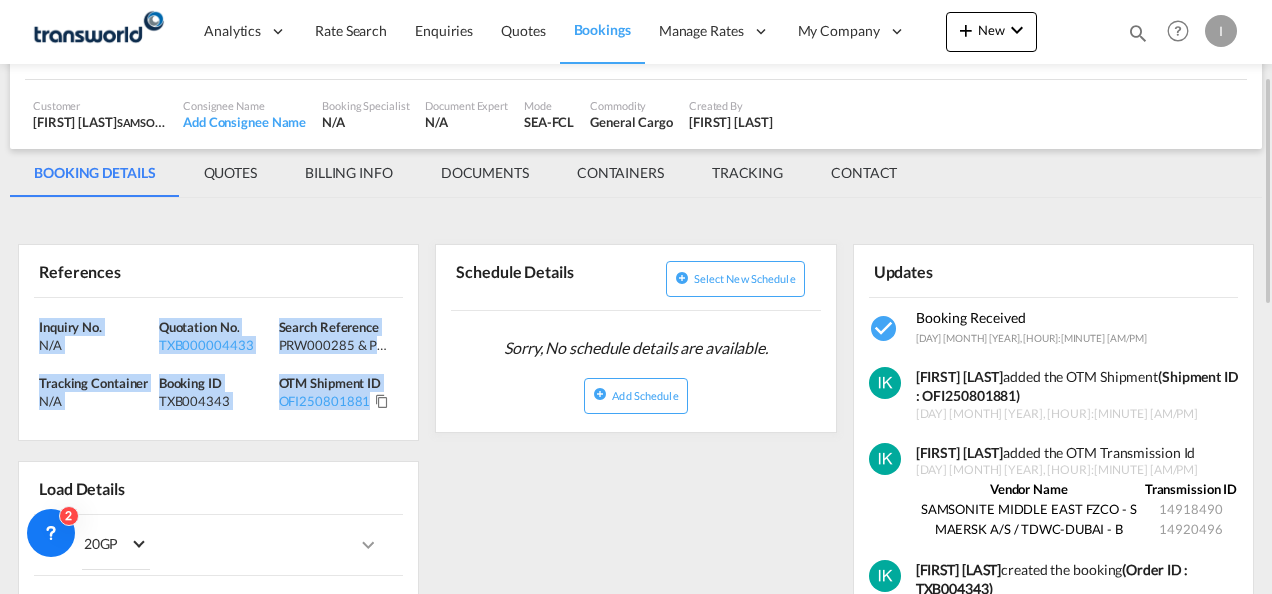 drag, startPoint x: 393, startPoint y: 422, endPoint x: 20, endPoint y: 329, distance: 384.41904 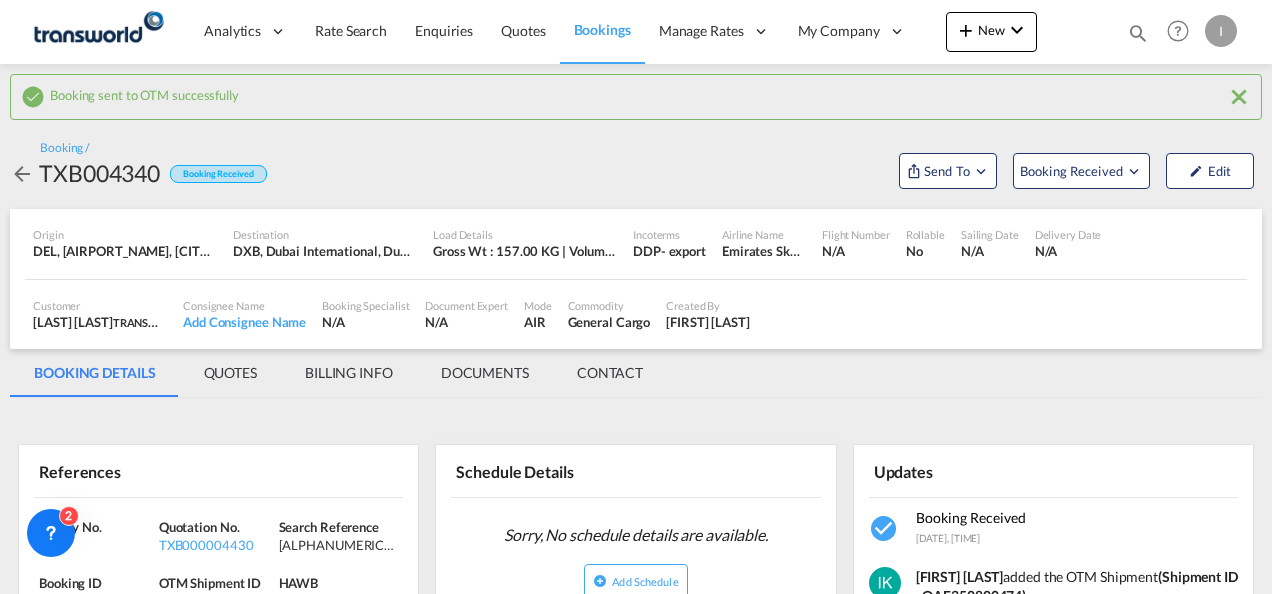 scroll, scrollTop: 0, scrollLeft: 0, axis: both 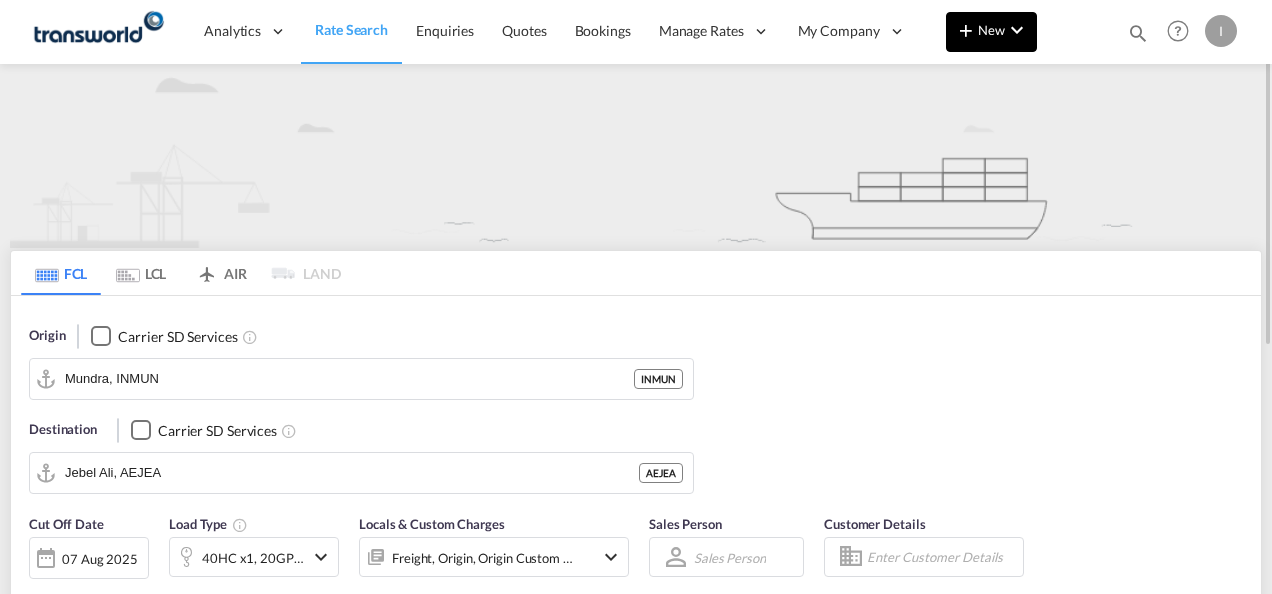click on "New" at bounding box center [991, 30] 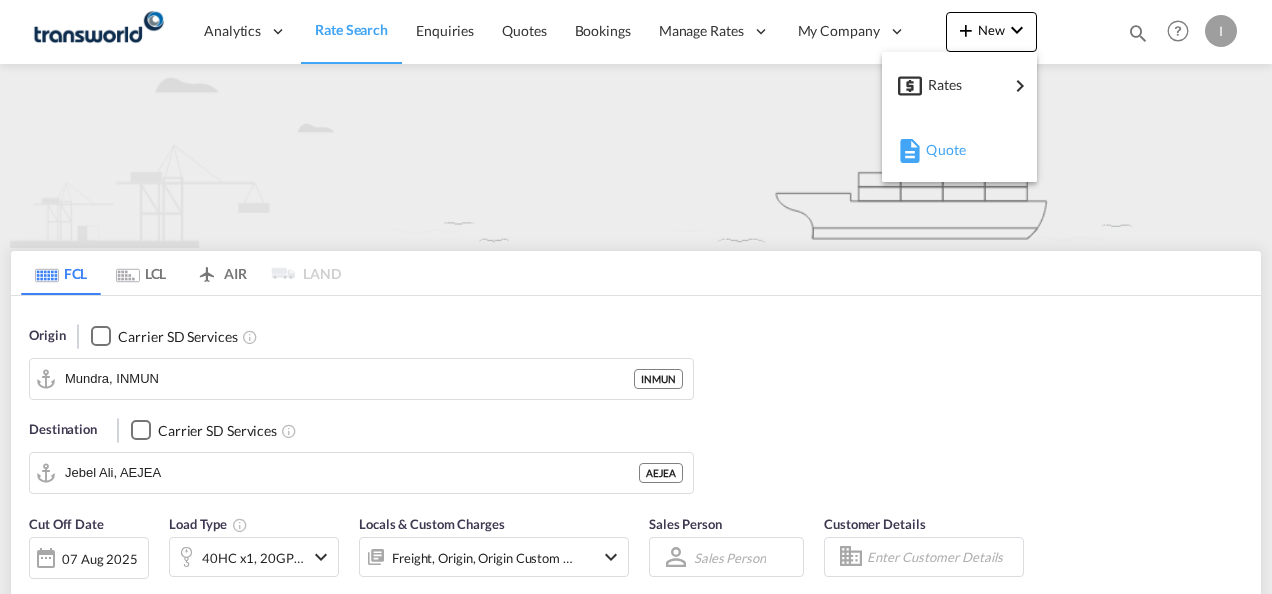 click on "Quote" at bounding box center (937, 150) 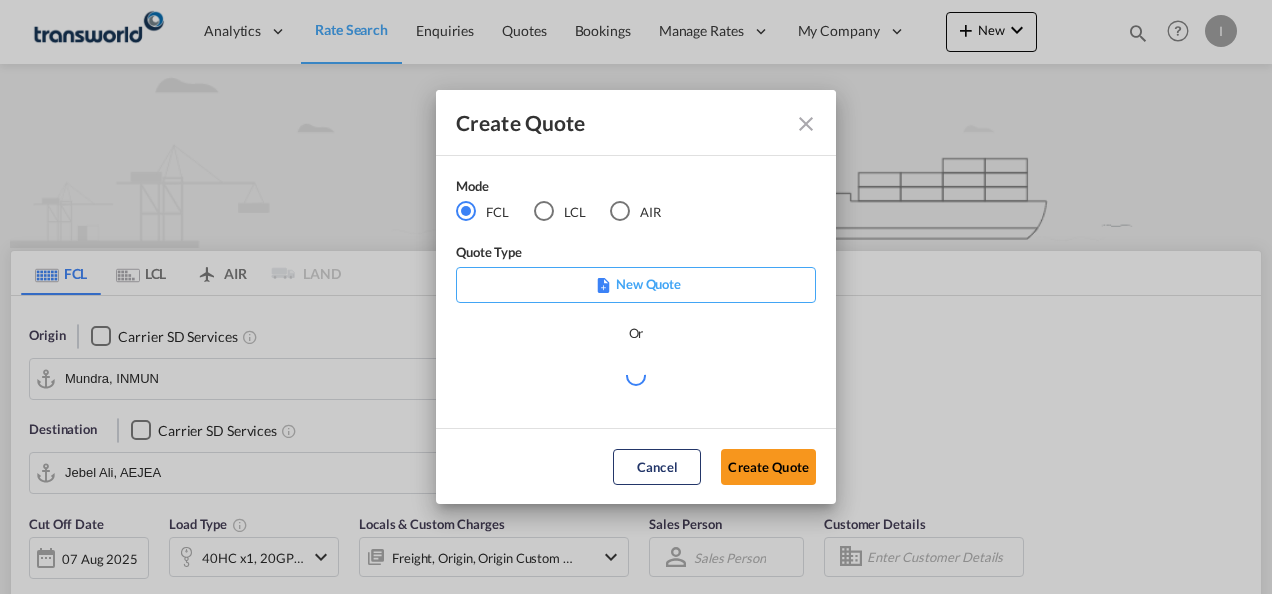 click at bounding box center (620, 211) 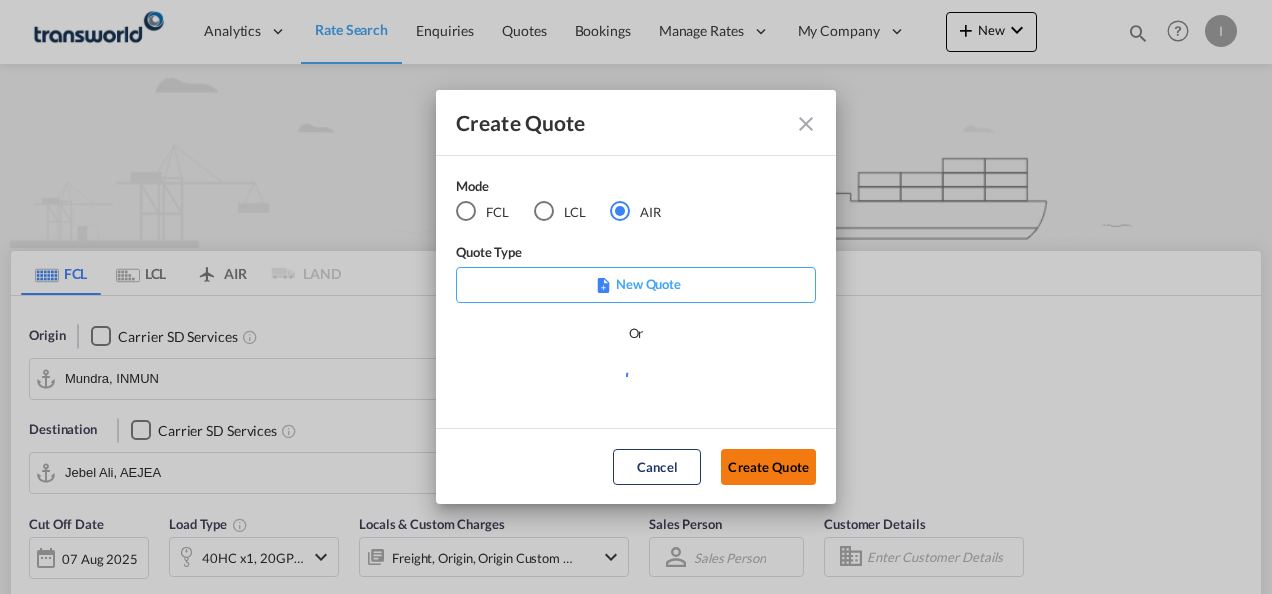 click on "Create Quote" 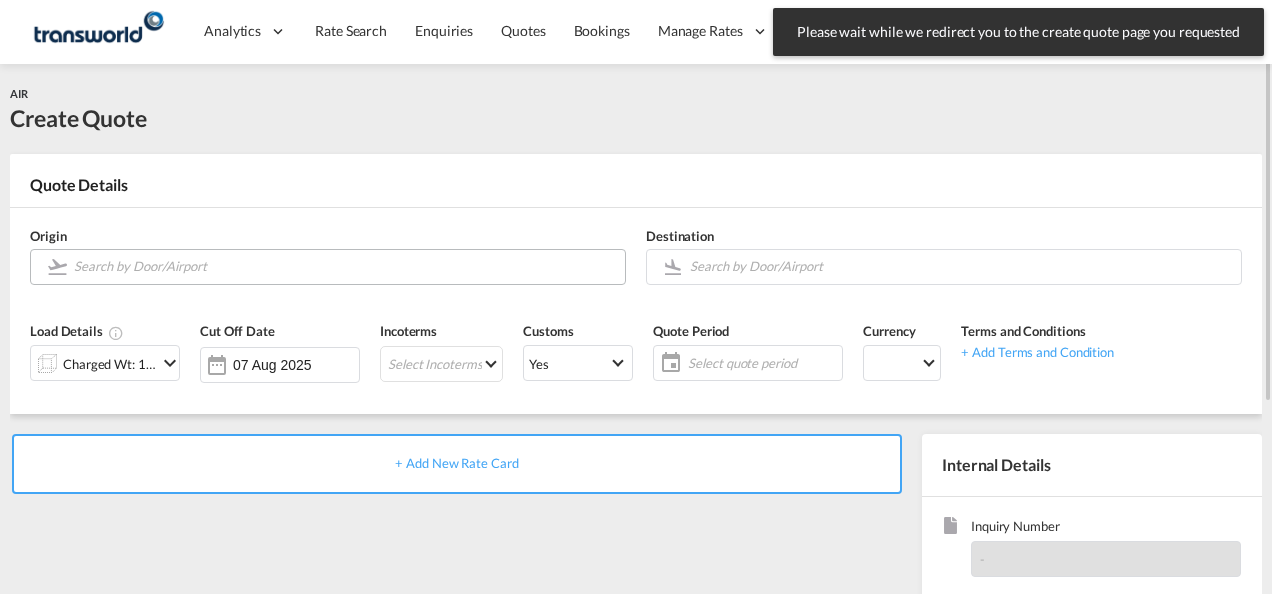 click at bounding box center (344, 266) 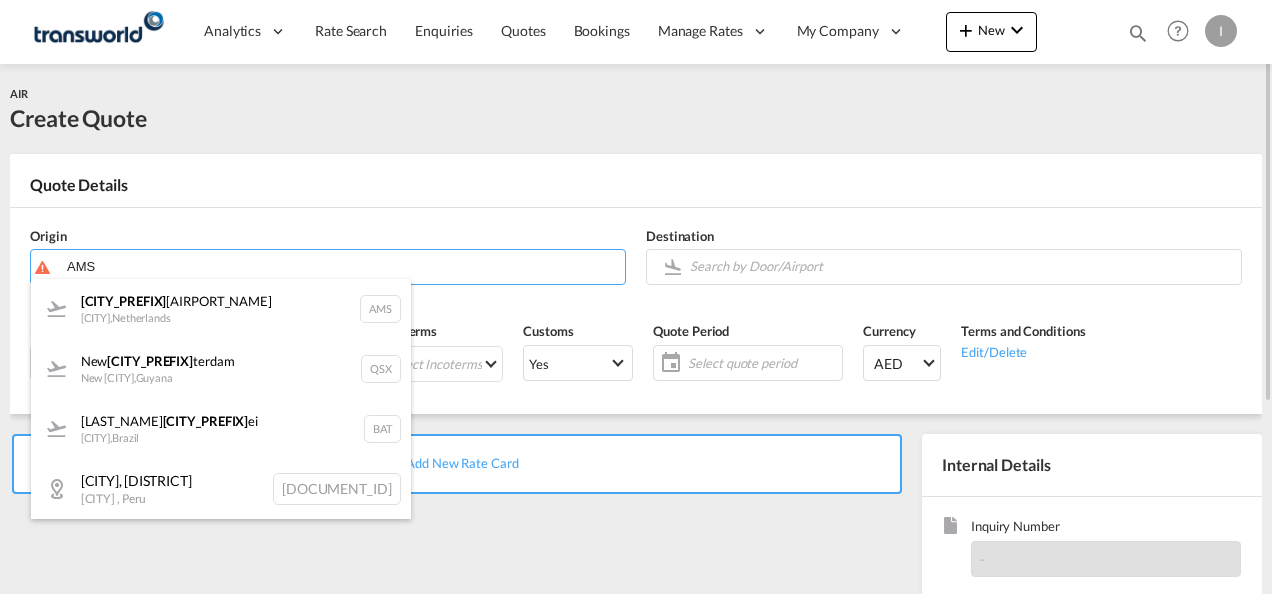 click on "[CITY] [AIRPORT] [CITY], [COUNTRY]
[AIRPORT_CODE]" at bounding box center [221, 309] 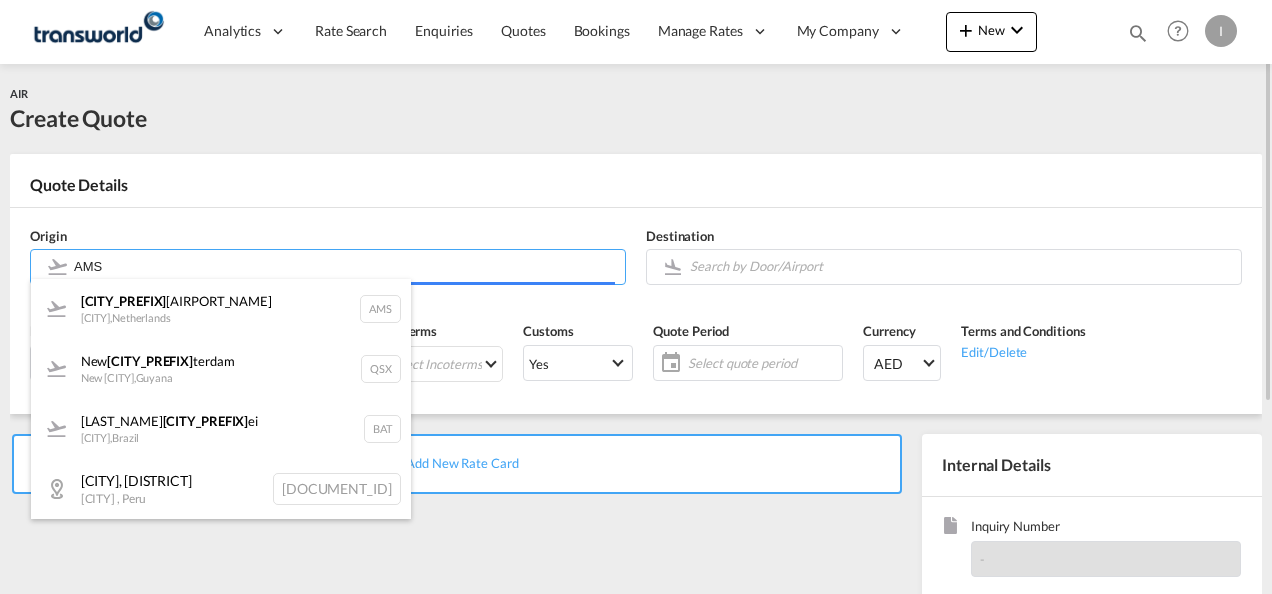 type on "[AIRPORT_CODE], [CITY], [AIRPORT_CODE]" 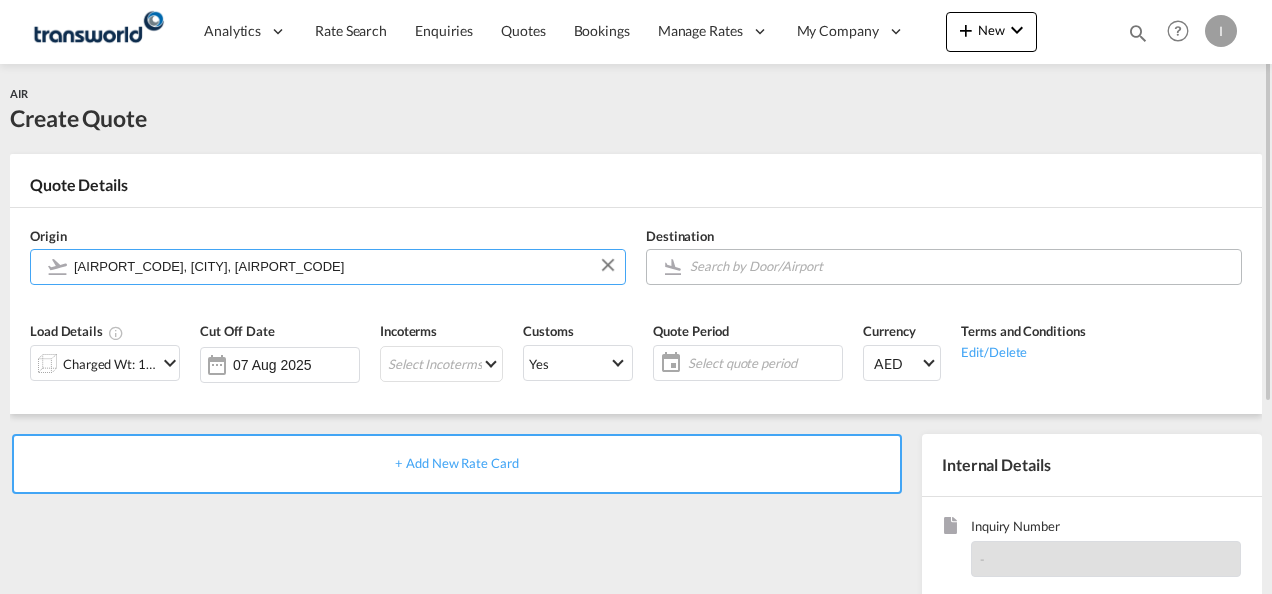 click at bounding box center [673, 267] 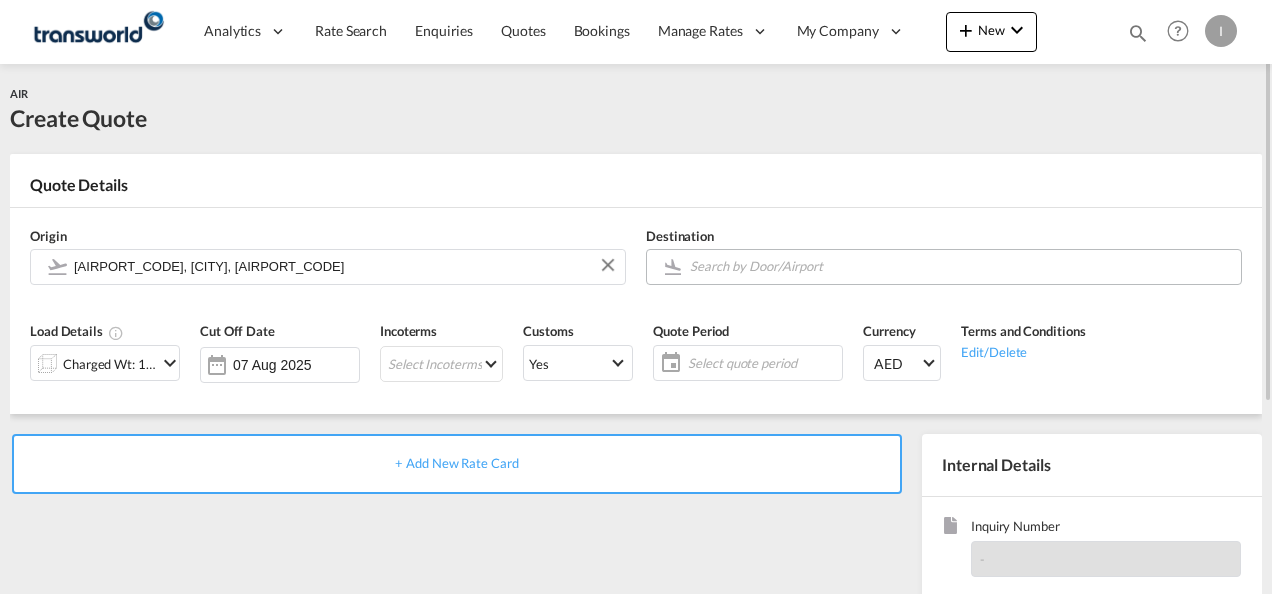 click at bounding box center [960, 266] 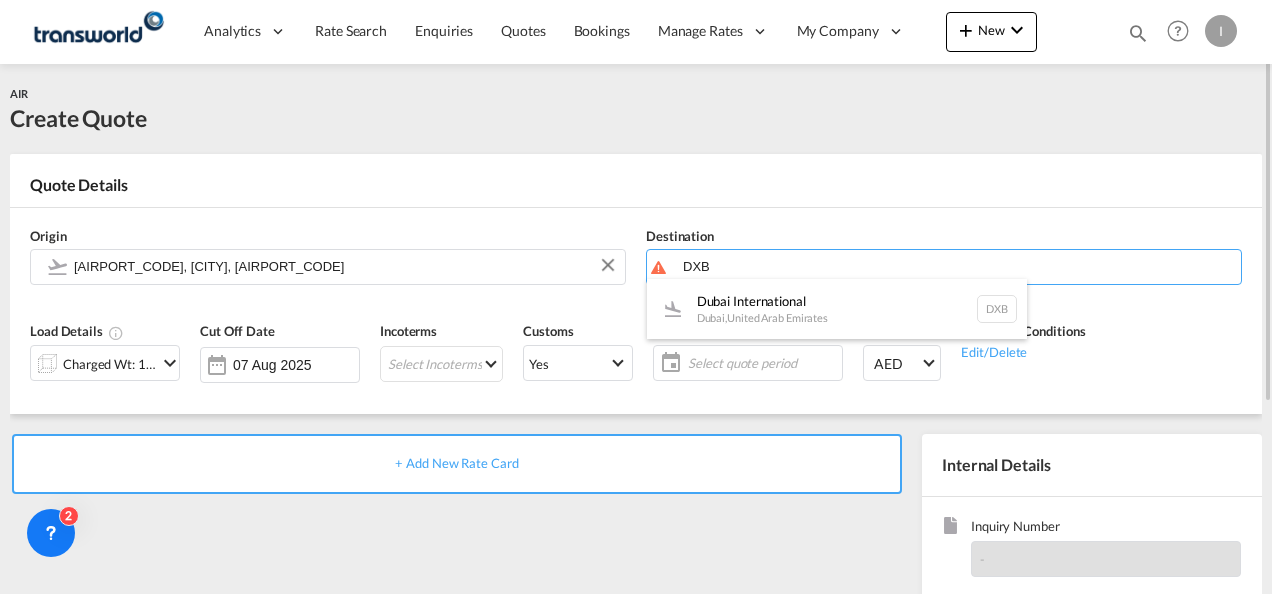 click on "[CITY] International
[CITY] ,  [COUNTRY]
[AIRPORT_CODE]" at bounding box center [837, 309] 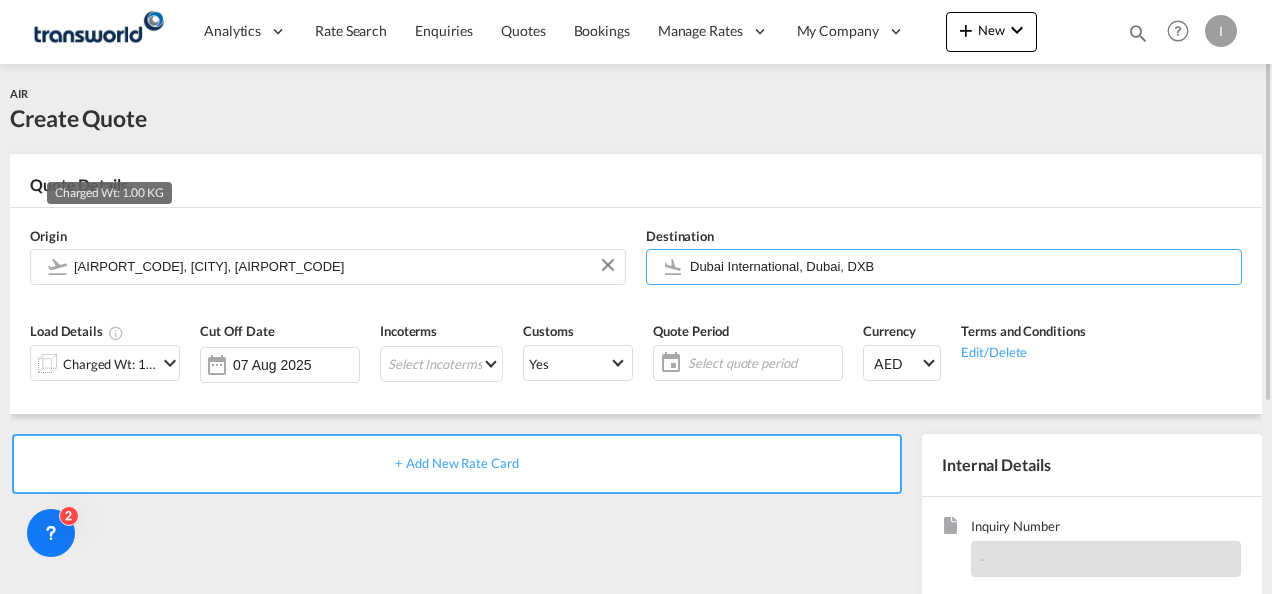 click on "Charged Wt: 1.00 KG" at bounding box center [110, 364] 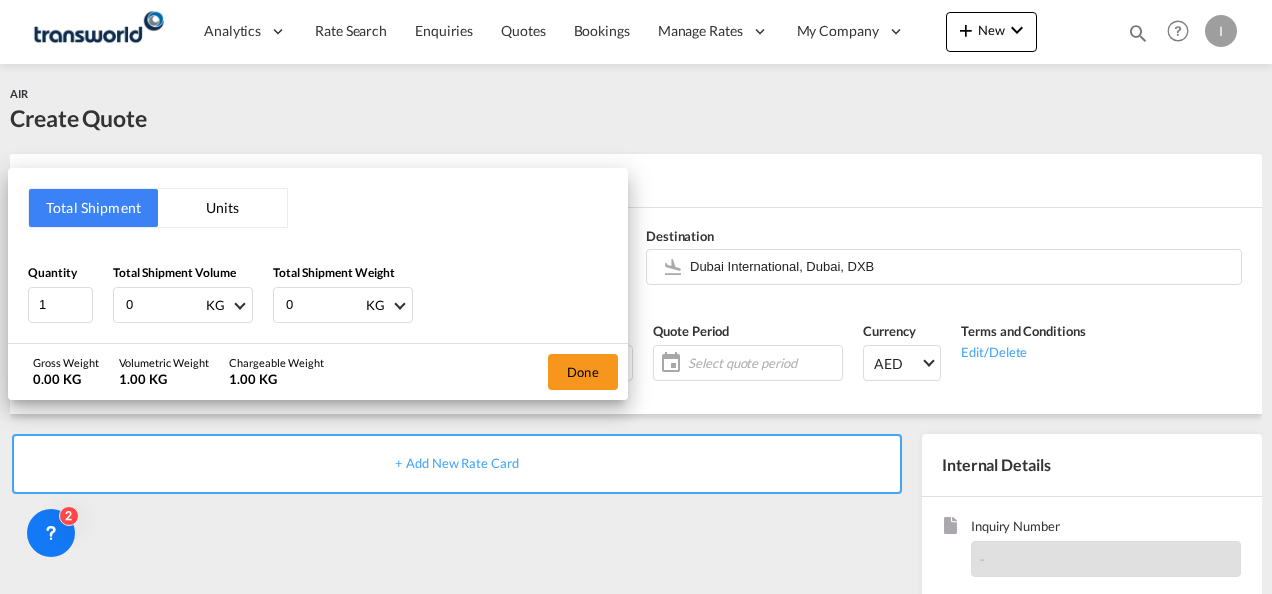 drag, startPoint x: 144, startPoint y: 308, endPoint x: 113, endPoint y: 312, distance: 31.257 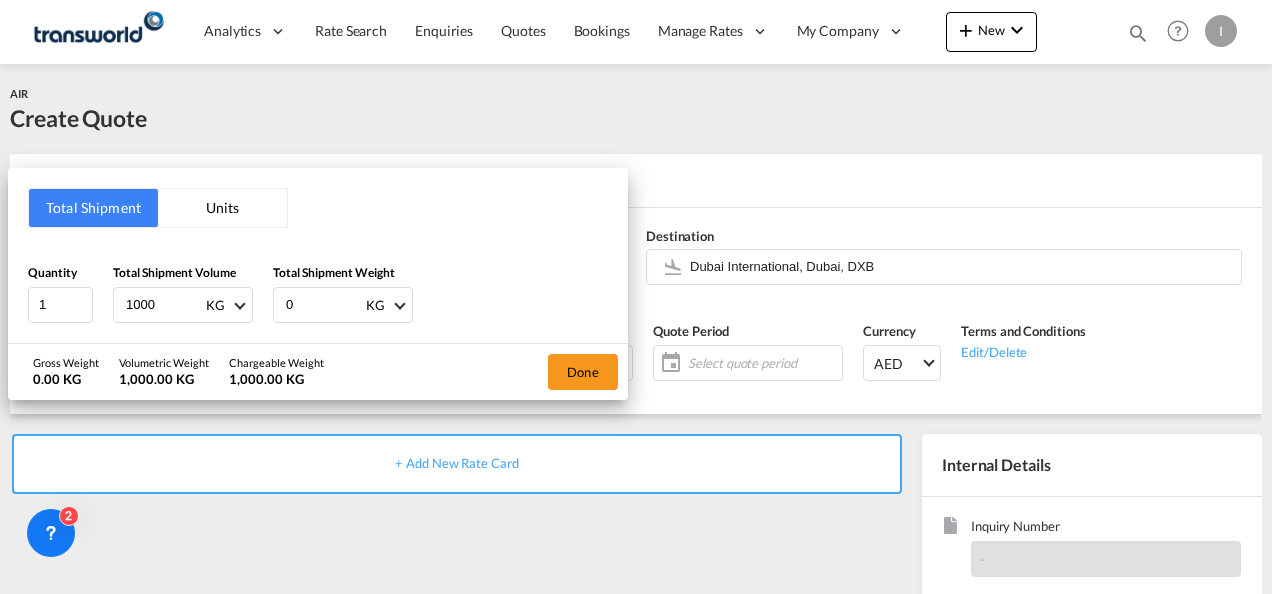 drag, startPoint x: 145, startPoint y: 300, endPoint x: 106, endPoint y: 303, distance: 39.115215 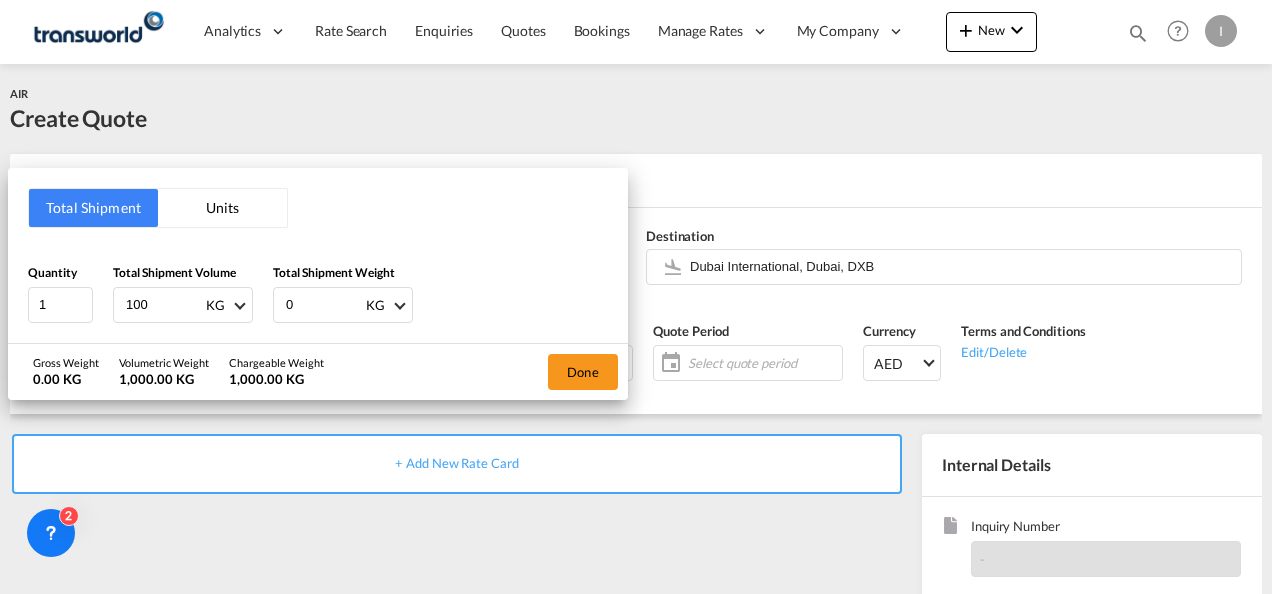 type on "100" 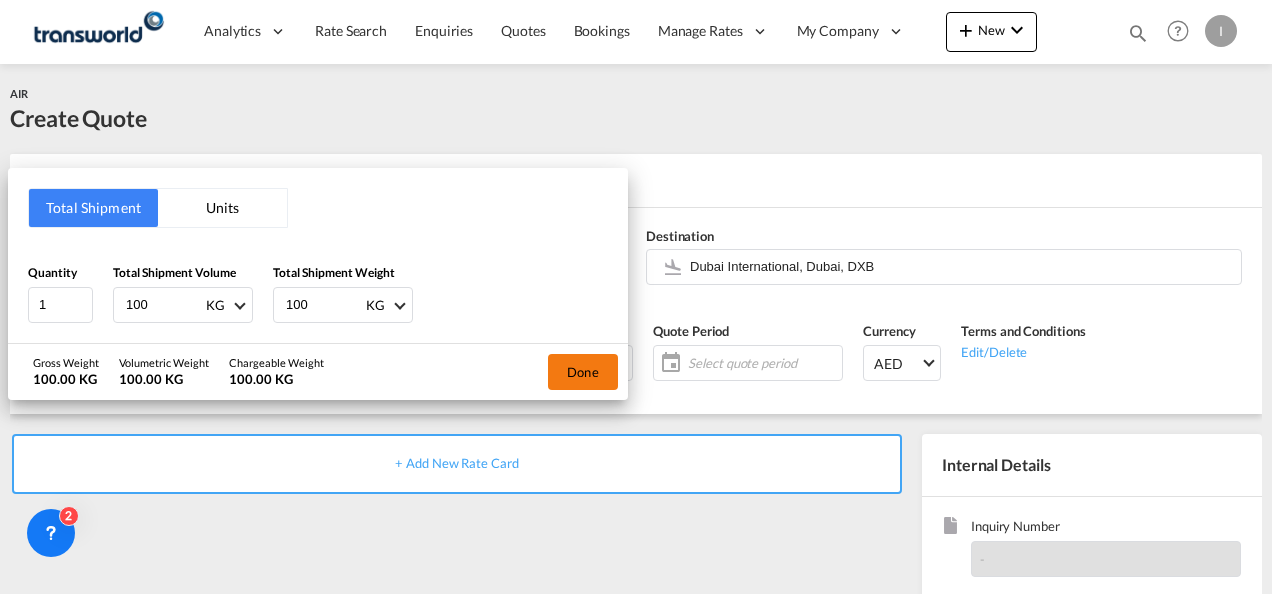 type on "100" 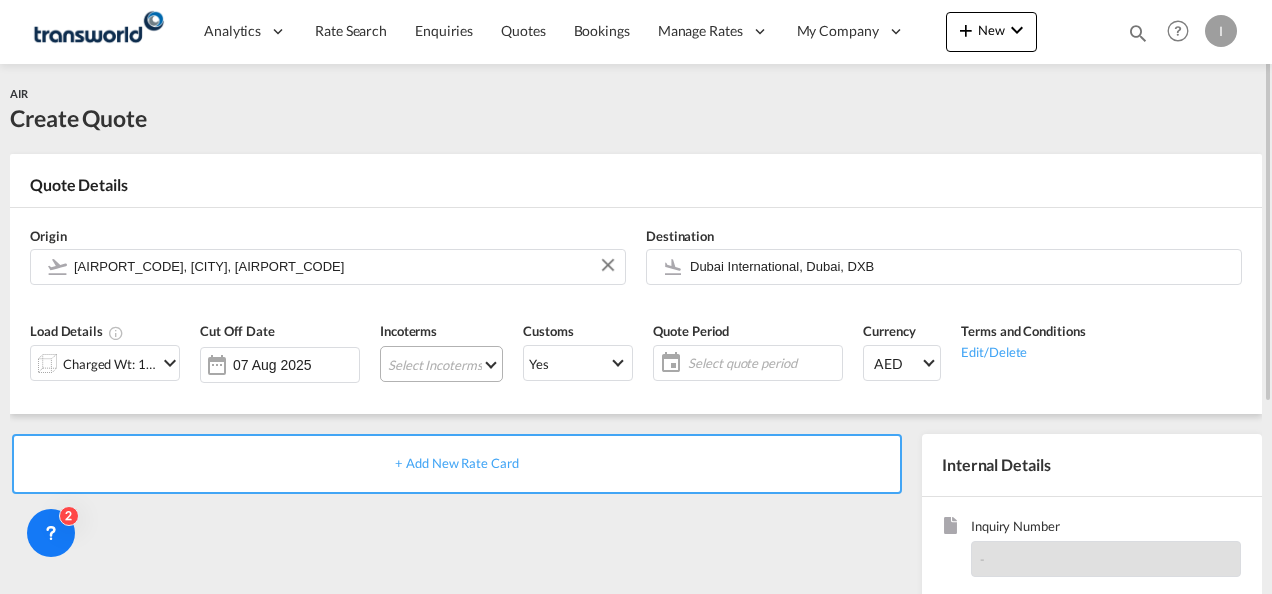 click on "Select Incoterms
CIF - import
Cost,Insurance and Freight FOB - import
Free on Board FAS - export
Free Alongside Ship CPT - import
Carrier Paid to CIP - import
Carriage and Insurance Paid to DAP - export
Delivered at Place CIP - export
Carriage and Insurance Paid to FCA - export
Free Carrier CIF - export
Cost,Insurance and Freight CFR - import
Cost and Freight FCA - import
Free Carrier CPT - export
Carrier Paid to DPU - import
Delivery at Place Unloaded DPU - export
Delivery at Place Unloaded EXW - import
Ex Works DAP - import
Delivered at Place CFR - export
Cost and Freight DDP - export
Delivery Duty Paid EXW - export
Ex Works FAS - import
Free Alongside Ship FOB - export
Free on Board" at bounding box center (441, 364) 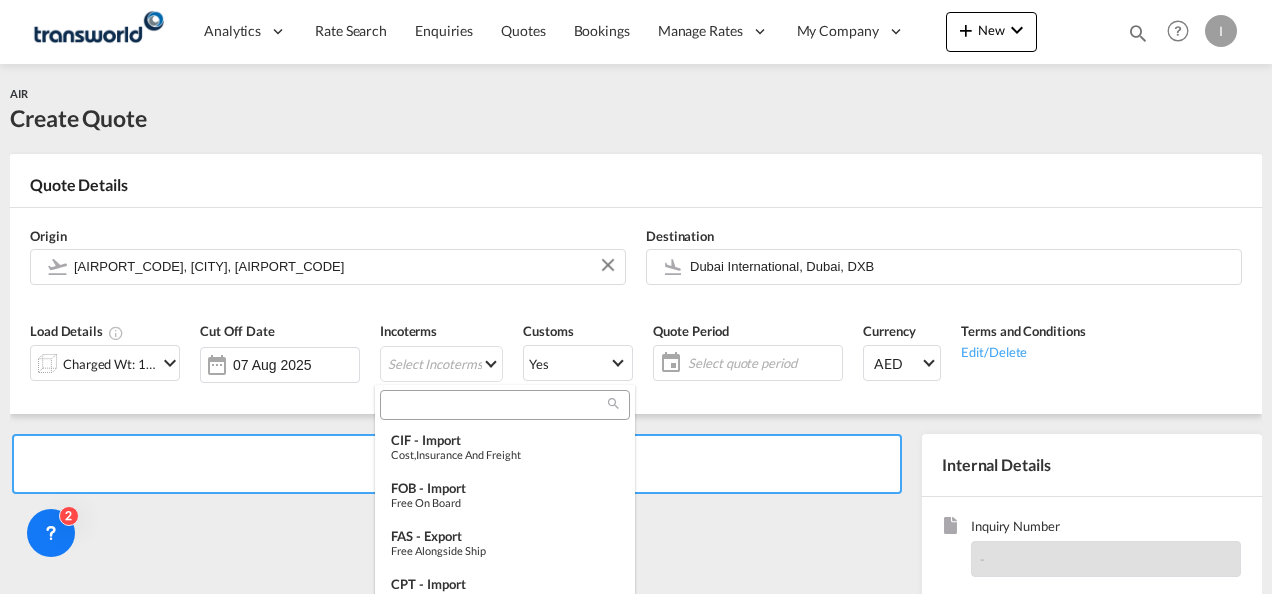 click at bounding box center [497, 405] 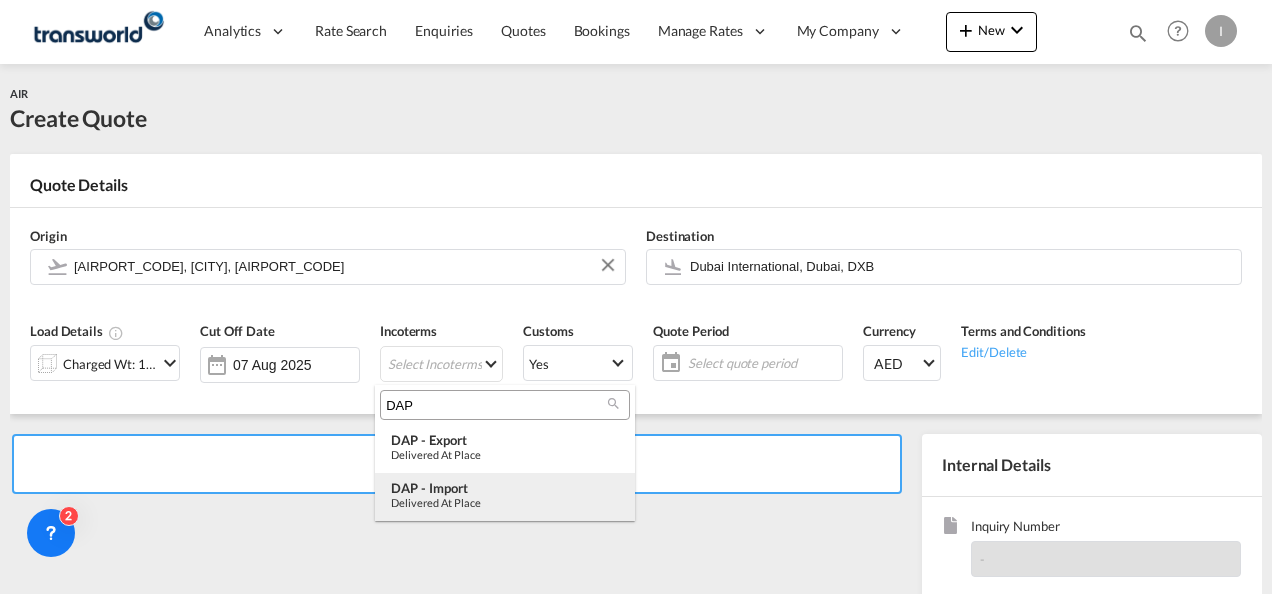 type on "DAP" 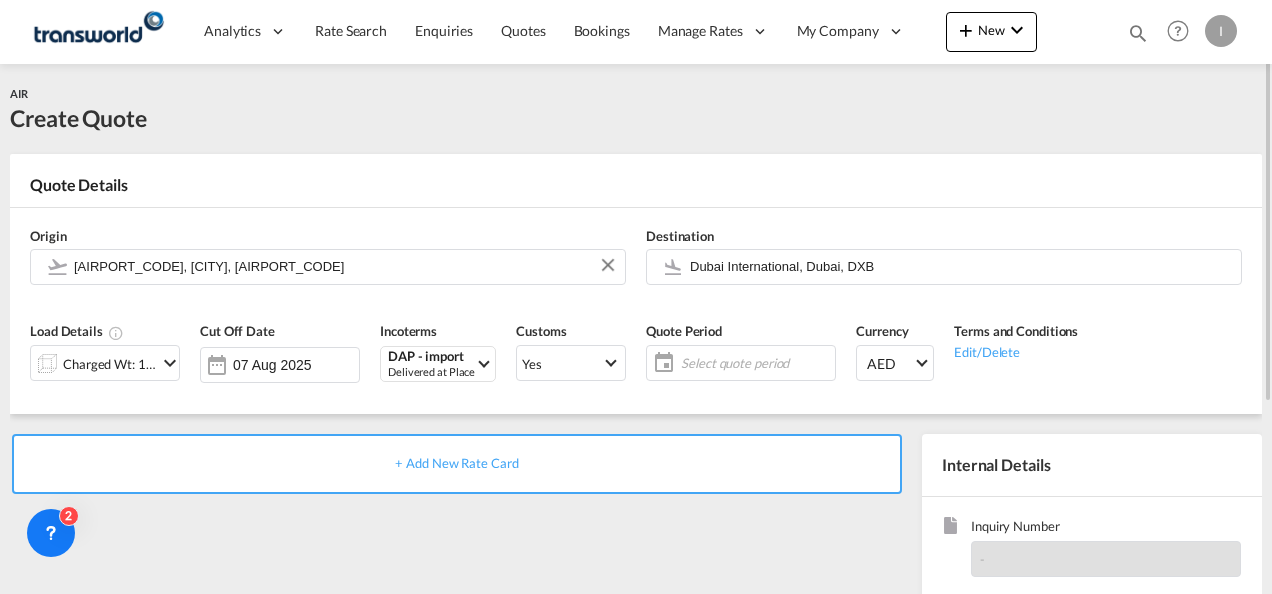 click on "Select quote period" 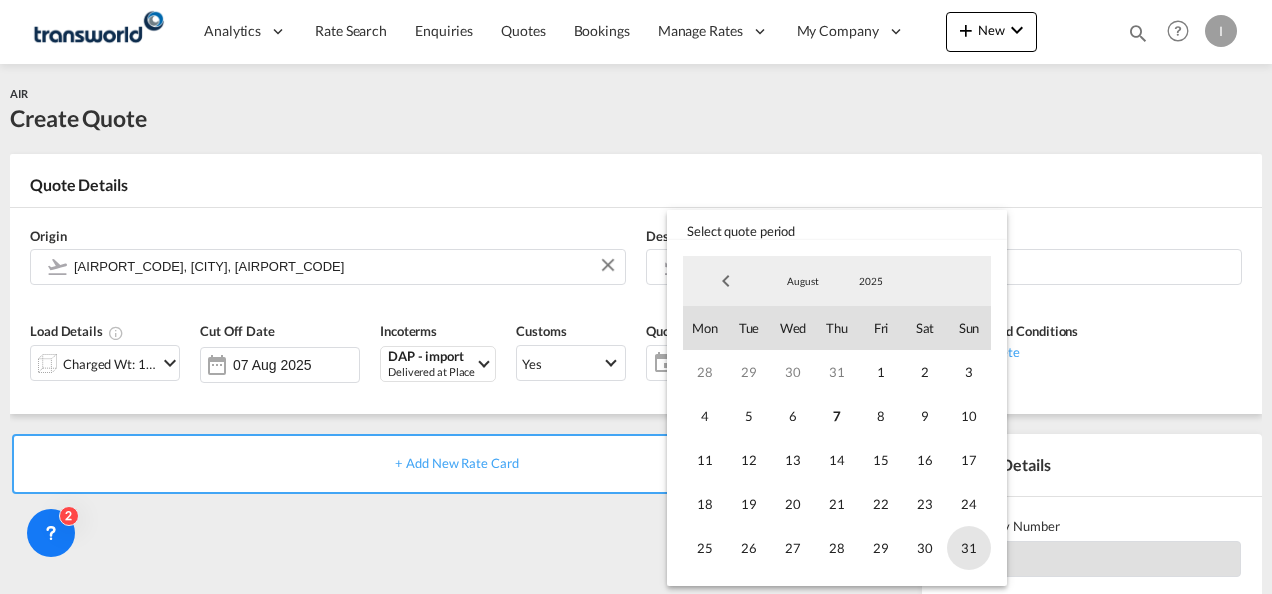 click on "31" at bounding box center [969, 548] 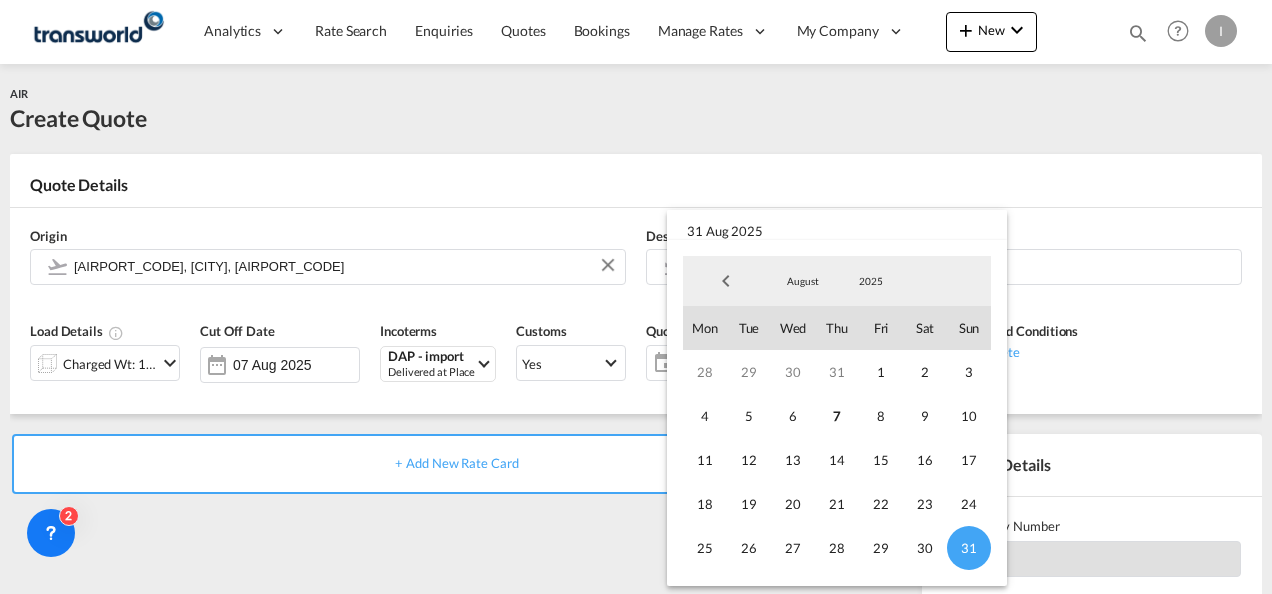 click at bounding box center [636, 297] 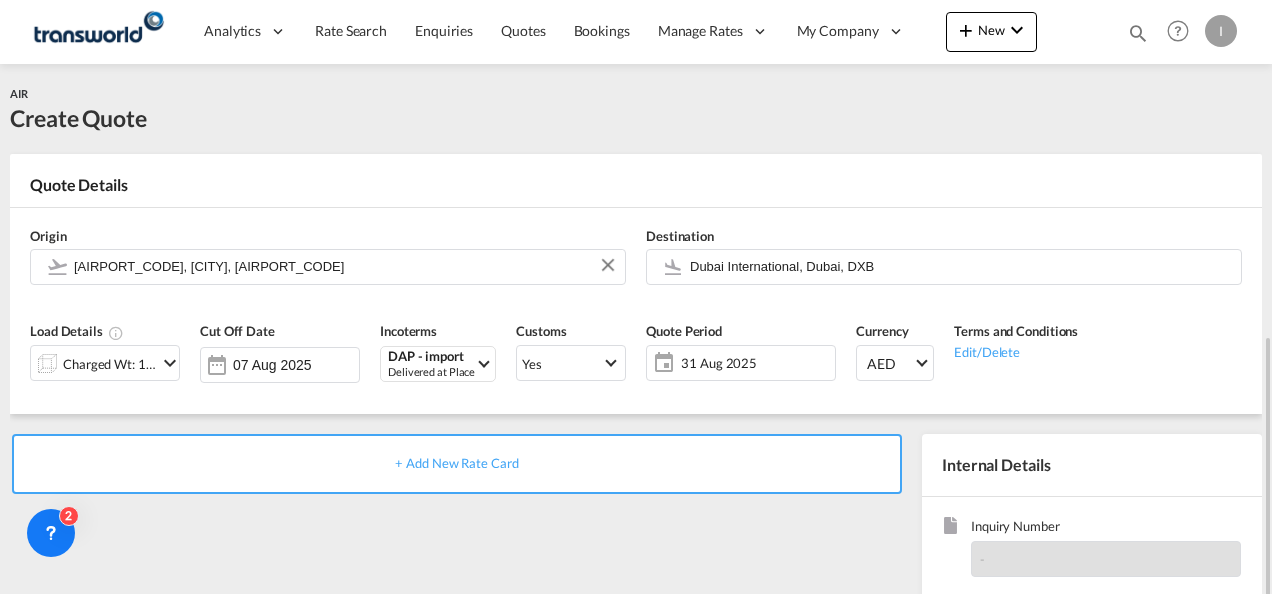 scroll, scrollTop: 282, scrollLeft: 0, axis: vertical 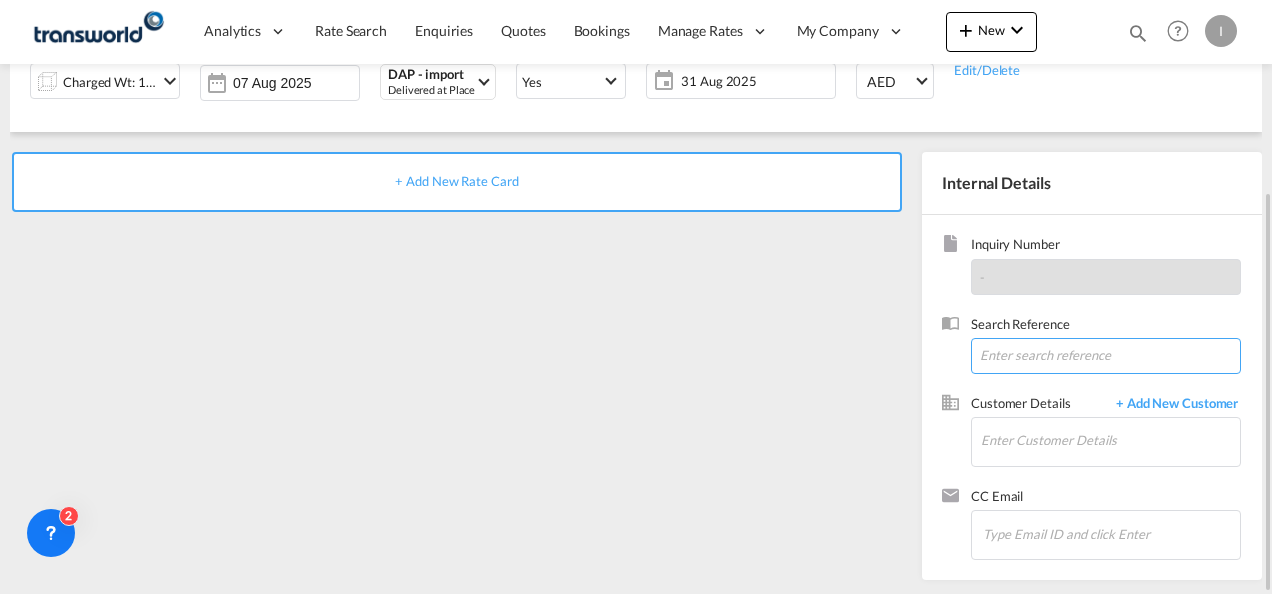 click at bounding box center [1106, 356] 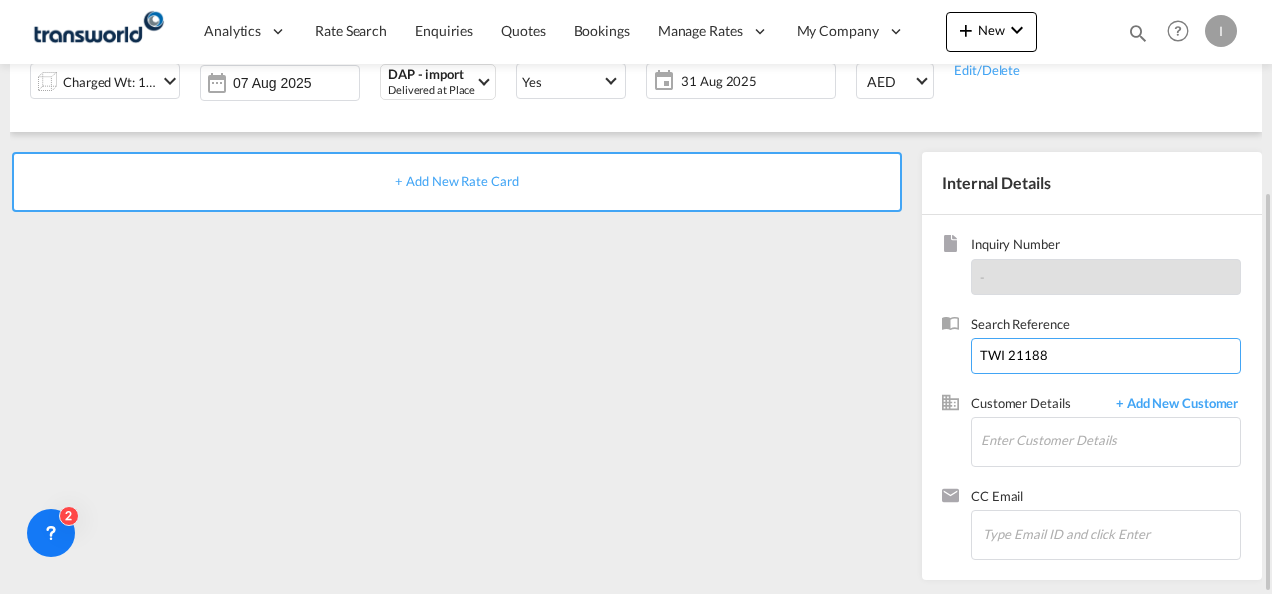 type on "TWI 21188" 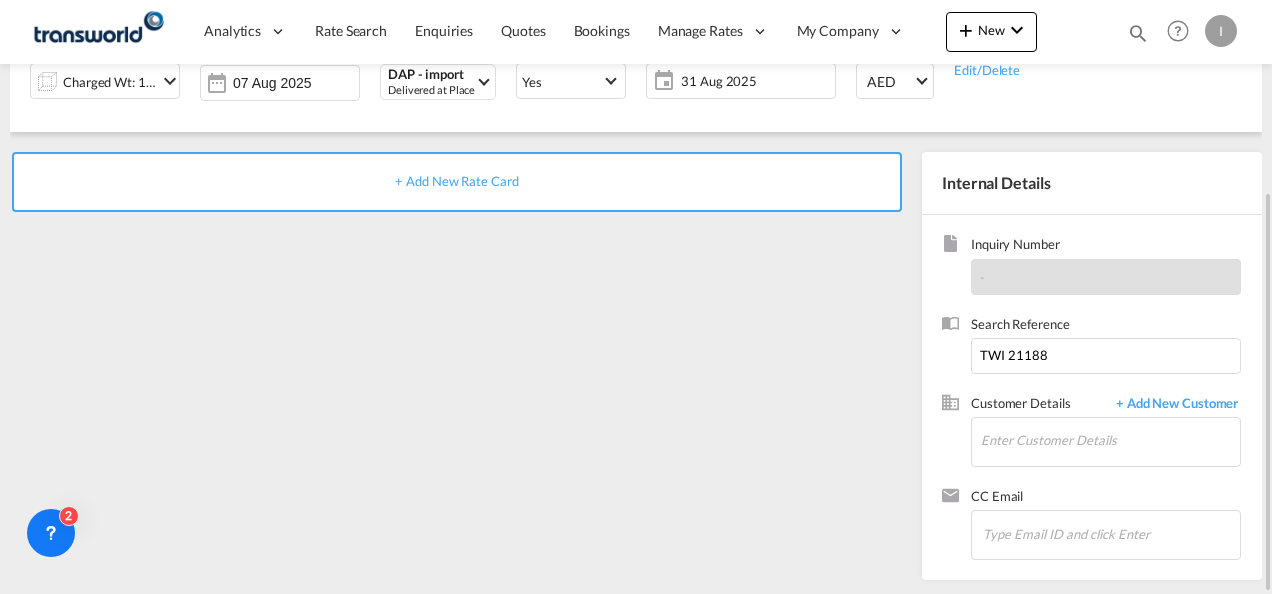 click on "Customer Details" at bounding box center [1038, 405] 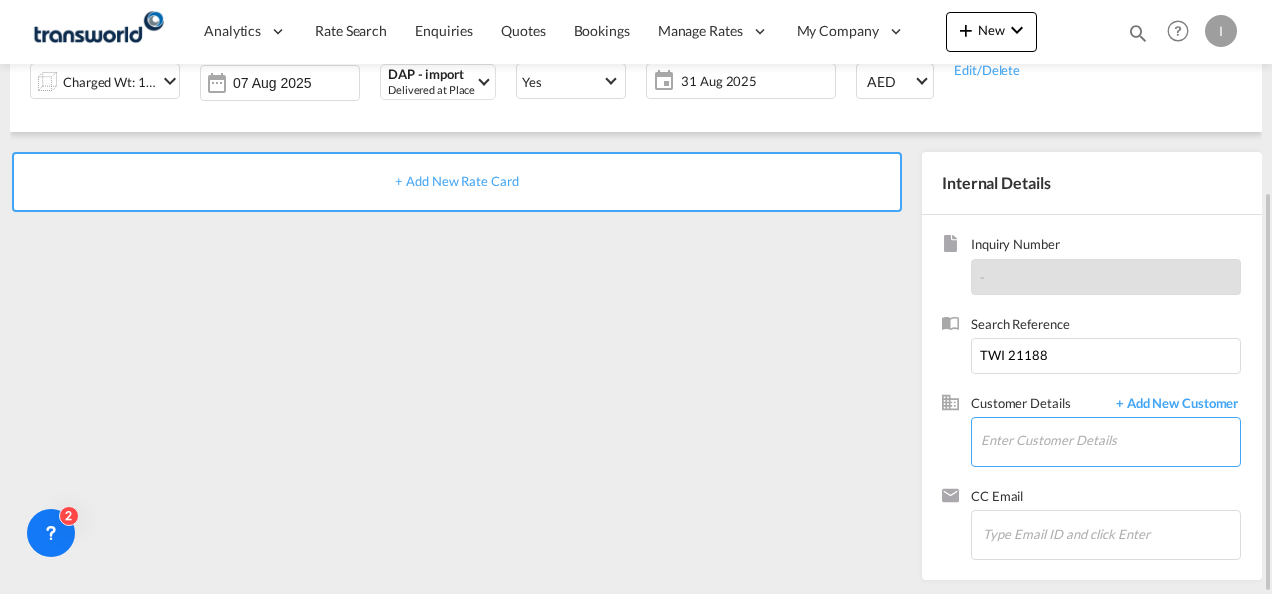 click on "Enter Customer Details" at bounding box center [1110, 440] 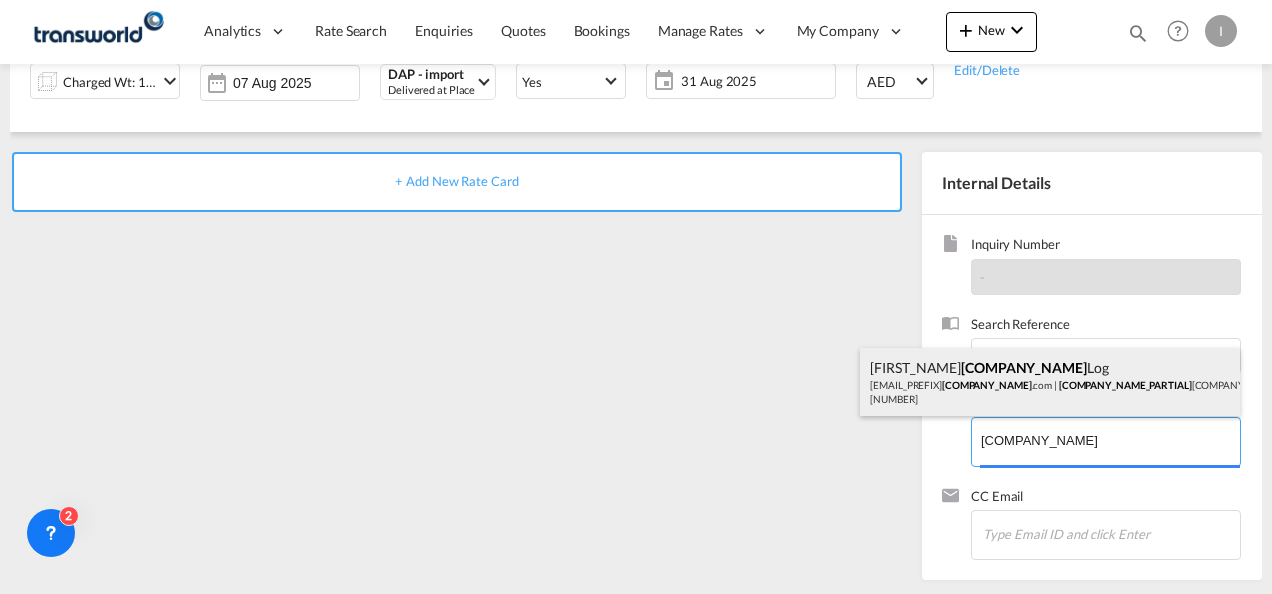 click on "[CONTACT_PERSON] [EMAIL]    |    [COMPANY_NAME]
|      [NUMBER]" at bounding box center (1050, 382) 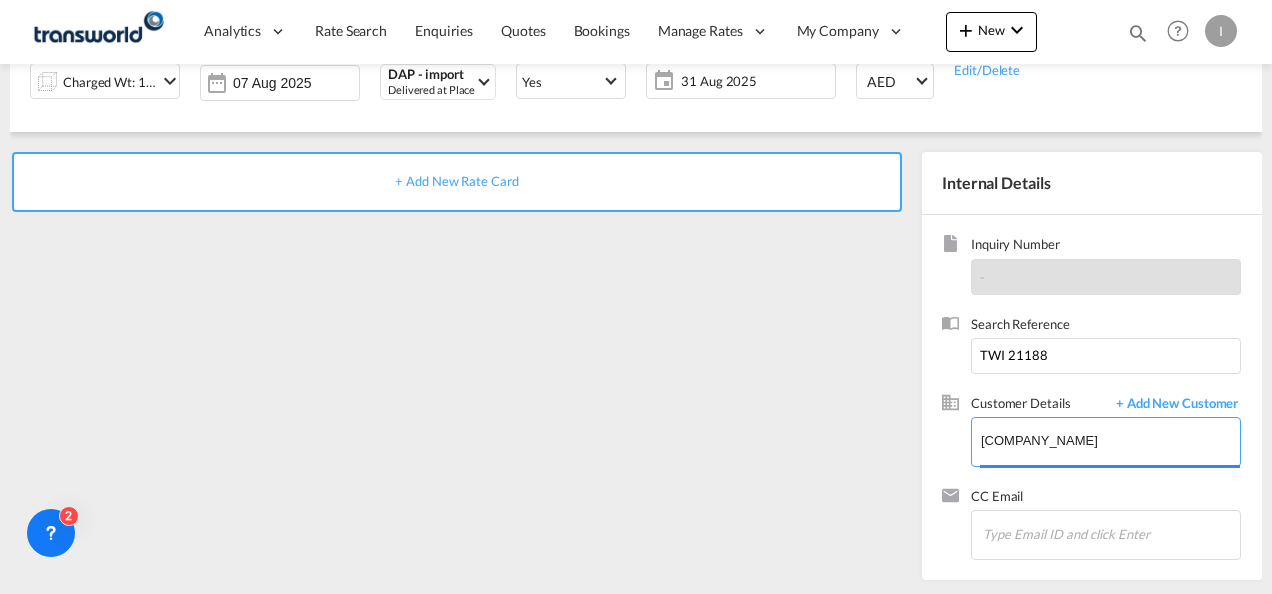 type on "[COMPANY_NAME], [CONTACT_PERSON] [EMAIL]" 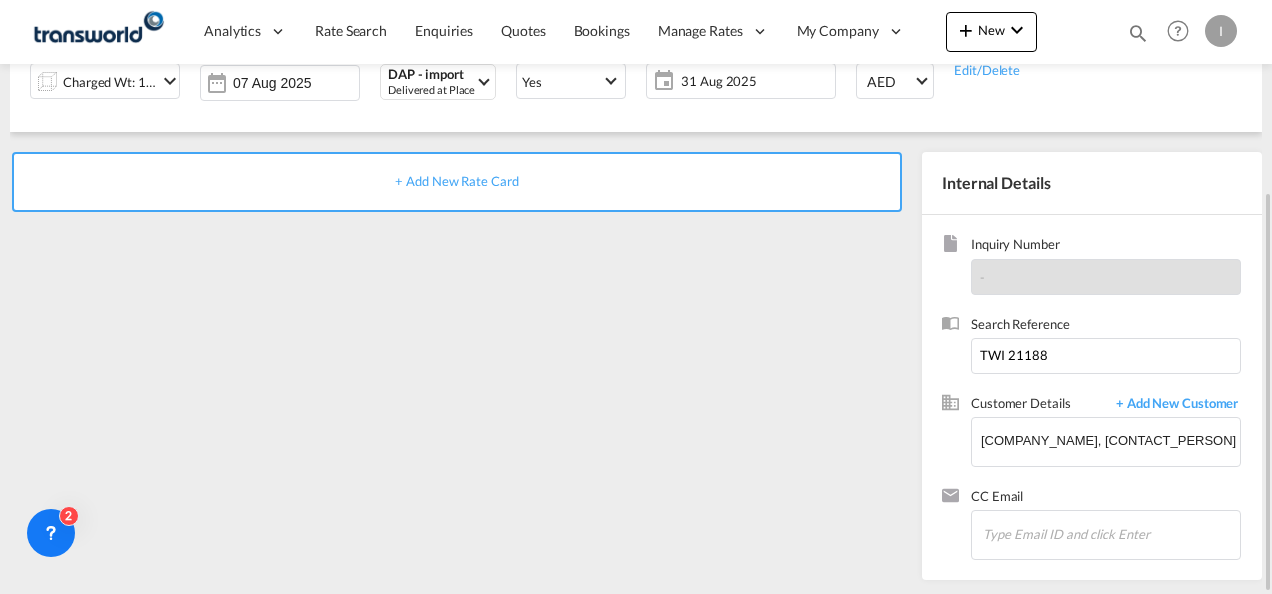 click on "+ Add New Rate Card" at bounding box center [456, 181] 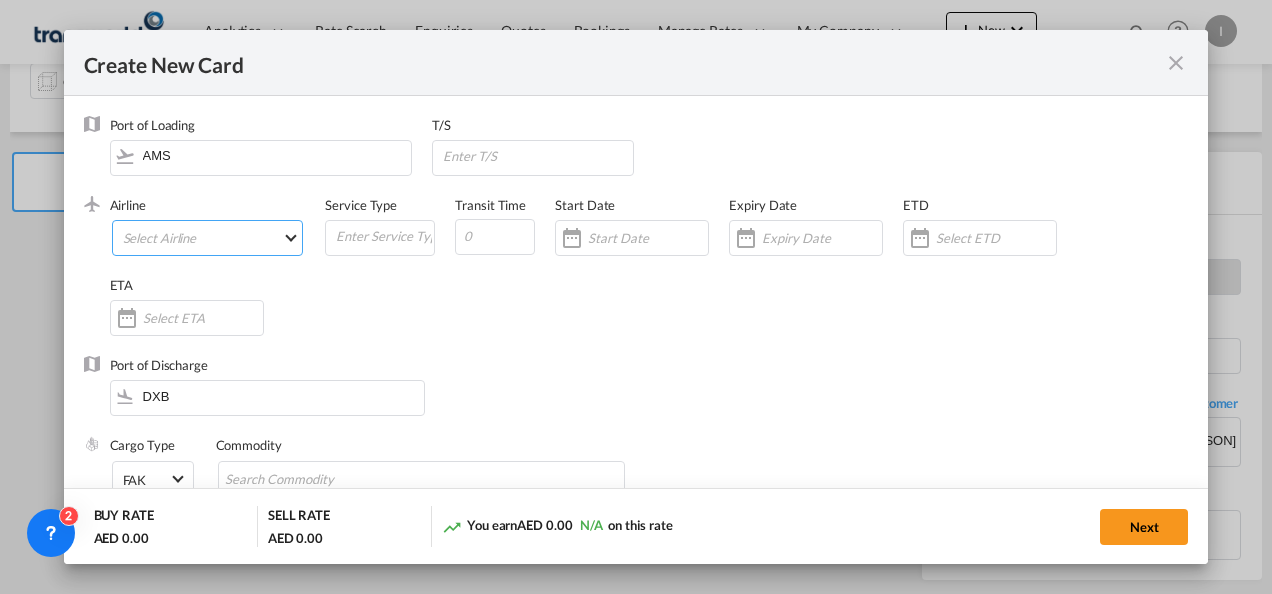 click on "Select Airline" at bounding box center (208, 238) 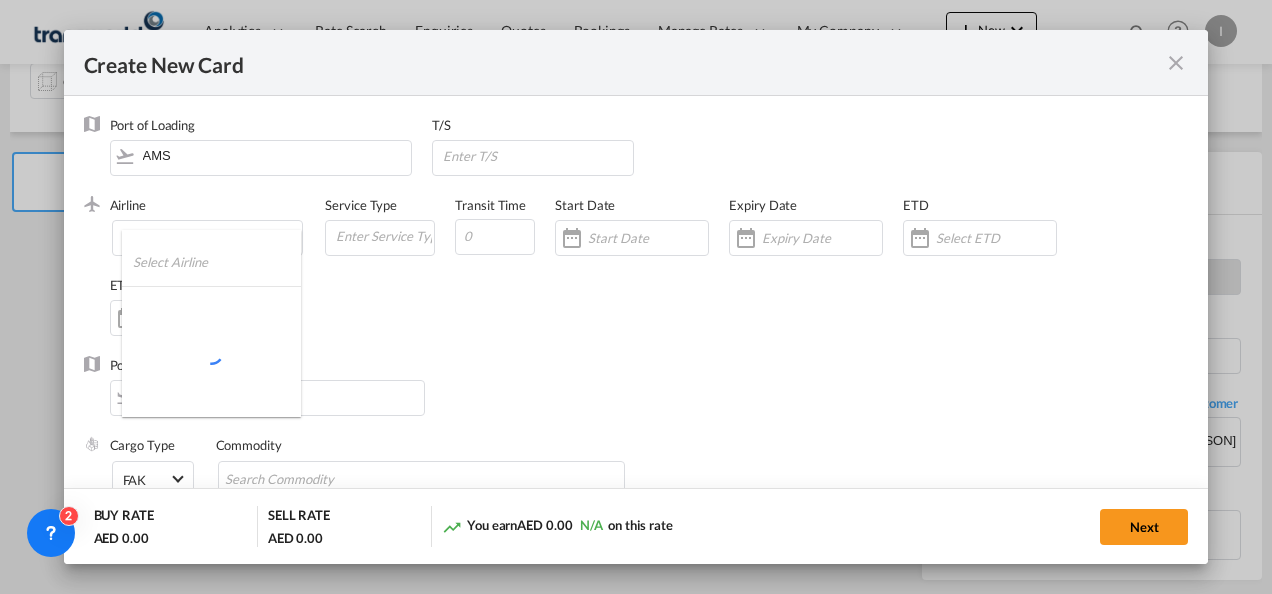 click at bounding box center (217, 262) 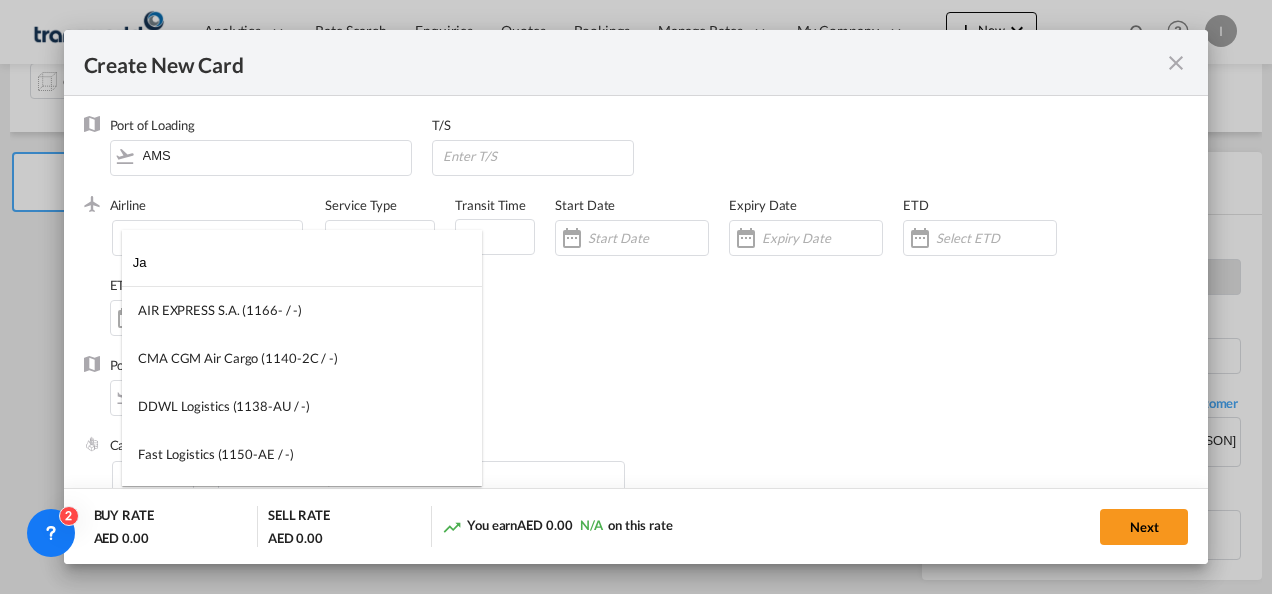 type on "J" 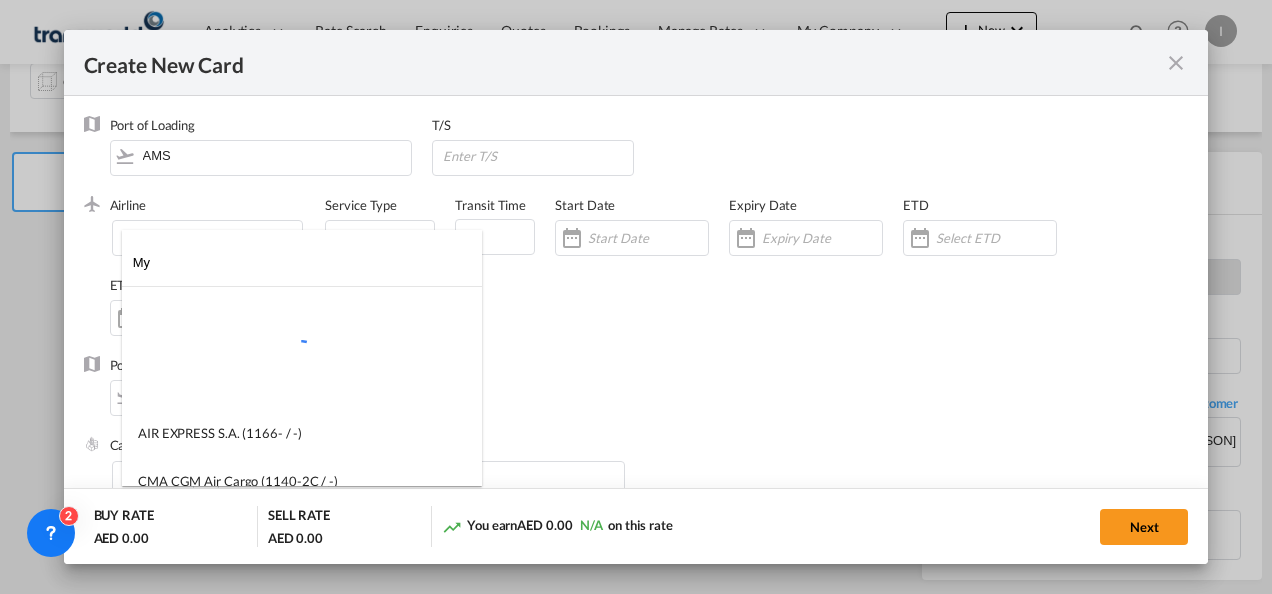 type on "M" 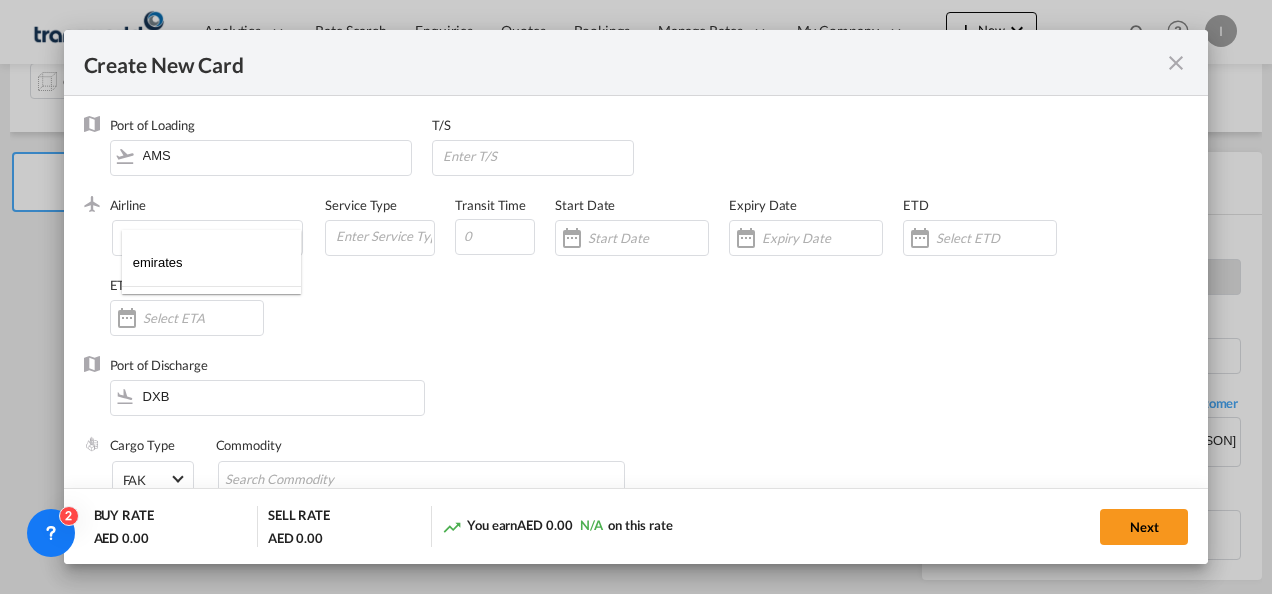 click on "emirates" at bounding box center [217, 262] 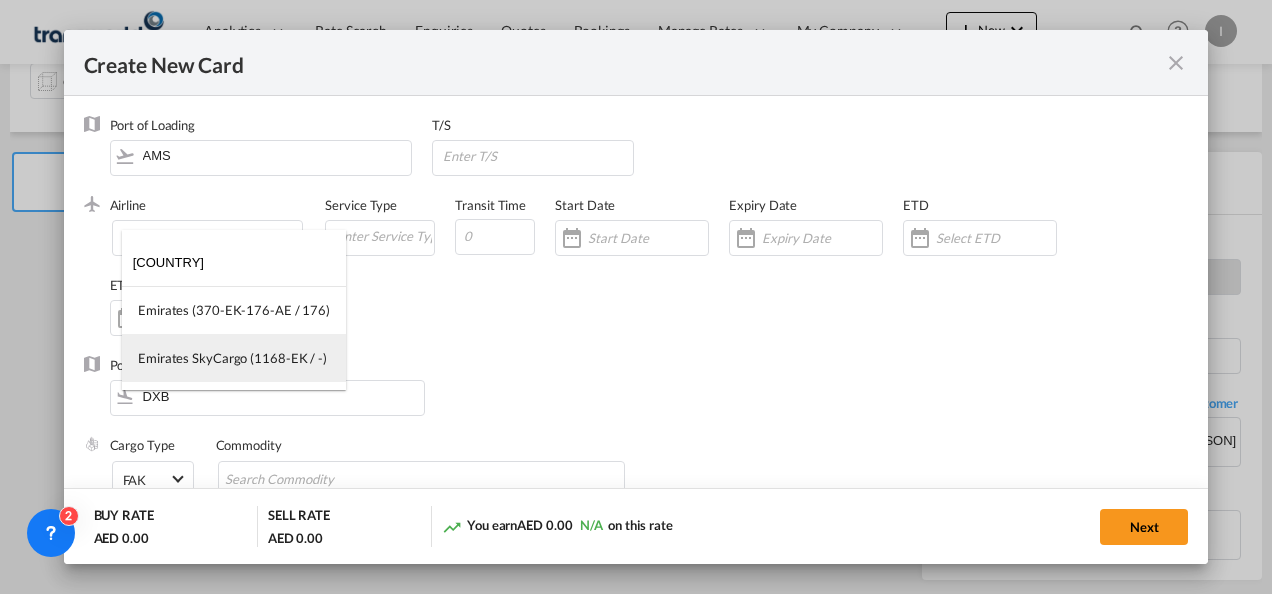 type on "[COUNTRY]" 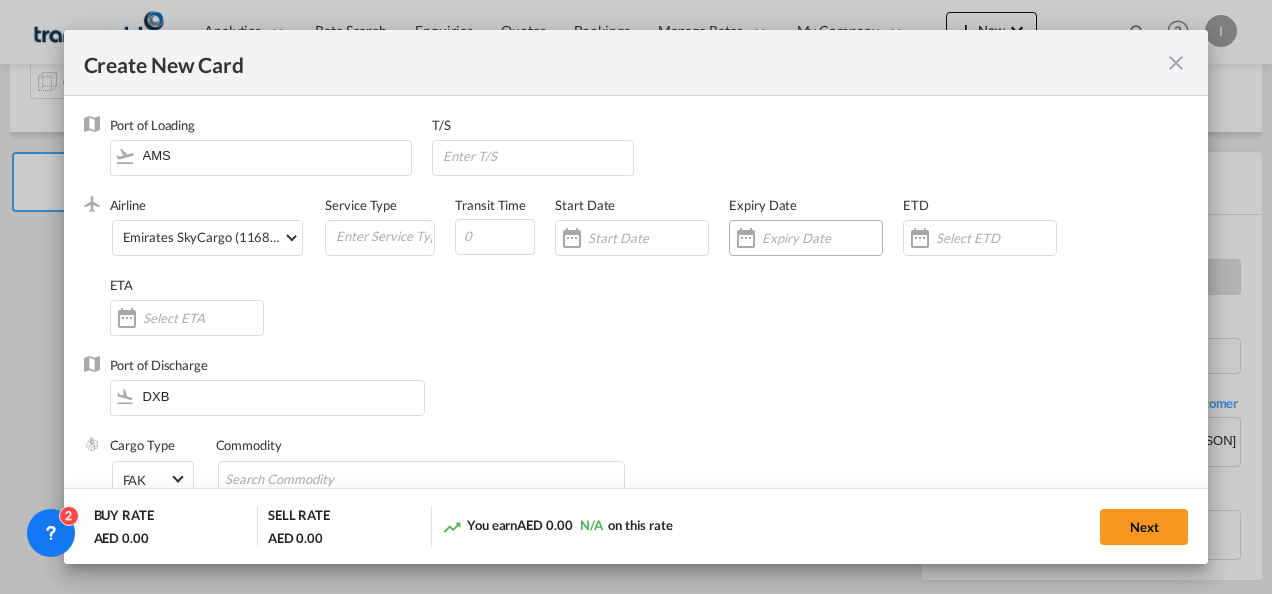 click at bounding box center (822, 238) 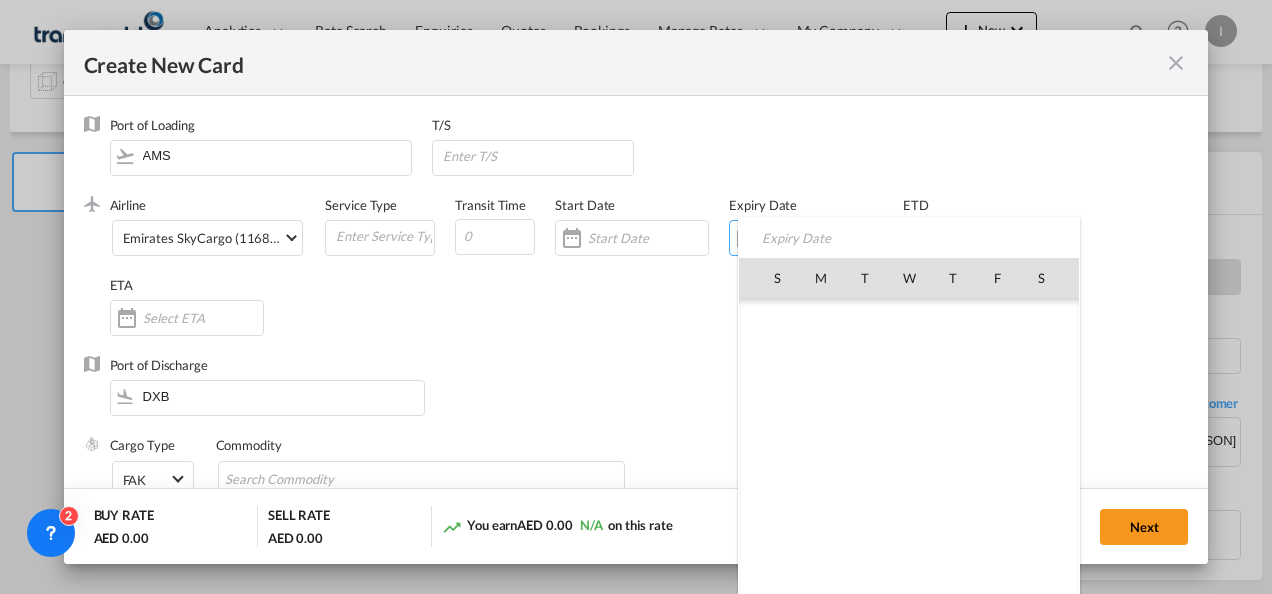 scroll, scrollTop: 462955, scrollLeft: 0, axis: vertical 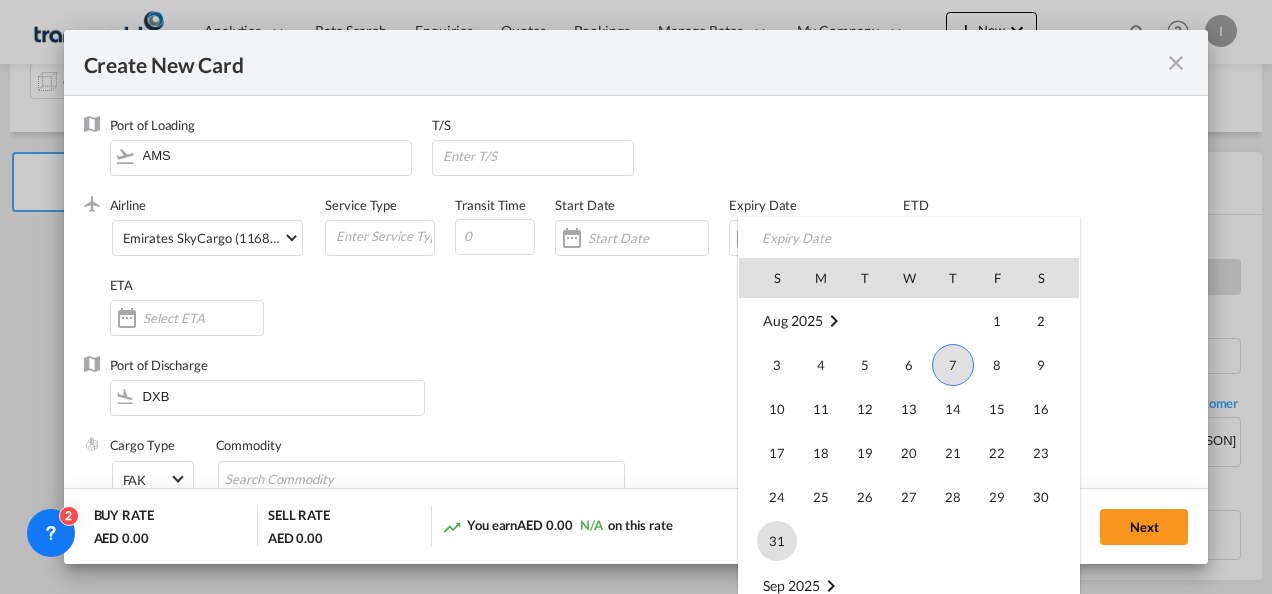 click on "31" at bounding box center [777, 541] 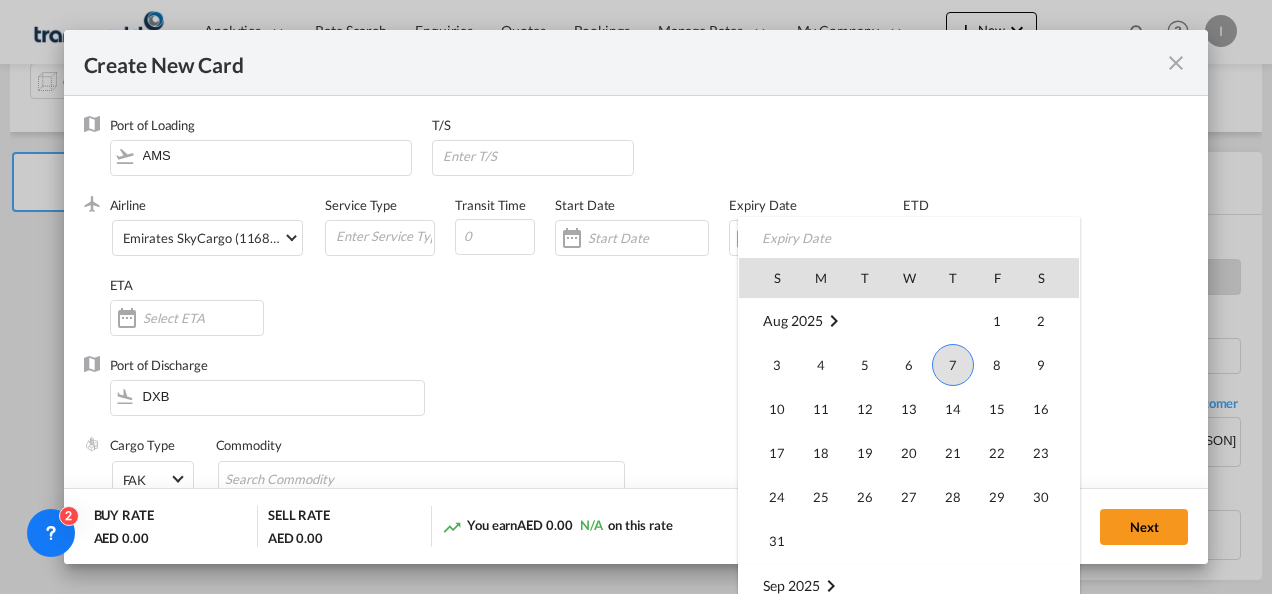 type on "31 Aug 2025" 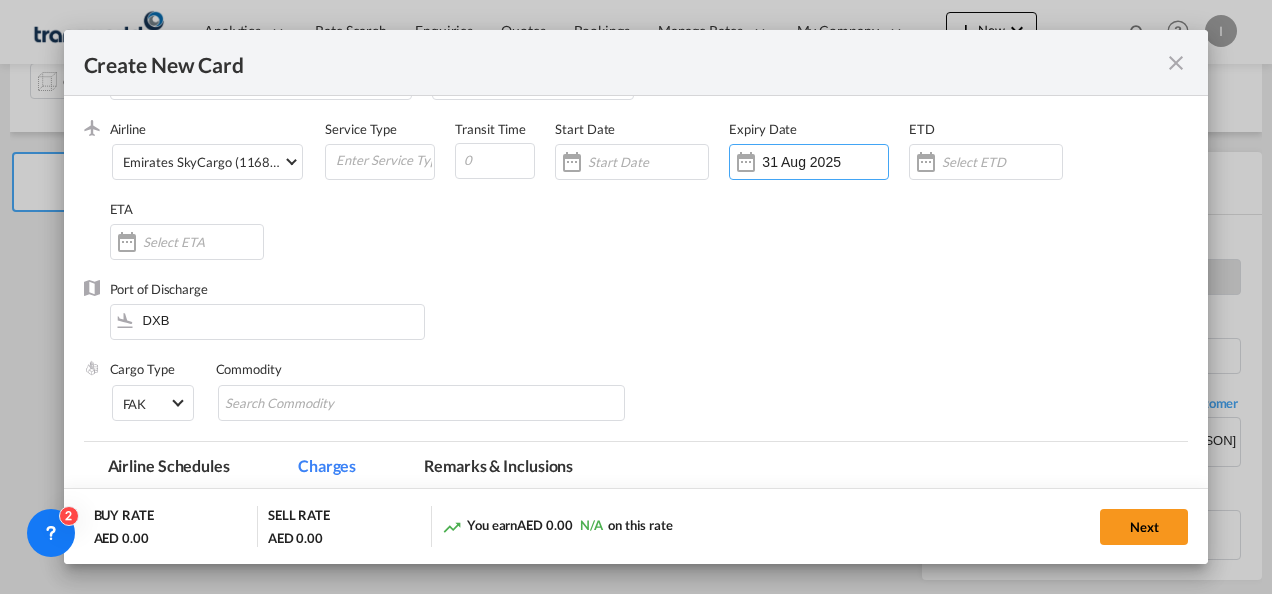 scroll, scrollTop: 100, scrollLeft: 0, axis: vertical 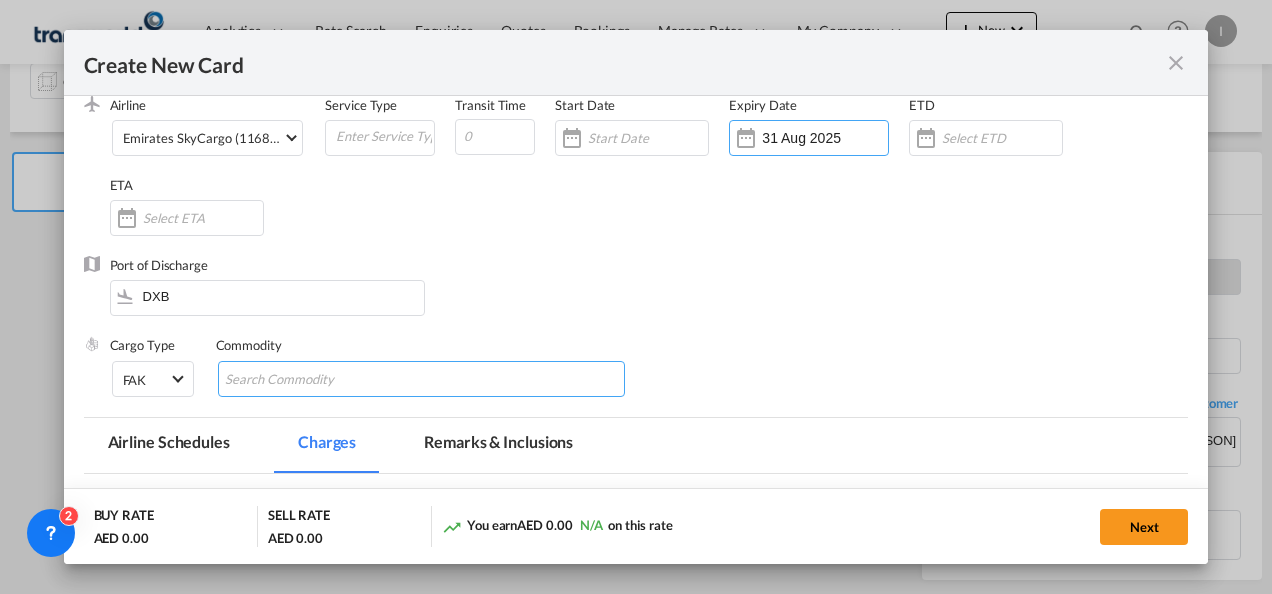 click at bounding box center [316, 380] 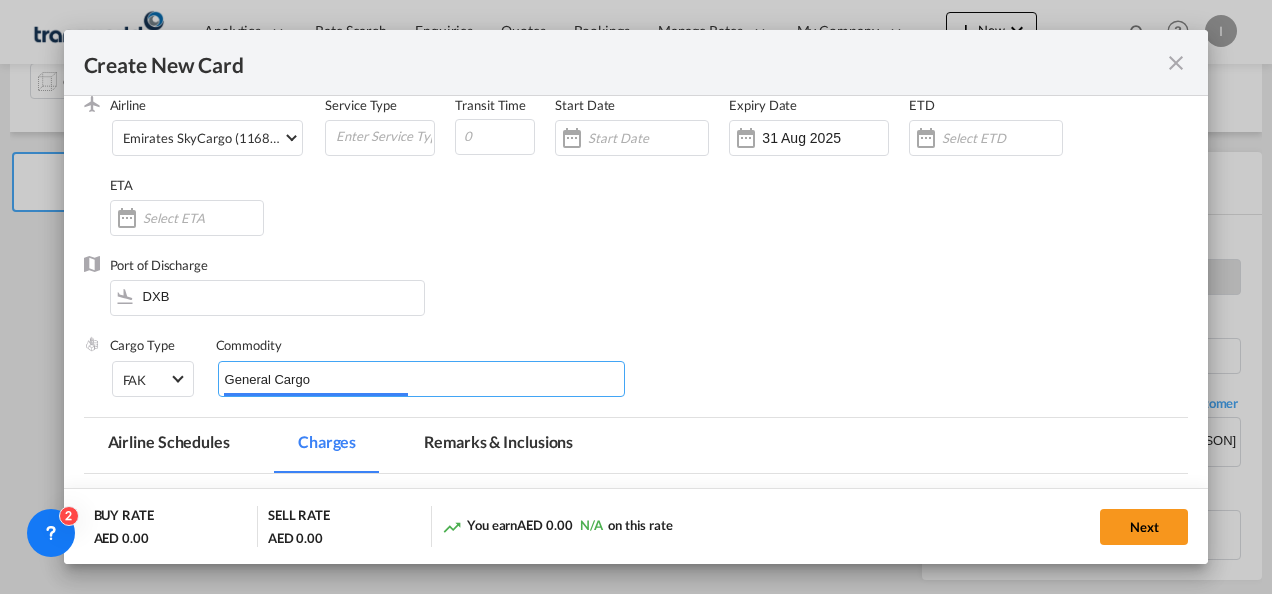 type on "General Cargo" 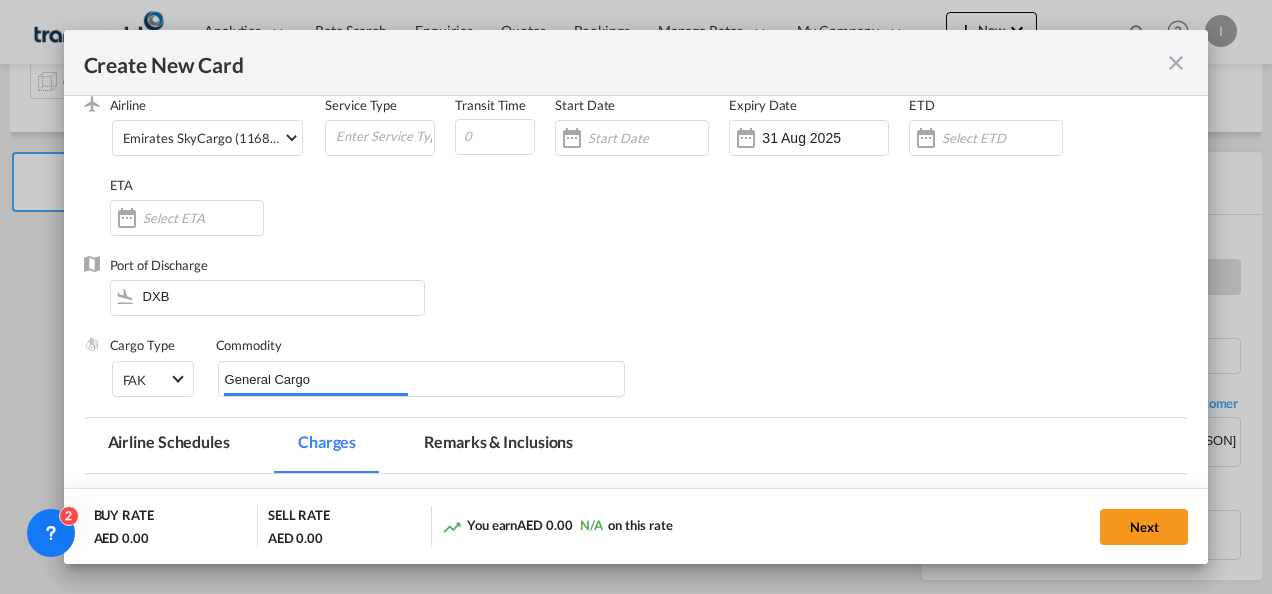 click on "Port of Discharge
DXB" at bounding box center (636, 296) 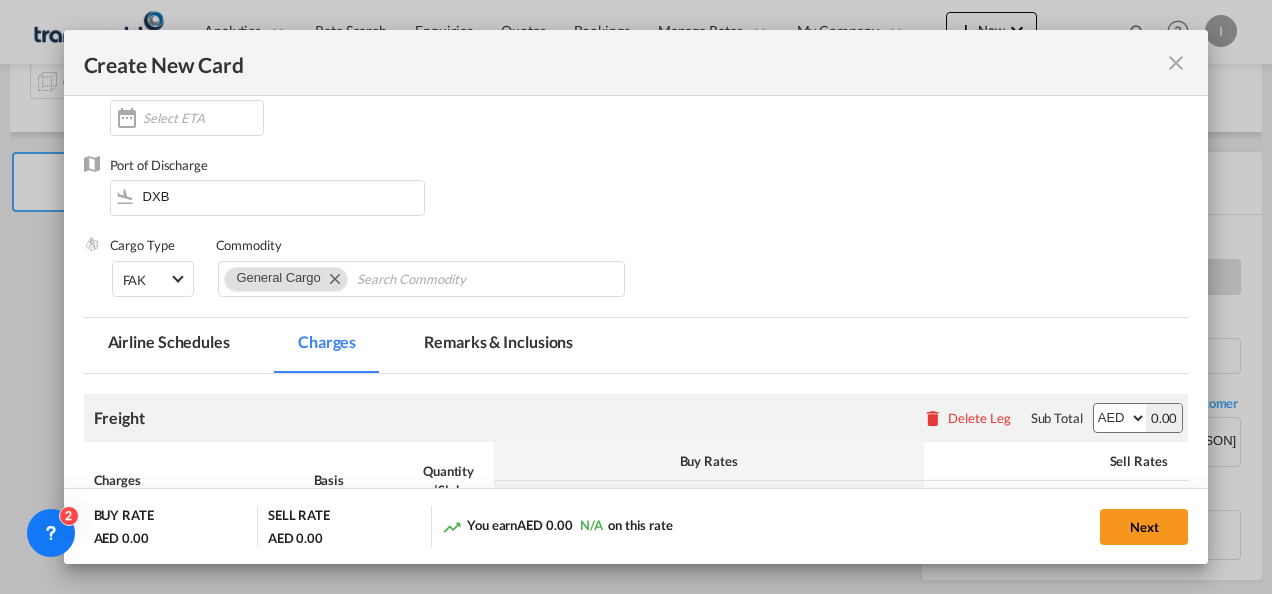 scroll, scrollTop: 400, scrollLeft: 0, axis: vertical 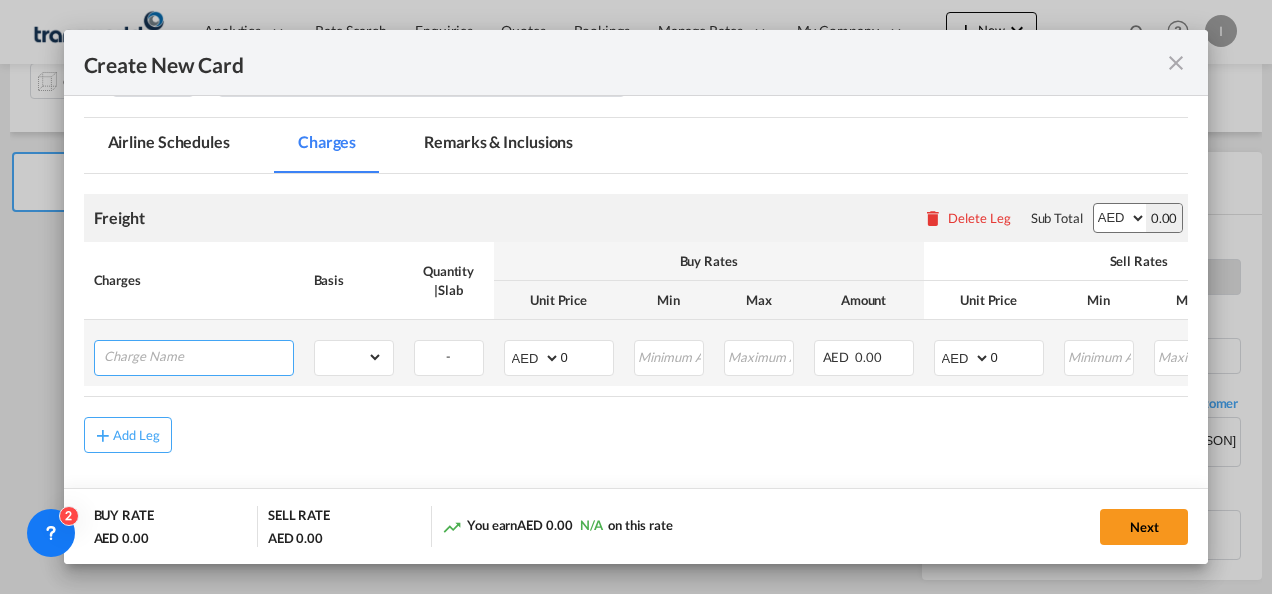 click at bounding box center (198, 356) 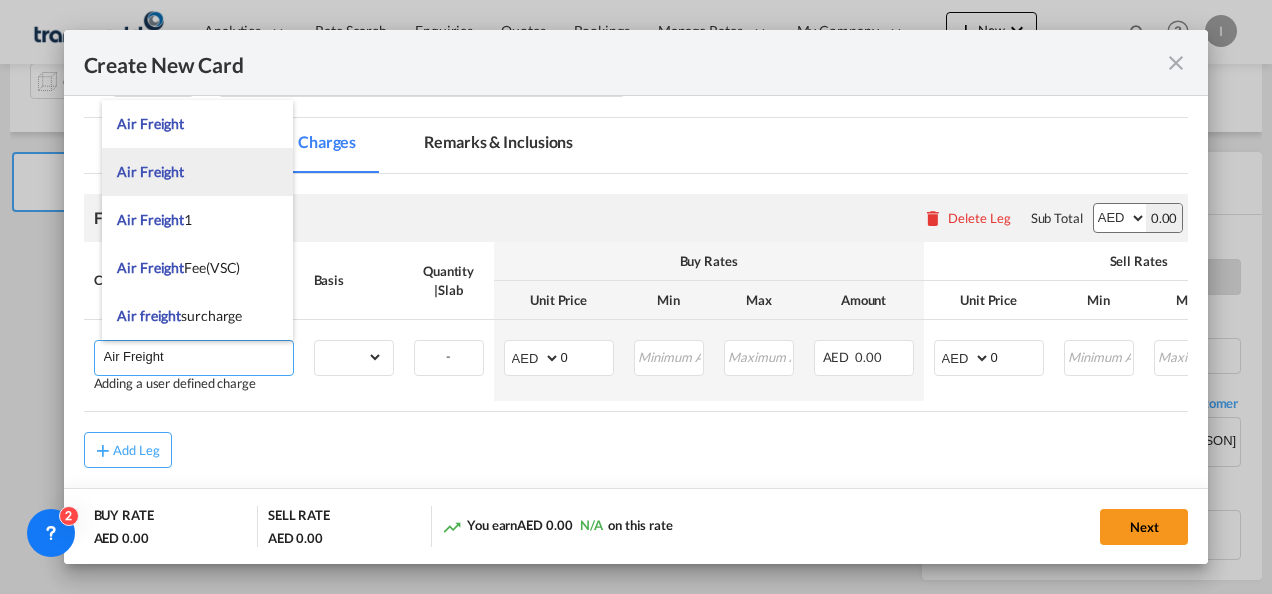 type on "Air Freight" 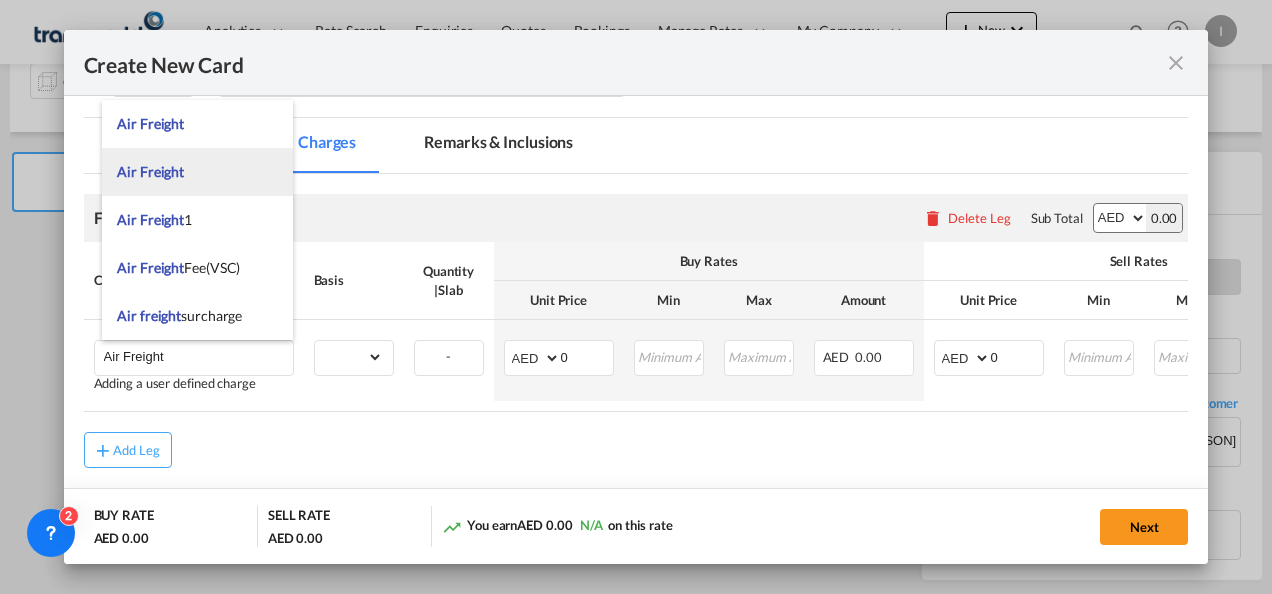 drag, startPoint x: 172, startPoint y: 173, endPoint x: 222, endPoint y: 212, distance: 63.411354 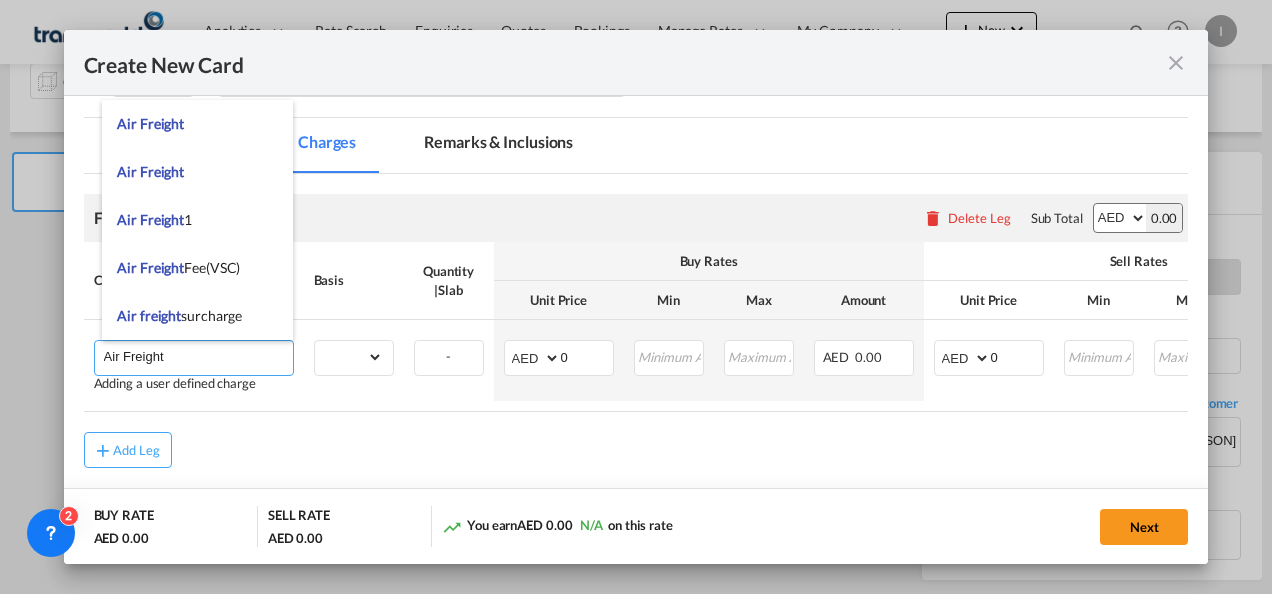 click on "Air Freight" at bounding box center [150, 171] 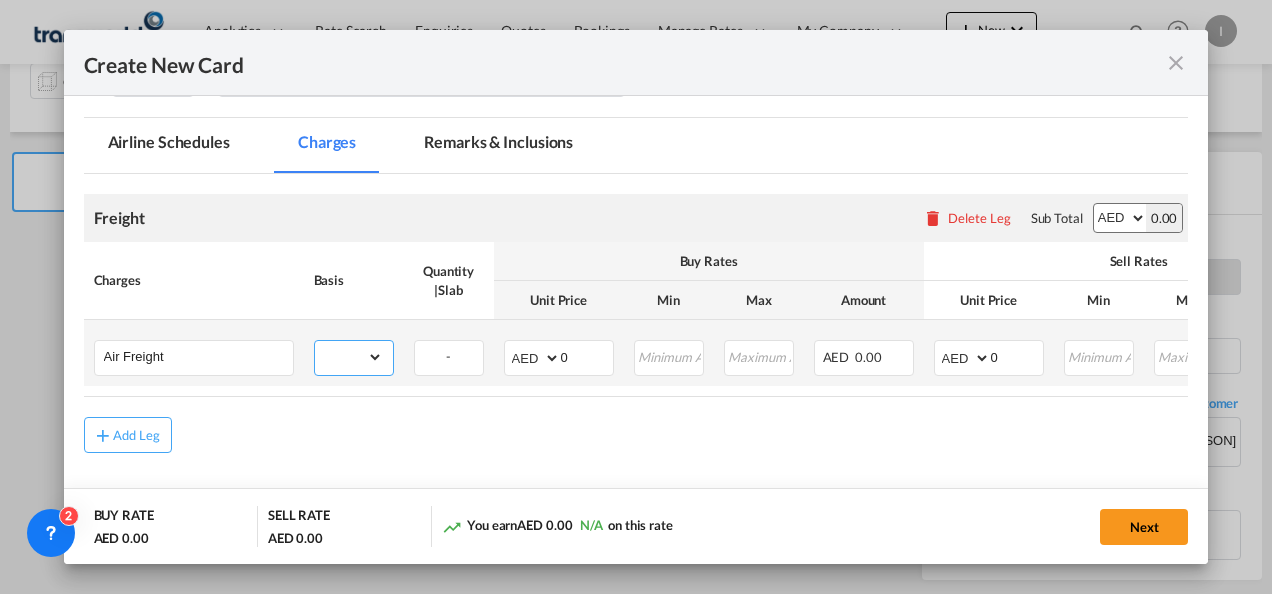 click on "gross_weight
volumetric_weight
per_shipment
per_bl
per_km
% on air freight
per_hawb
per_kg
per_pallet
per_carton
flat
chargeable_weight
per_ton
per_cbm
per_hbl
per_w/m
per_awb
per_sbl
per shipping bill
per_quintal
per_lbs
per_vehicle
per_shift
per_invoice
per_package
per_day
per_revalidation
per_declaration
per_document
per clearance" at bounding box center (349, 357) 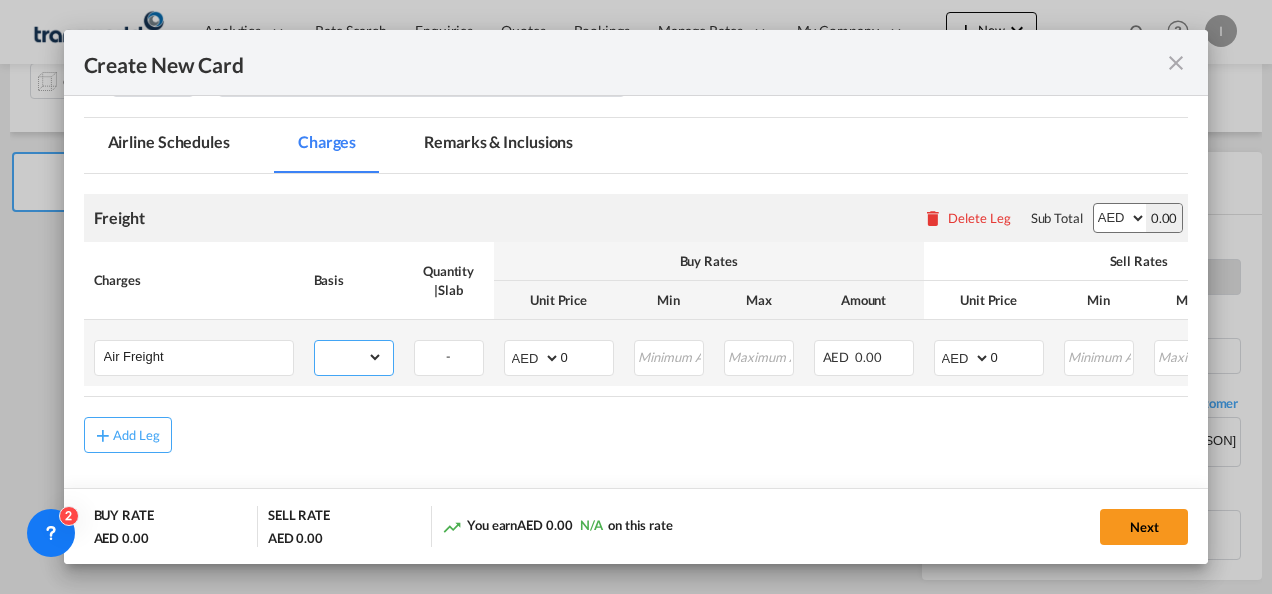 select on "per_shipment" 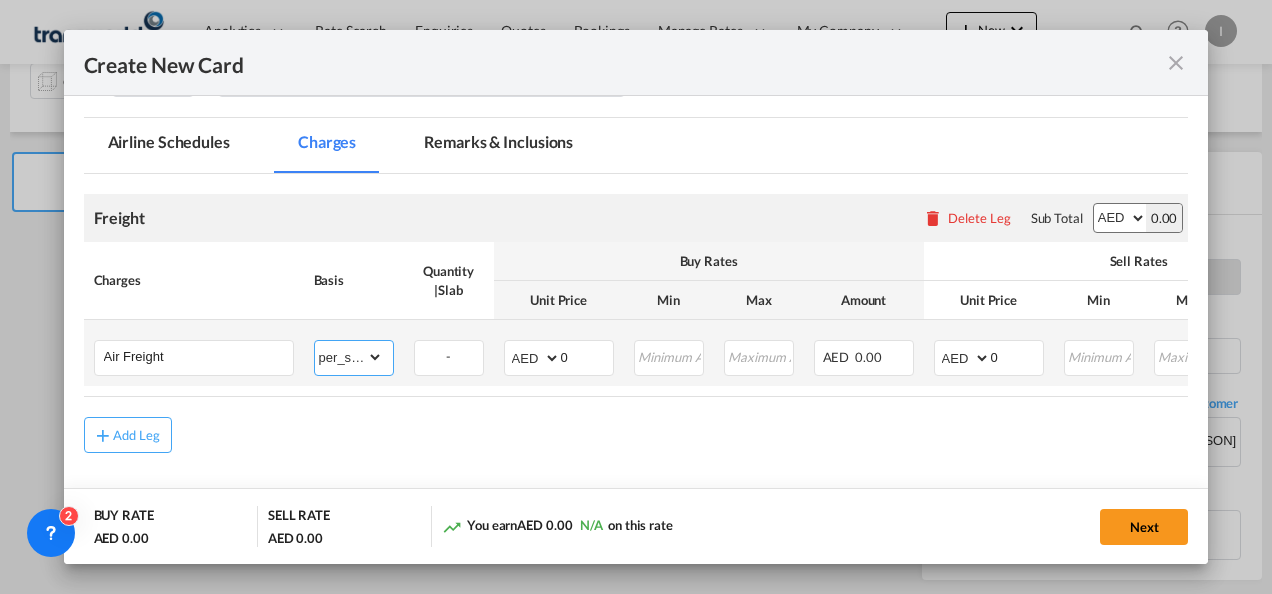 click on "gross_weight
volumetric_weight
per_shipment
per_bl
per_km
% on air freight
per_hawb
per_kg
per_pallet
per_carton
flat
chargeable_weight
per_ton
per_cbm
per_hbl
per_w/m
per_awb
per_sbl
per shipping bill
per_quintal
per_lbs
per_vehicle
per_shift
per_invoice
per_package
per_day
per_revalidation
per_declaration
per_document
per clearance" at bounding box center (349, 357) 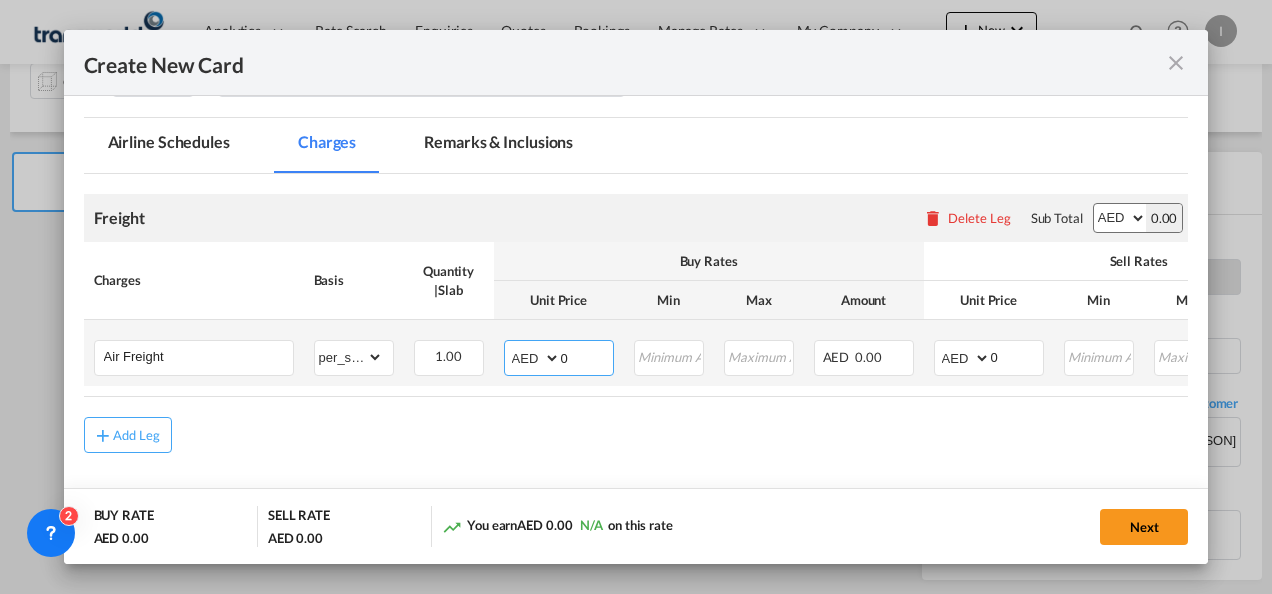 drag, startPoint x: 580, startPoint y: 356, endPoint x: 541, endPoint y: 357, distance: 39.012817 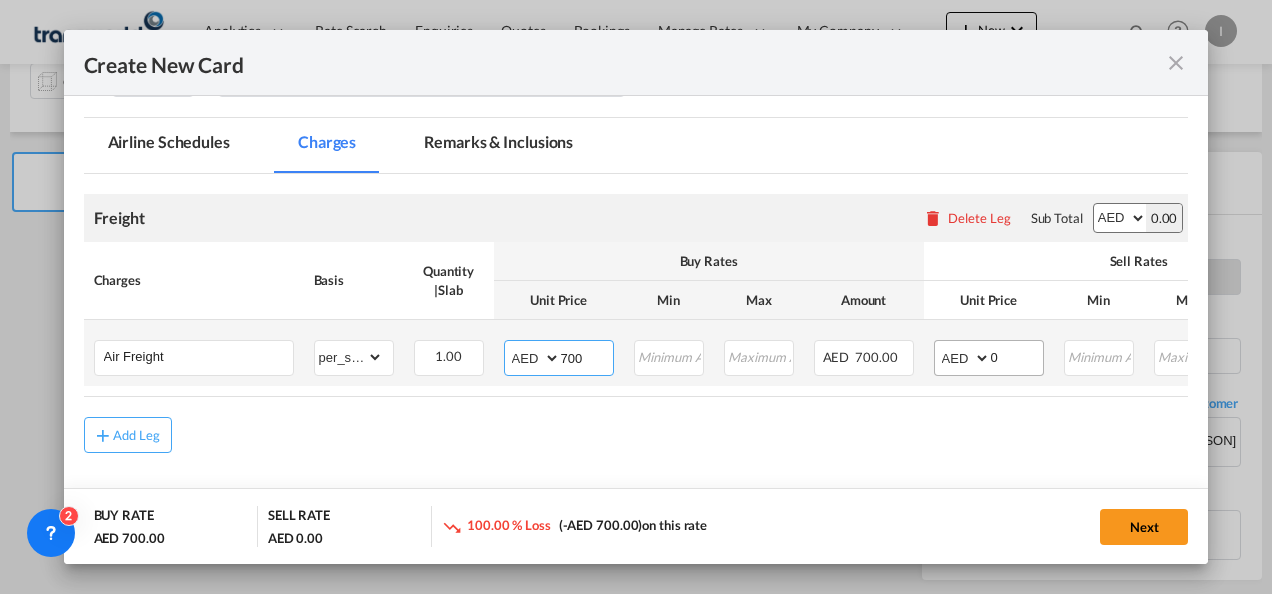 type on "700" 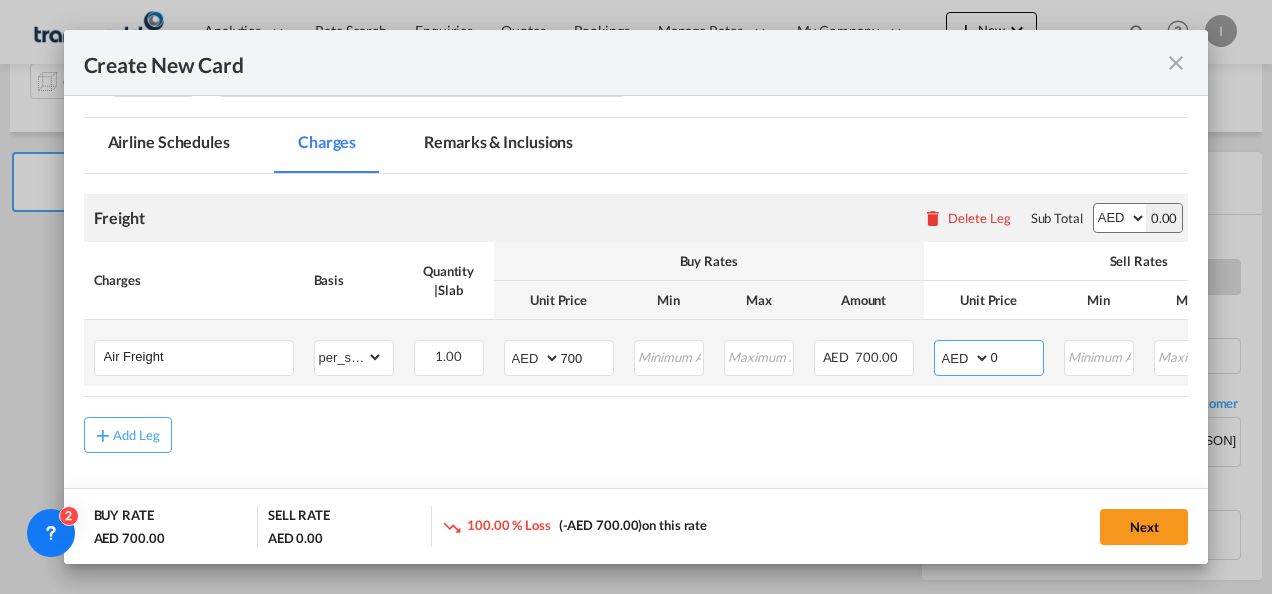 click on "AED AFN ALL AMD ANG AOA ARS AUD AWG AZN BAM BBD BDT BGN BHD BIF BMD BND BOB BRL BSD BTN BWP BYN BZD CAD CDF CHF CLP CNY COP CRC CUC CUP CVE CZK DJF DKK DOP DZD EGP ERN ETB EUR FJD FKP FOK GBP GEL GGP GHS GIP GMD GNF GTQ GYD HKD HNL HRK HTG HUF IDR ILS IMP INR IQD IRR ISK JMD JOD JPY KES KGS KHR KID KMF KRW KWD KYD KZT LAK LBP LKR LRD LSL LYD MAD MDL MGA MKD MMK MNT MOP MRU MUR MVR MWK MXN MYR MZN NAD NGN NIO NOK NPR NZD OMR PAB PEN PGK PHP PKR PLN PYG QAR RON RSD RUB RWF SAR SBD SCR SDG SEK SGD SHP SLL SOS SRD SSP STN SYP SZL THB TJS TMT TND TOP TRY TTD TVD TWD TZS UAH UGX USD UYU UZS VES VND VUV WST XAF XCD XDR XOF XPF YER ZAR ZMW" at bounding box center [964, 358] 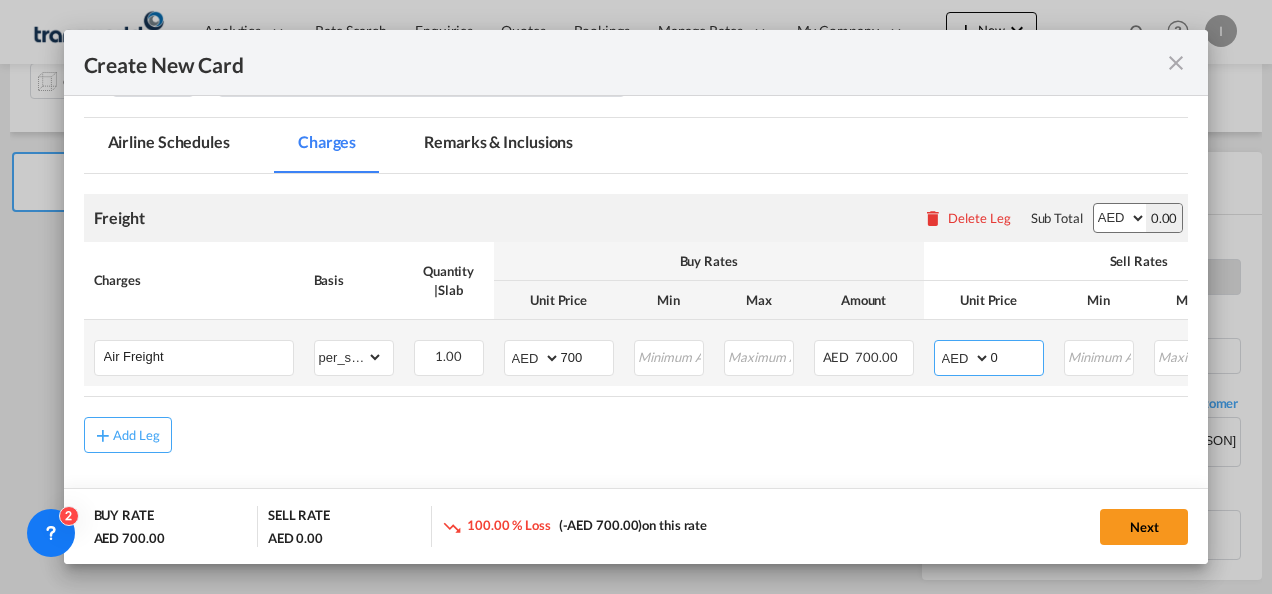 select on "string:USD" 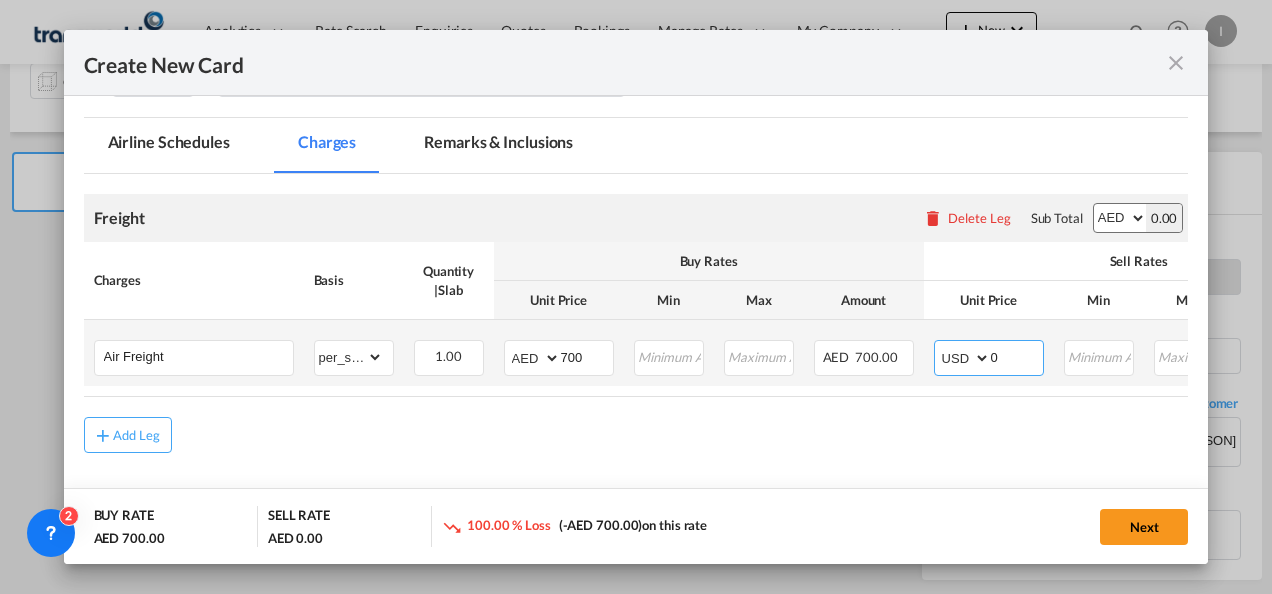 click on "AED AFN ALL AMD ANG AOA ARS AUD AWG AZN BAM BBD BDT BGN BHD BIF BMD BND BOB BRL BSD BTN BWP BYN BZD CAD CDF CHF CLP CNY COP CRC CUC CUP CVE CZK DJF DKK DOP DZD EGP ERN ETB EUR FJD FKP FOK GBP GEL GGP GHS GIP GMD GNF GTQ GYD HKD HNL HRK HTG HUF IDR ILS IMP INR IQD IRR ISK JMD JOD JPY KES KGS KHR KID KMF KRW KWD KYD KZT LAK LBP LKR LRD LSL LYD MAD MDL MGA MKD MMK MNT MOP MRU MUR MVR MWK MXN MYR MZN NAD NGN NIO NOK NPR NZD OMR PAB PEN PGK PHP PKR PLN PYG QAR RON RSD RUB RWF SAR SBD SCR SDG SEK SGD SHP SLL SOS SRD SSP STN SYP SZL THB TJS TMT TND TOP TRY TTD TVD TWD TZS UAH UGX USD UYU UZS VES VND VUV WST XAF XCD XDR XOF XPF YER ZAR ZMW" at bounding box center [964, 358] 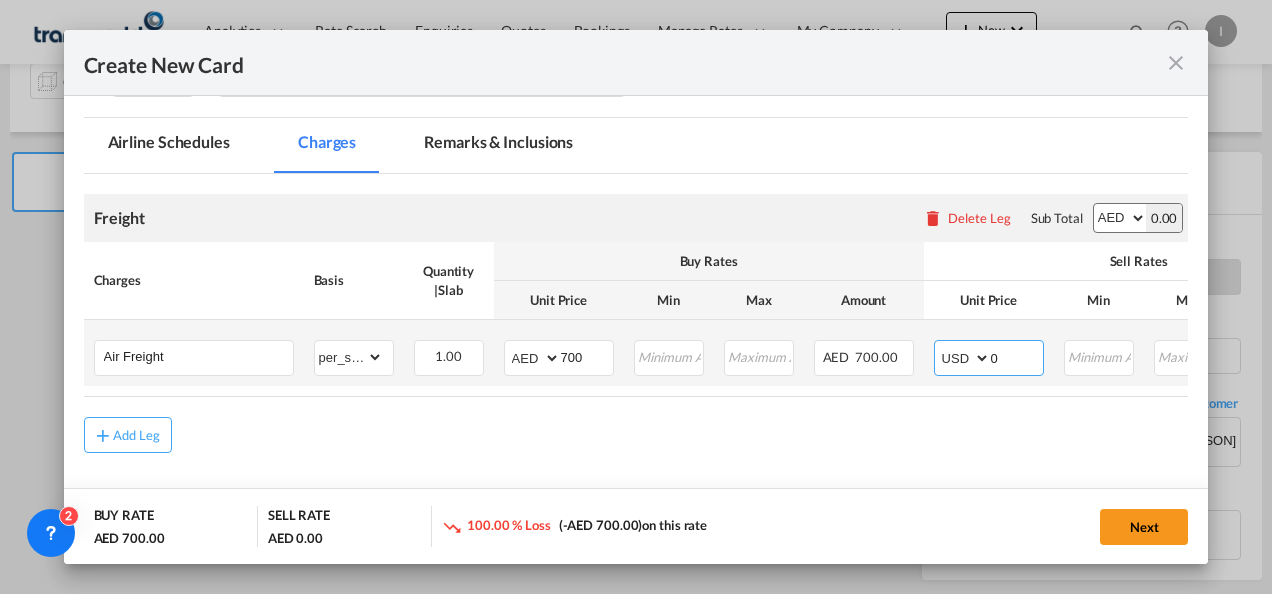 drag, startPoint x: 992, startPoint y: 349, endPoint x: 1002, endPoint y: 350, distance: 10.049875 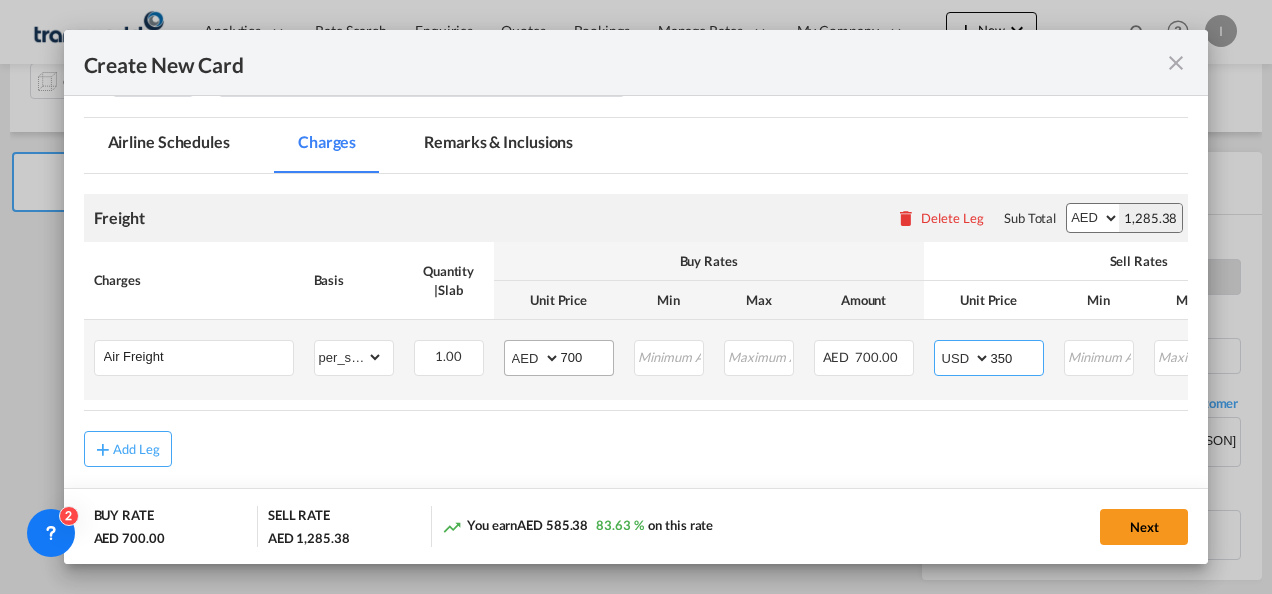 type on "350" 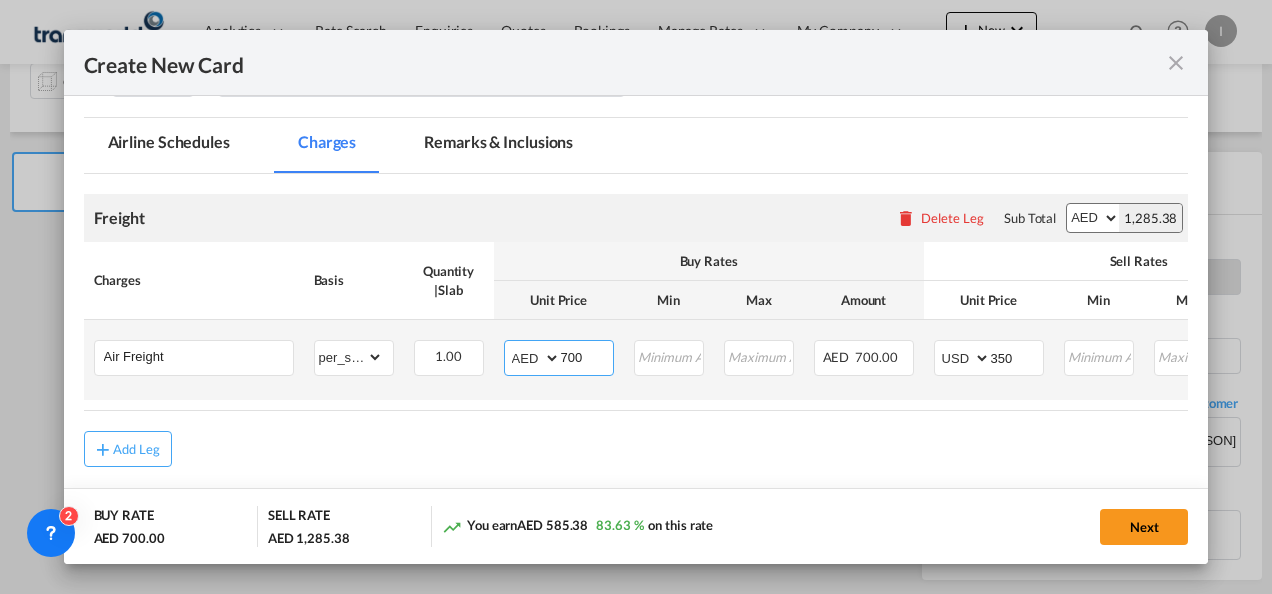 click on "700" at bounding box center (587, 356) 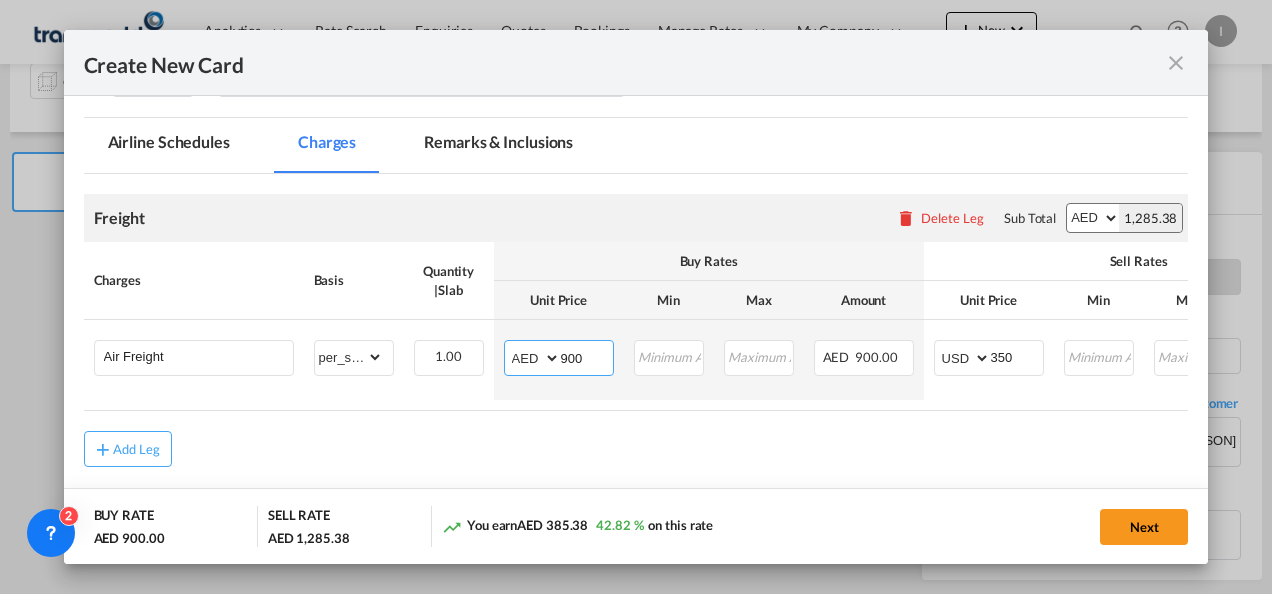 type on "900" 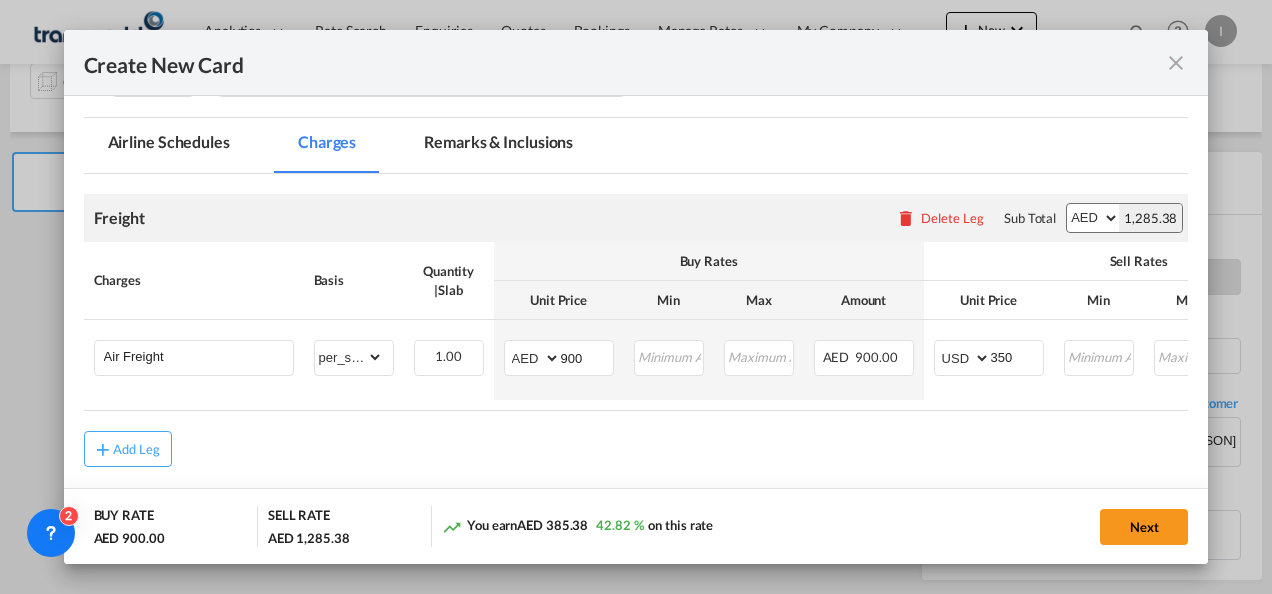 click on "BUY RATE
AED 900.00 SELL RATE
AED 1,285.38 You earn
AED 385.38
42.82 %  on this rate Next" 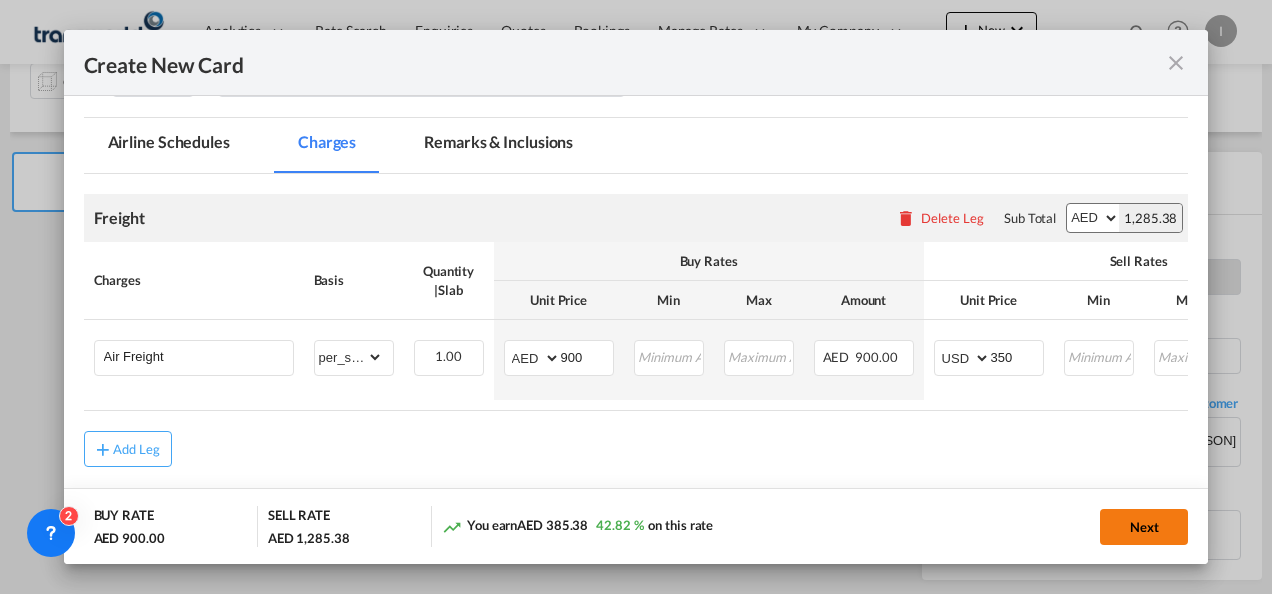 click on "Next" 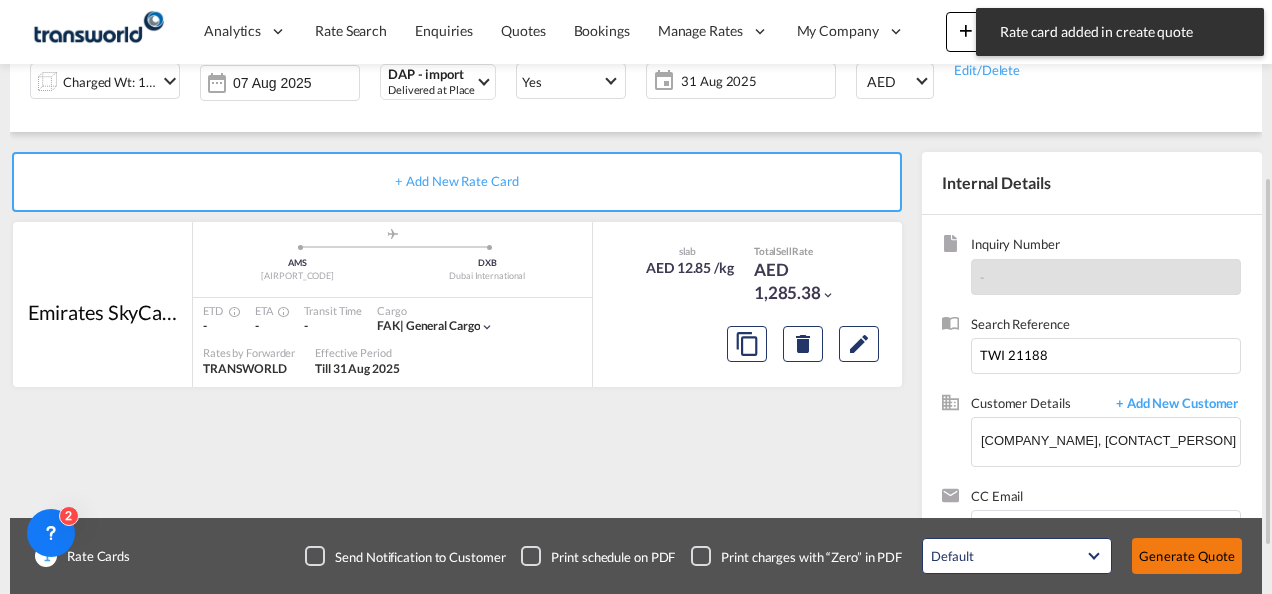 click on "Generate Quote" at bounding box center [1187, 556] 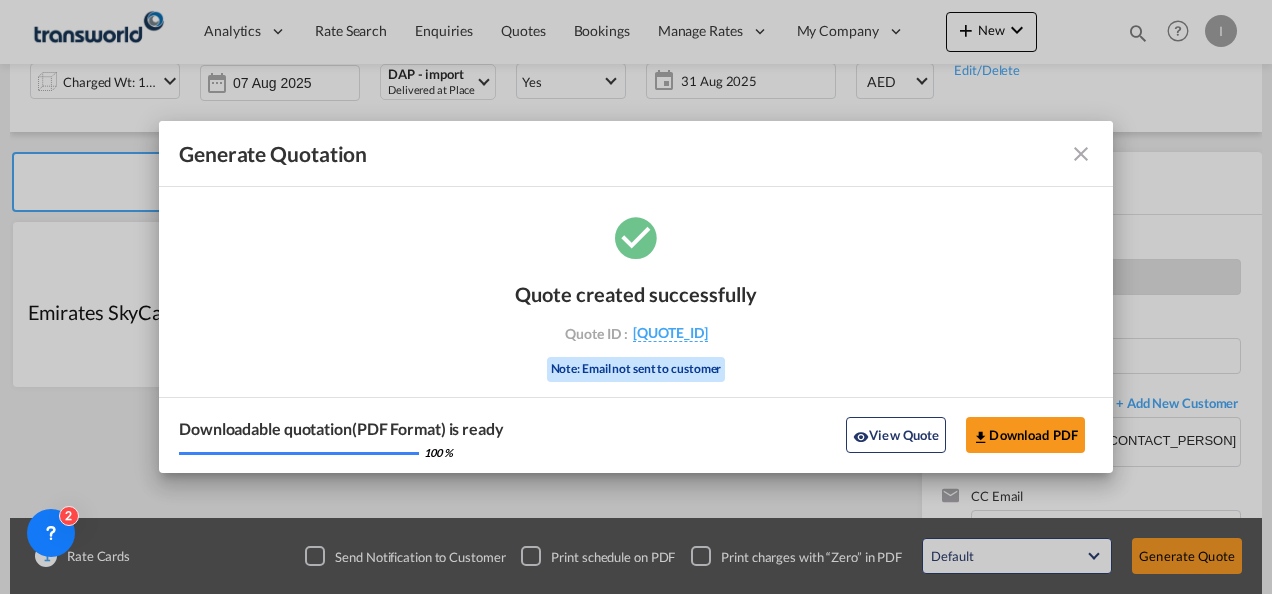 click on "Quote created successfully Quote ID :  [QUOTE_ID]
Note: Email not sent to customer" at bounding box center [636, 329] 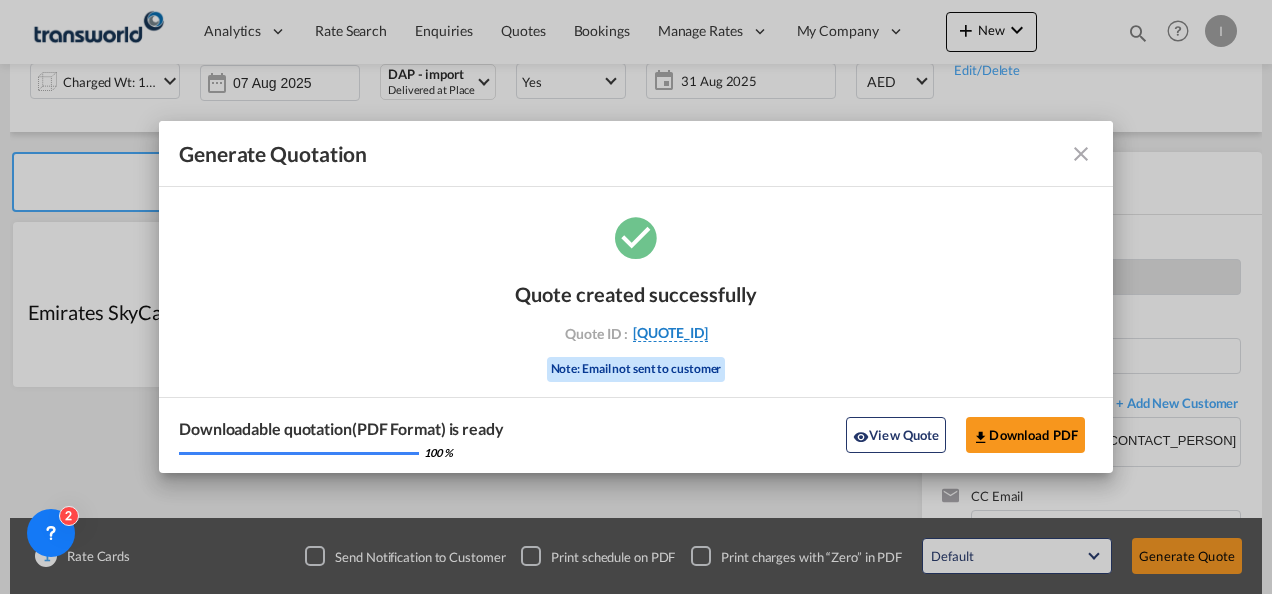 click on "[QUOTE_ID]" at bounding box center [670, 333] 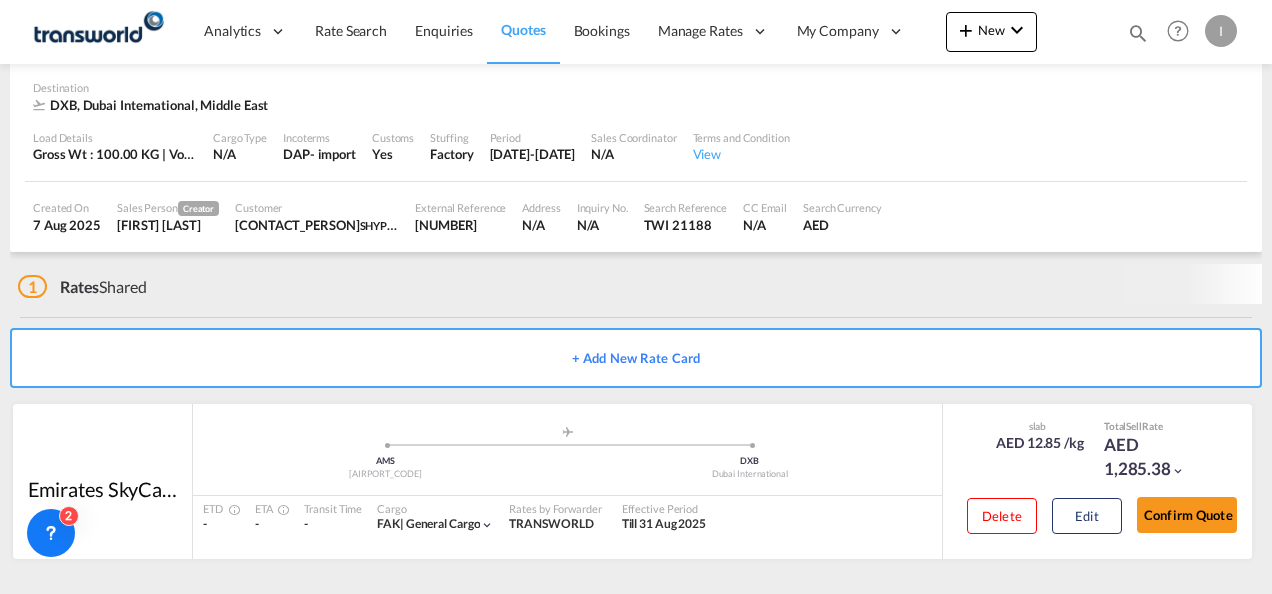 scroll, scrollTop: 134, scrollLeft: 0, axis: vertical 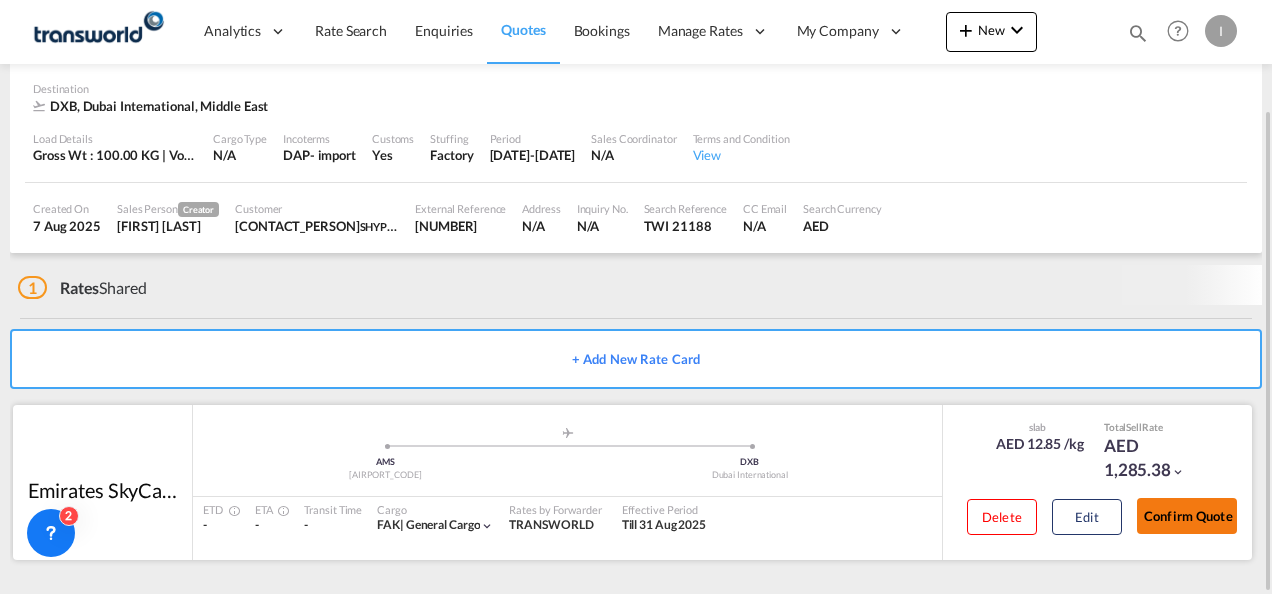 click on "Confirm Quote" at bounding box center [1187, 516] 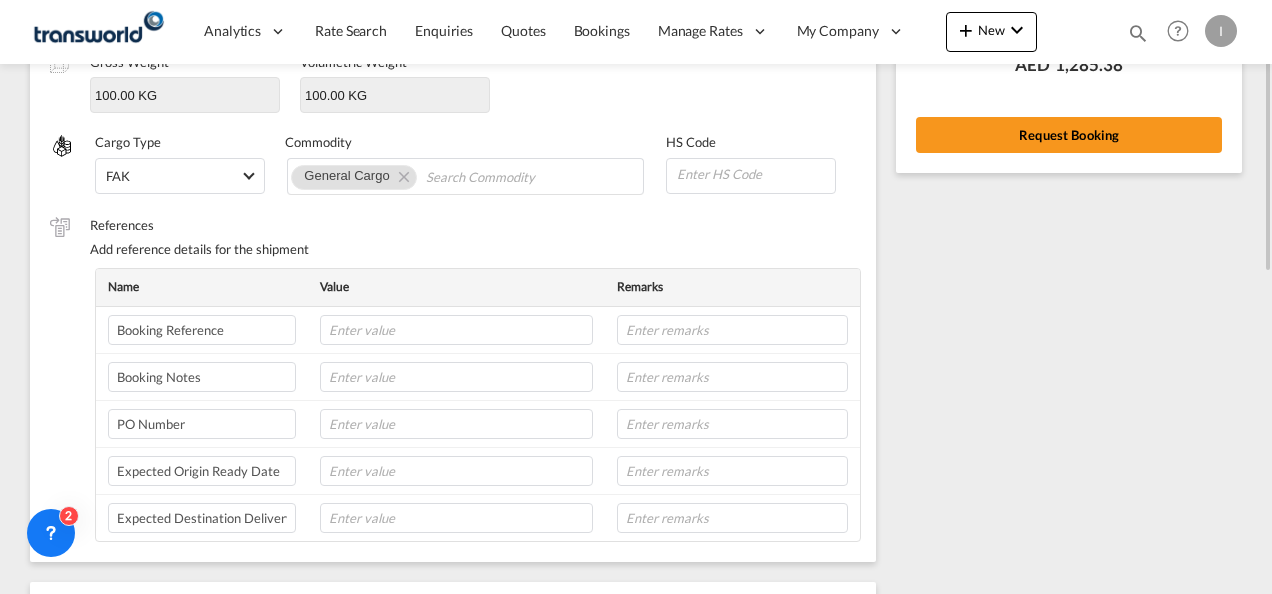 scroll, scrollTop: 242, scrollLeft: 0, axis: vertical 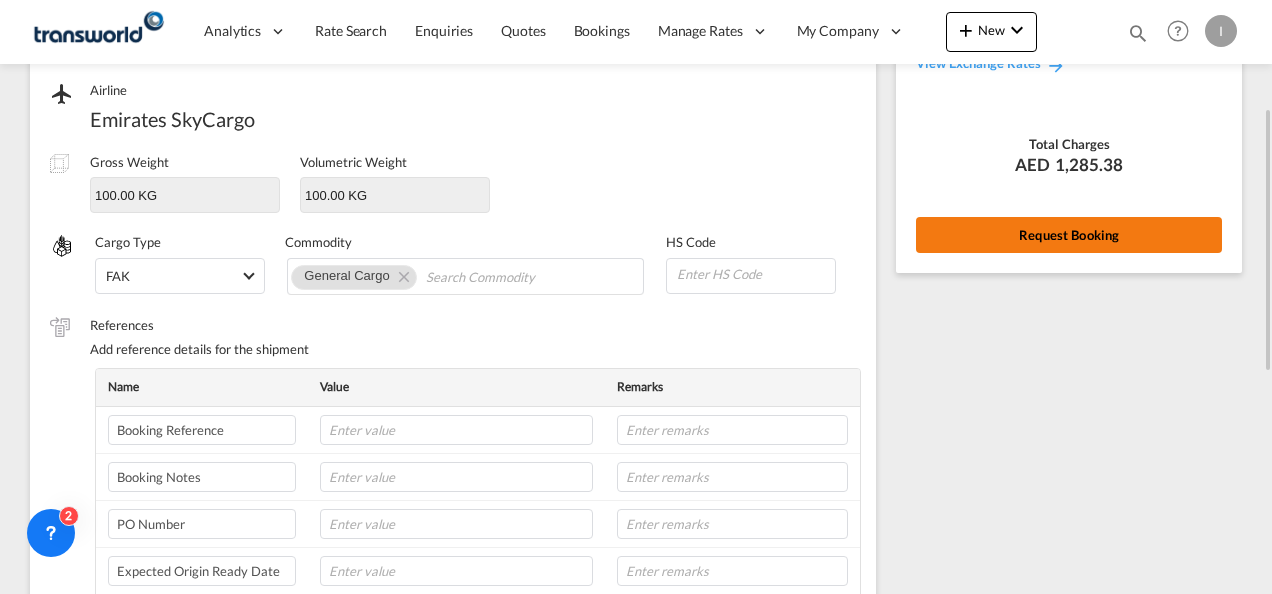 click on "Request Booking" at bounding box center [1069, 235] 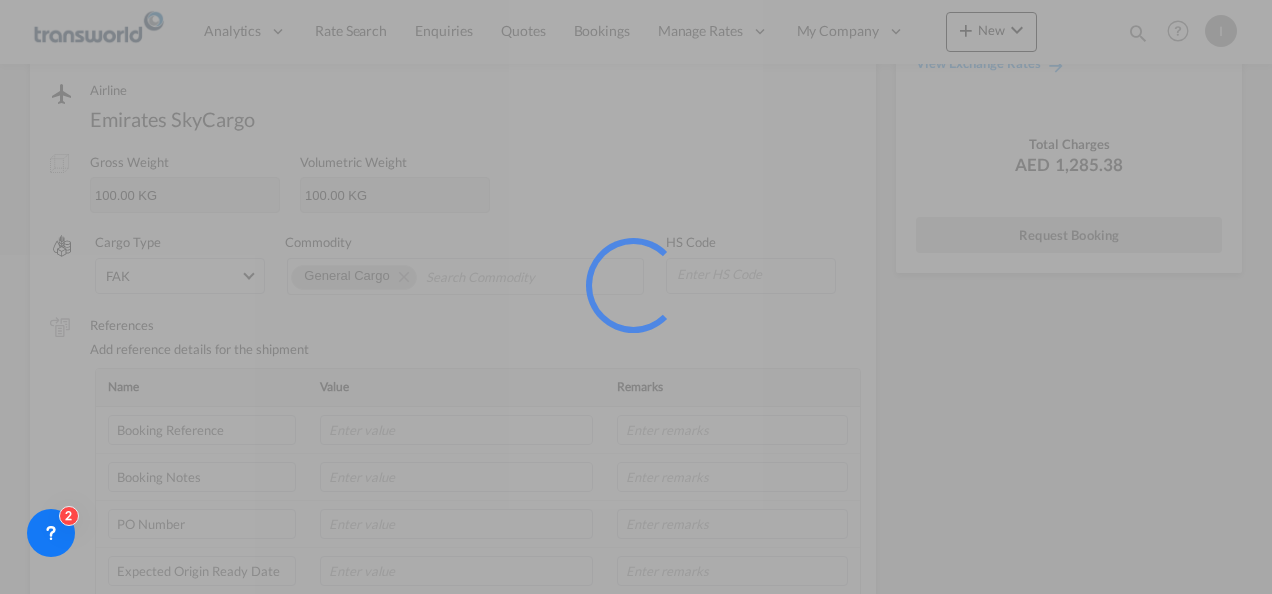 scroll, scrollTop: 37, scrollLeft: 0, axis: vertical 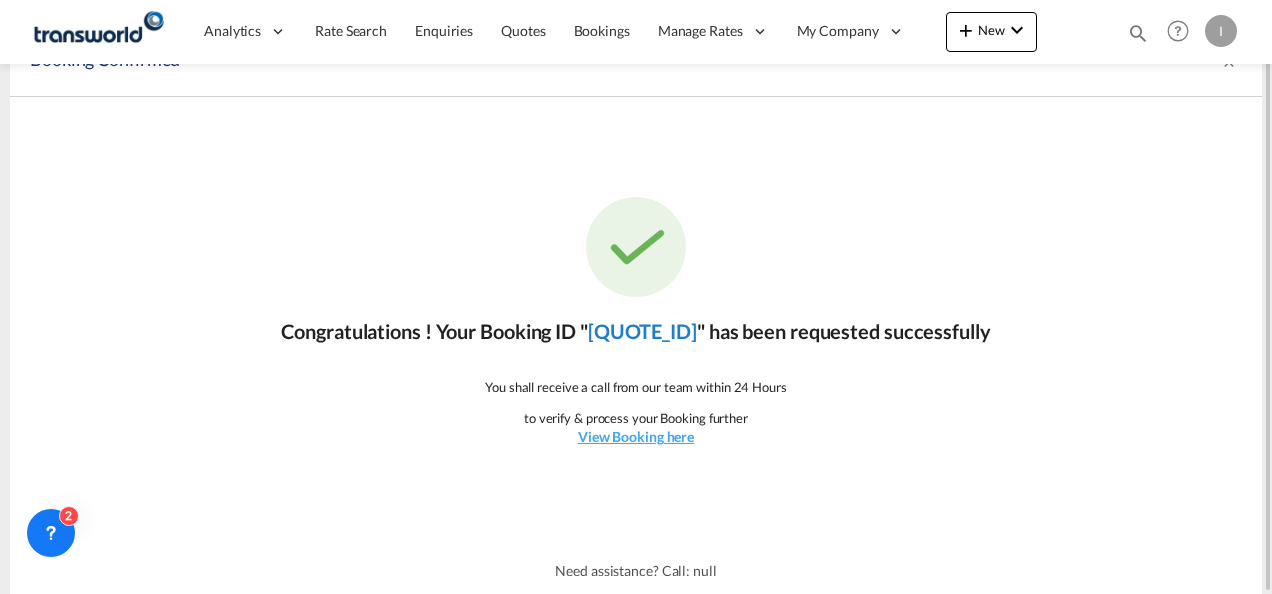 click on "[QUOTE_ID]" 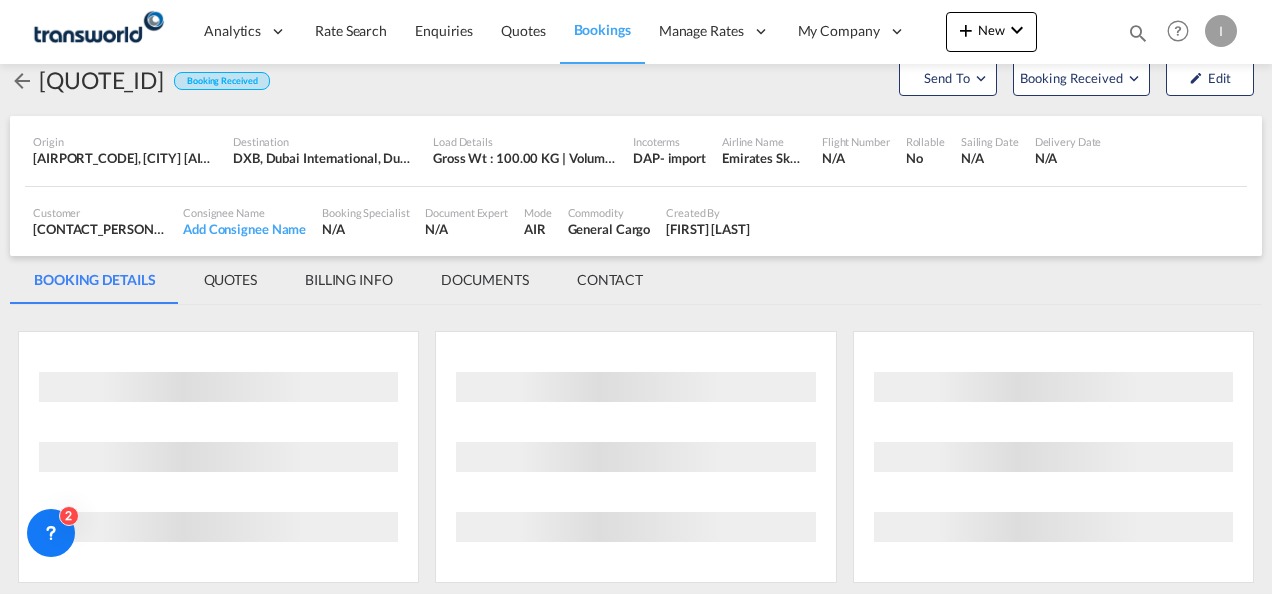 scroll, scrollTop: 1176, scrollLeft: 0, axis: vertical 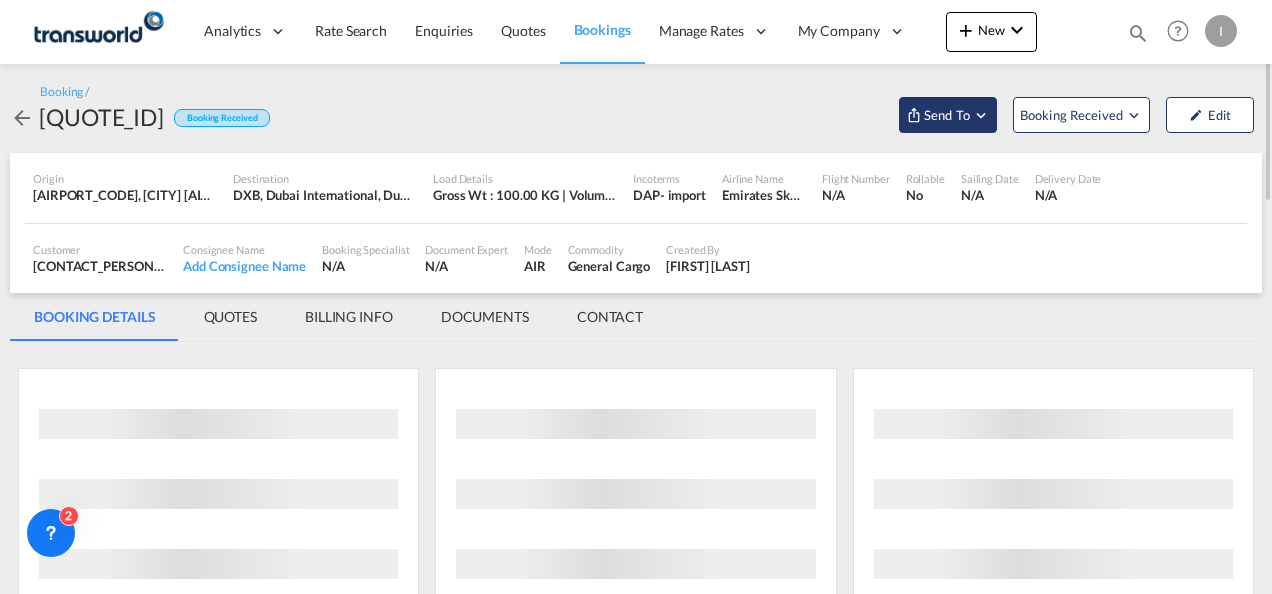 click on "Send To" at bounding box center [947, 115] 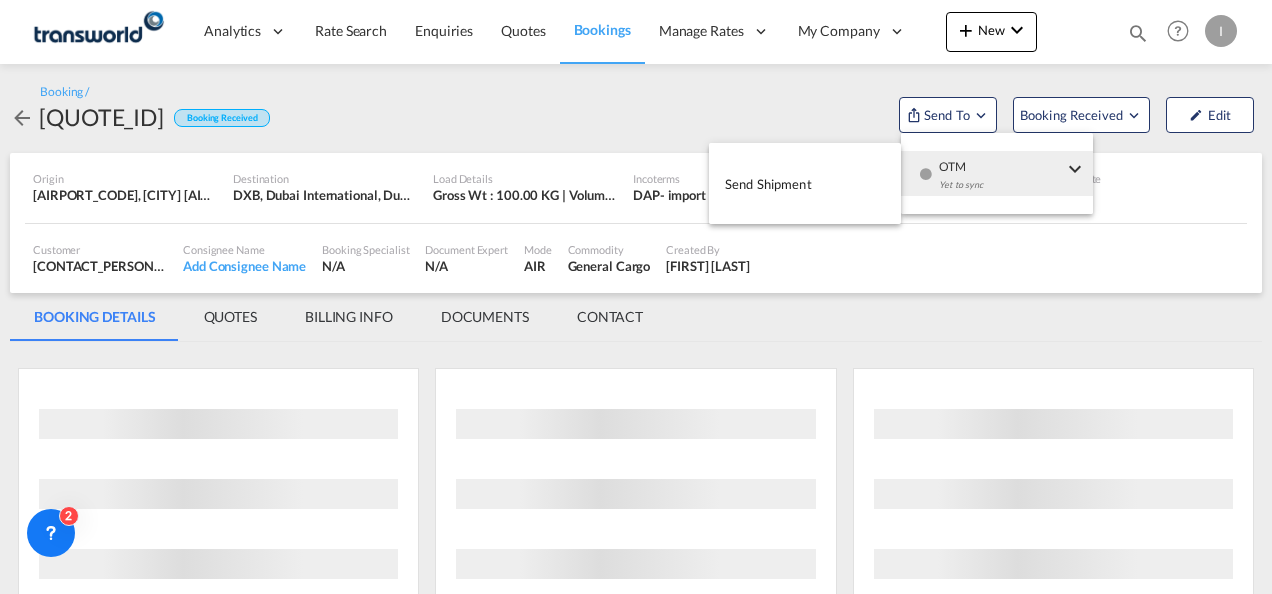 click on "Yet to sync" at bounding box center [1001, 190] 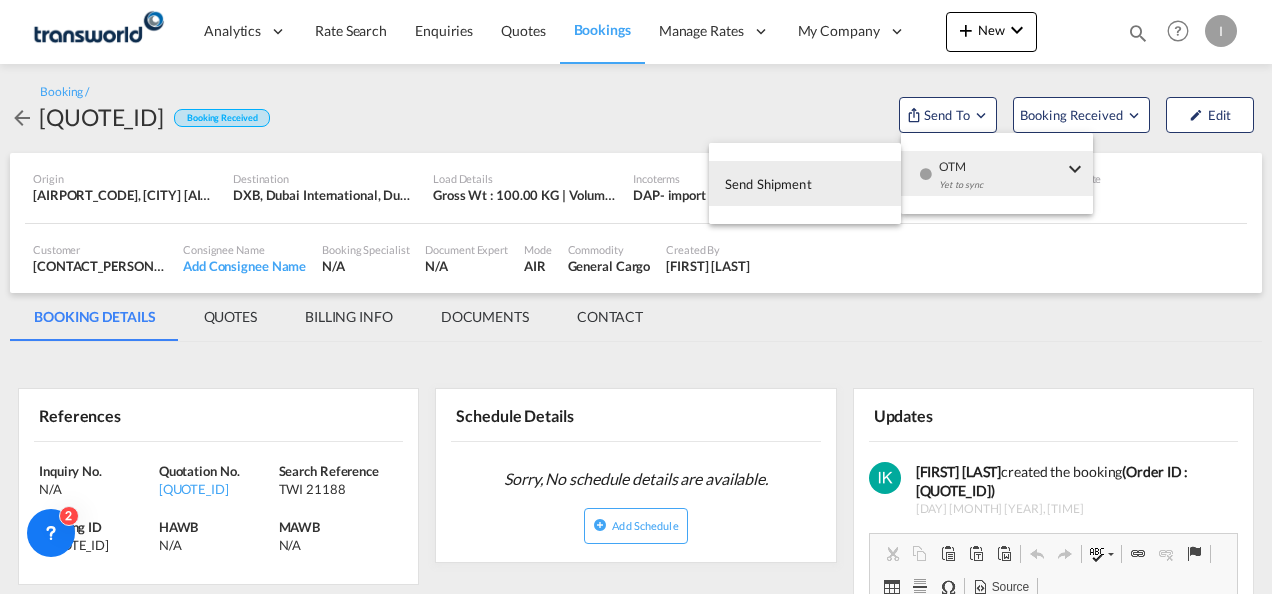 click on "Send Shipment" at bounding box center [805, 183] 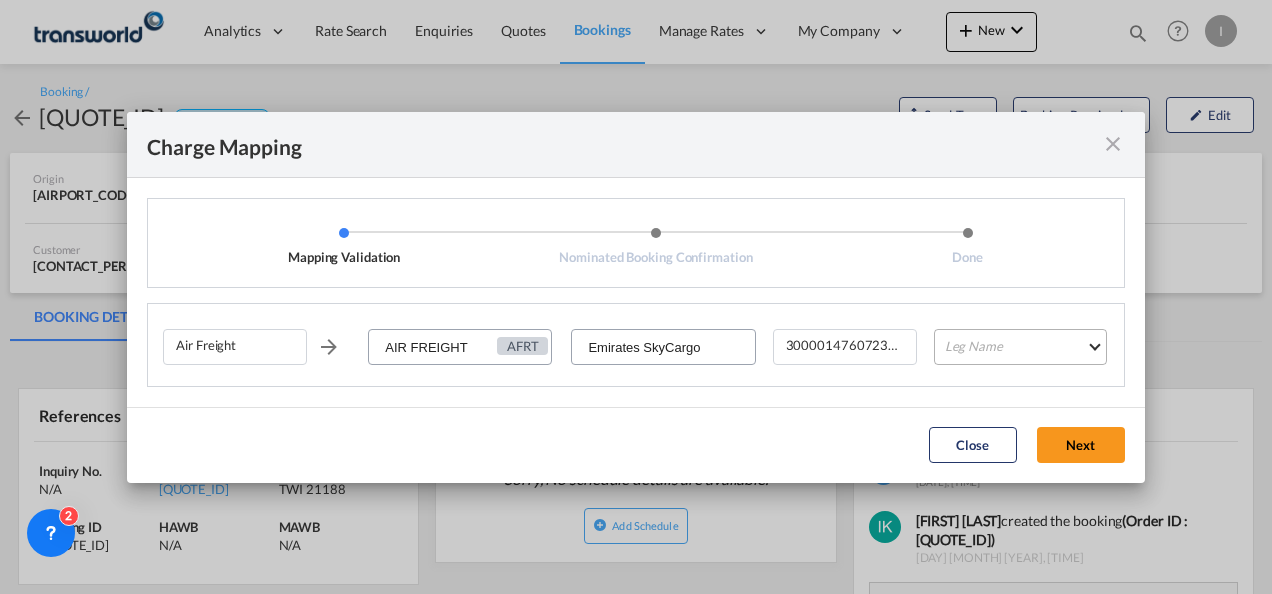 click on "Leg Name HANDLING ORIGIN HANDLING DESTINATION OTHERS TL PICK UP CUSTOMS ORIGIN AIR CUSTOMS DESTINATION TL DELIVERY" at bounding box center [1020, 347] 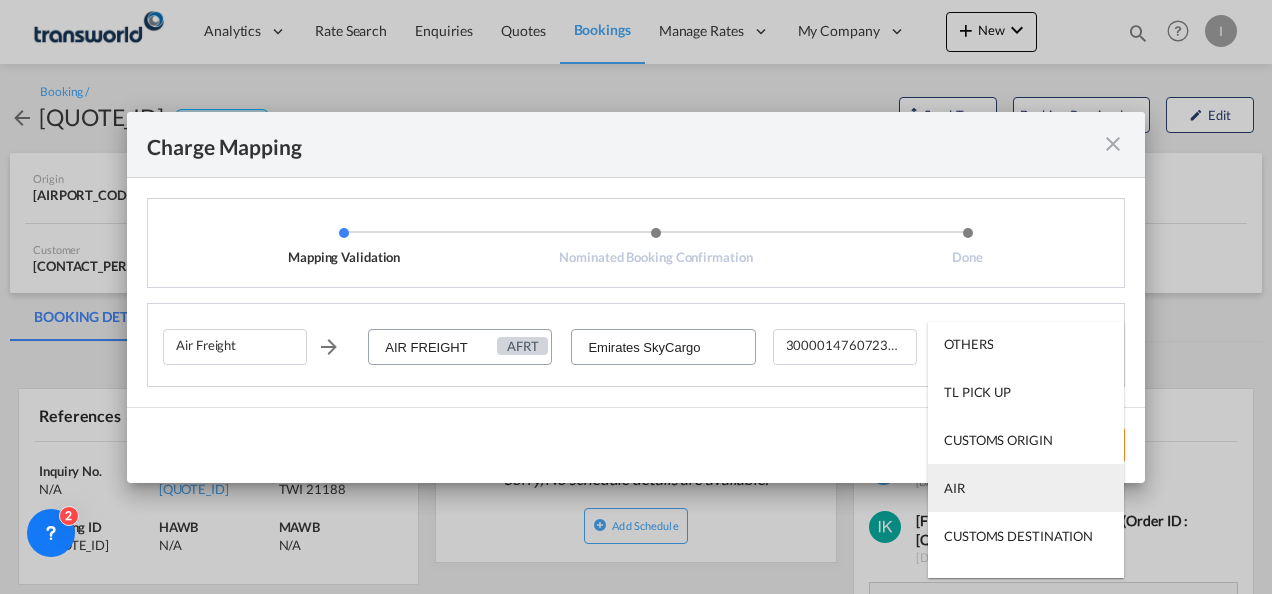 scroll, scrollTop: 128, scrollLeft: 0, axis: vertical 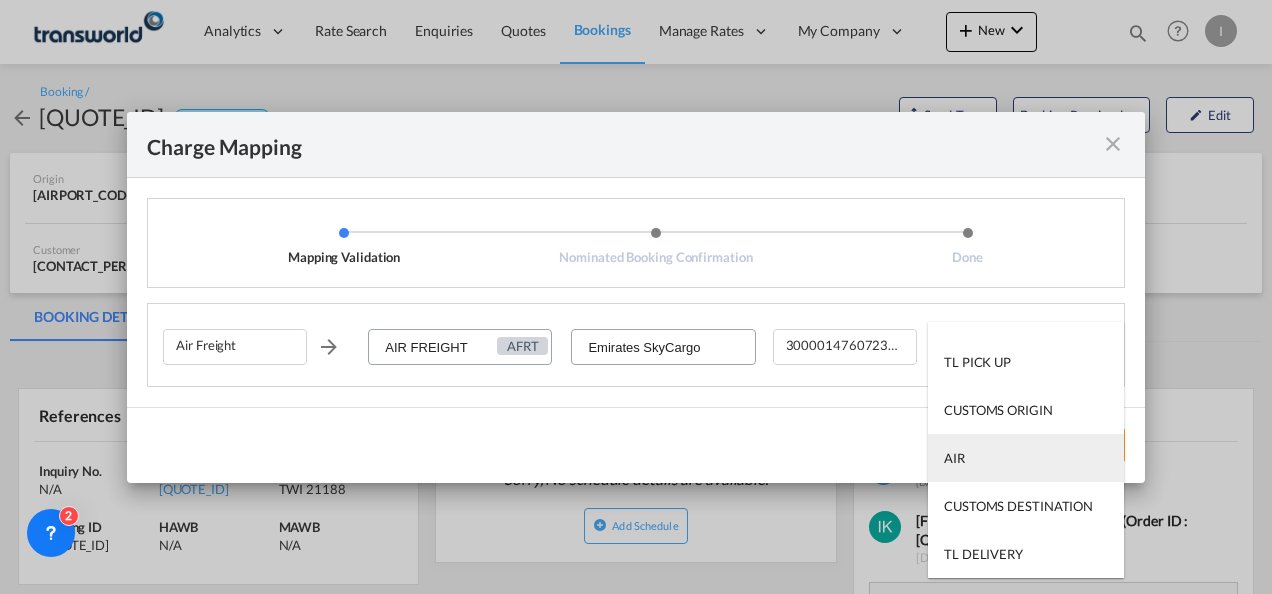 click on "AIR" at bounding box center (1026, 458) 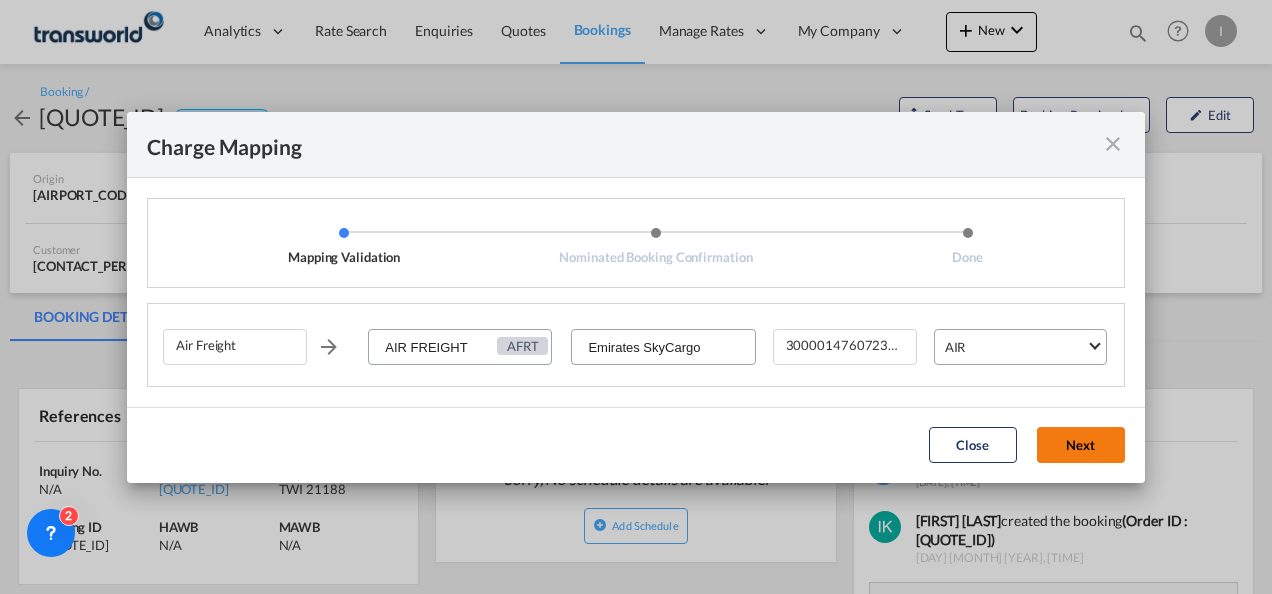 click on "Next" 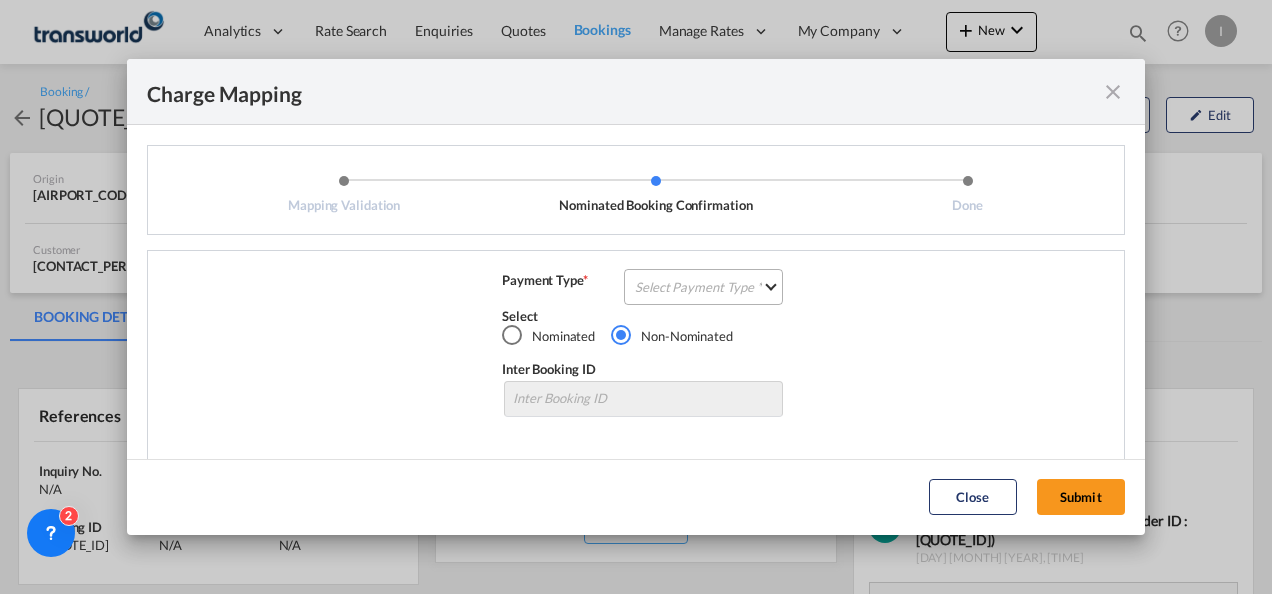 click on "Select Payment Type
COLLECT
PREPAID" at bounding box center (703, 287) 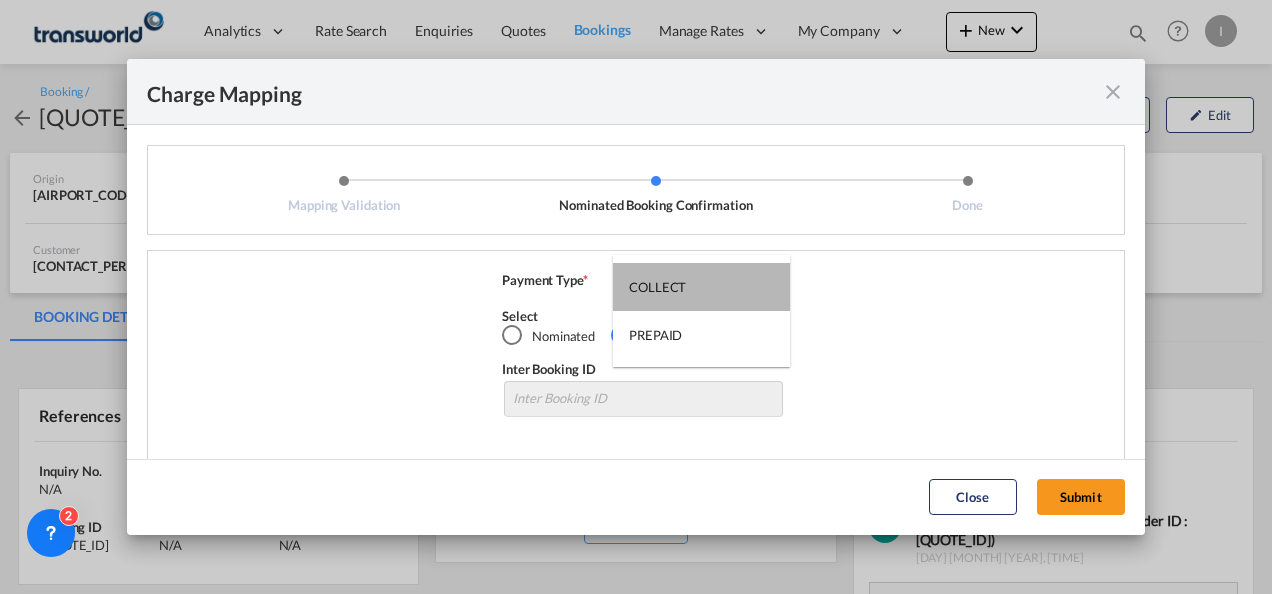 click on "COLLECT" at bounding box center [701, 287] 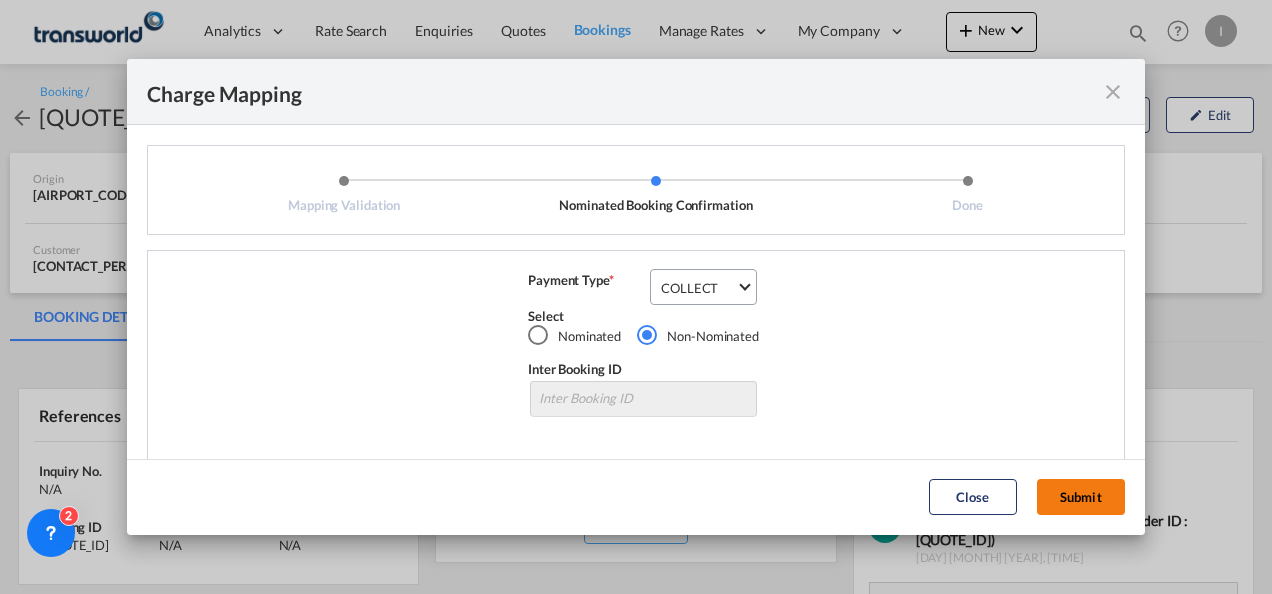 click on "Submit" 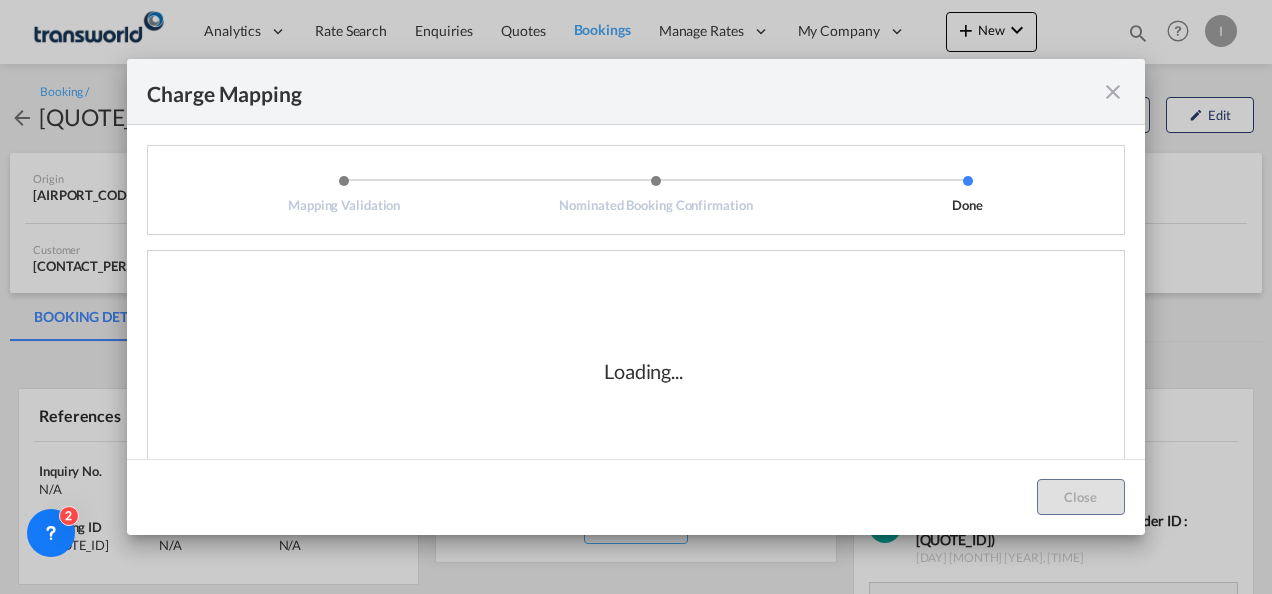 scroll, scrollTop: 33, scrollLeft: 0, axis: vertical 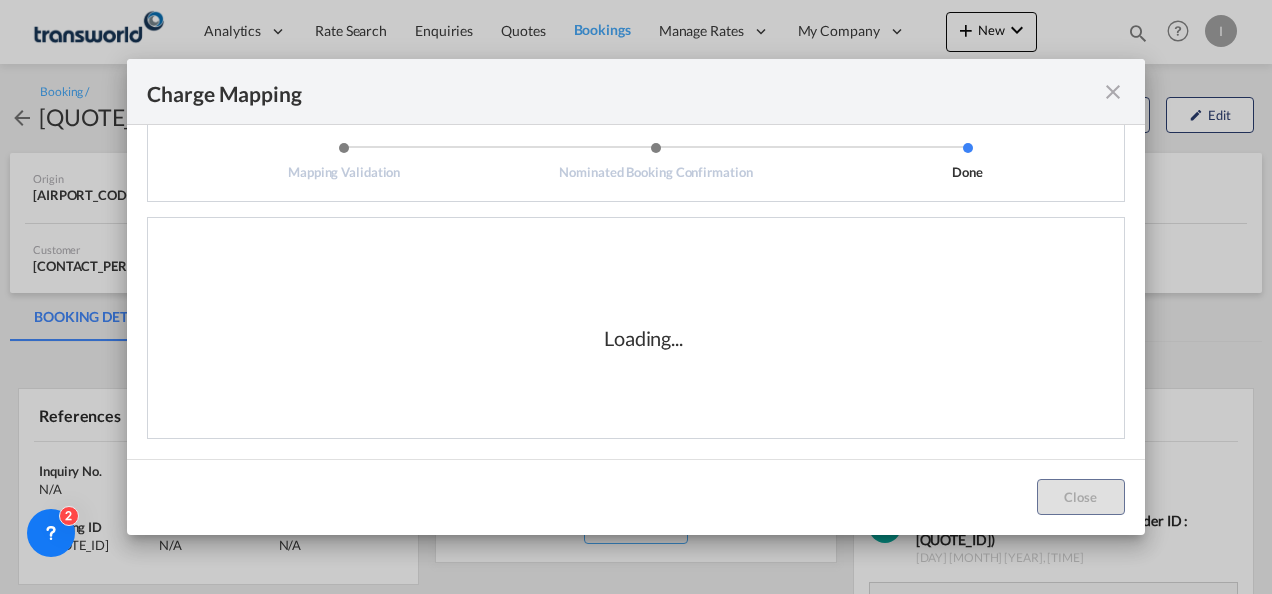 click on "Loading..." at bounding box center [643, 338] 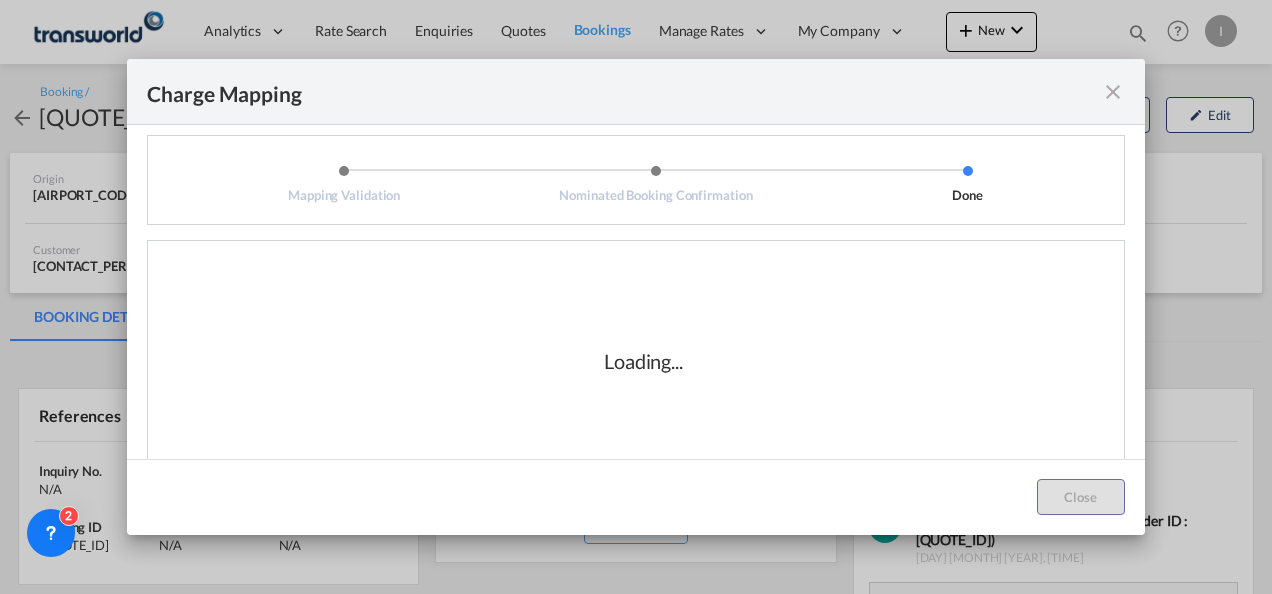 scroll, scrollTop: 0, scrollLeft: 0, axis: both 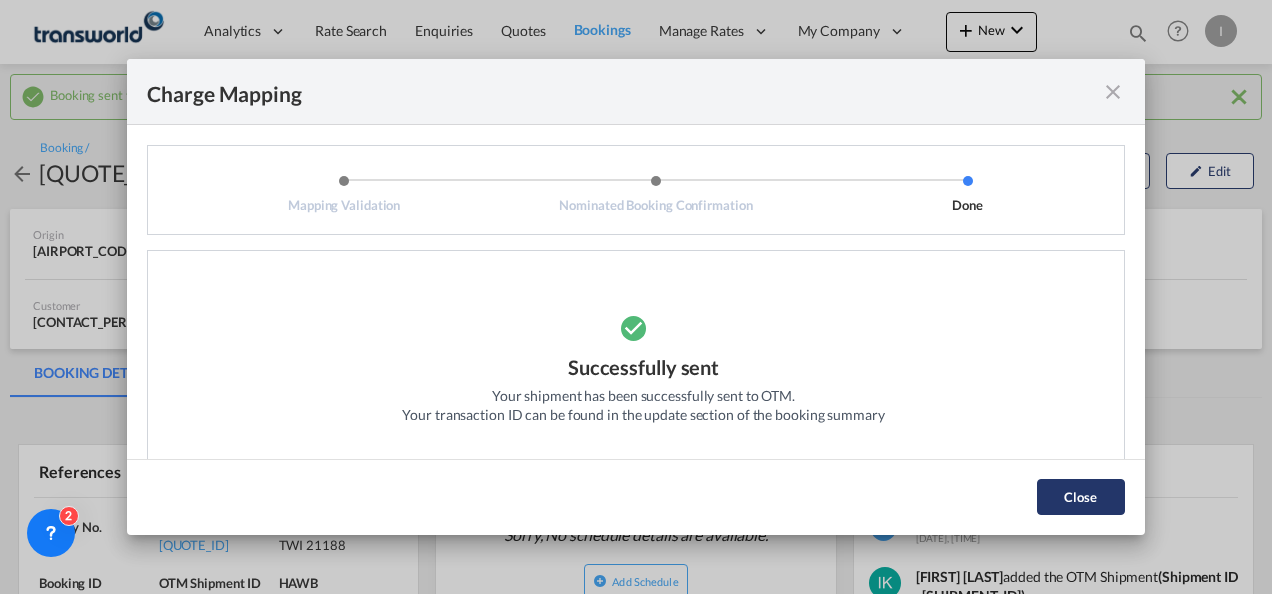 click on "Close" 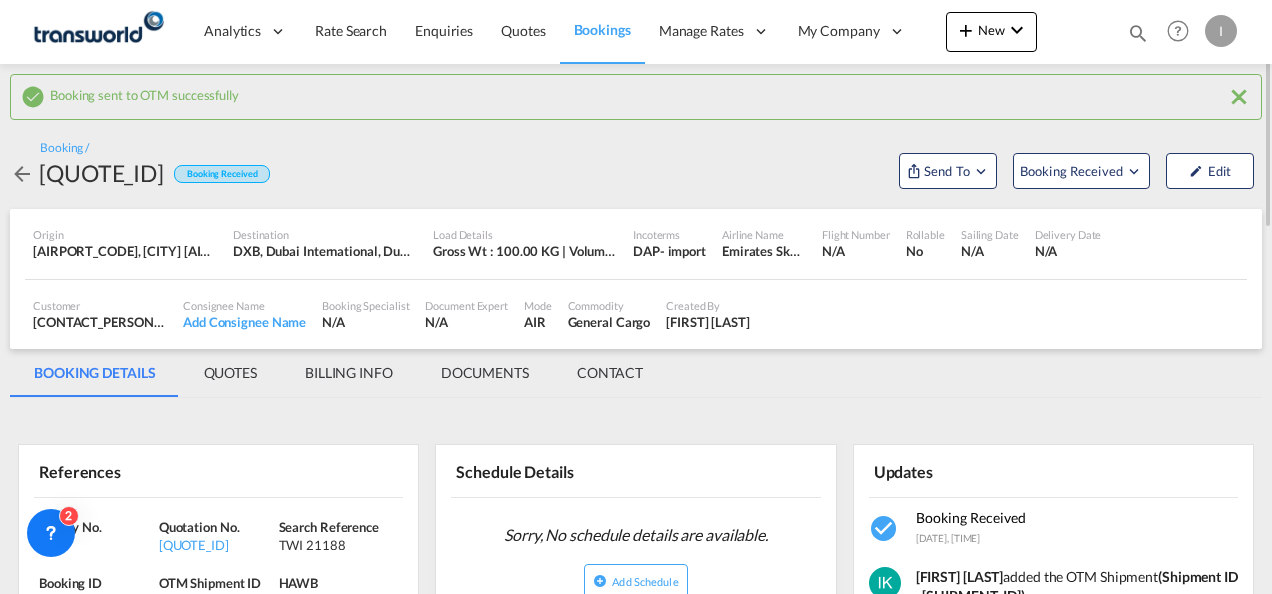 scroll, scrollTop: 100, scrollLeft: 0, axis: vertical 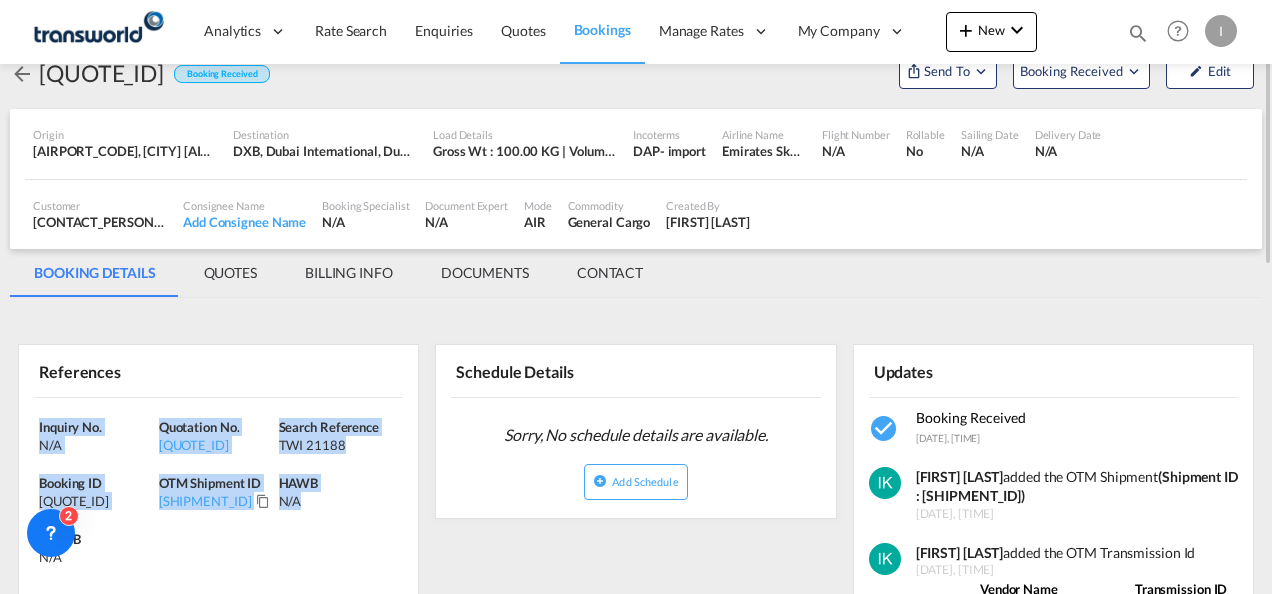 drag, startPoint x: 362, startPoint y: 517, endPoint x: 16, endPoint y: 423, distance: 358.5415 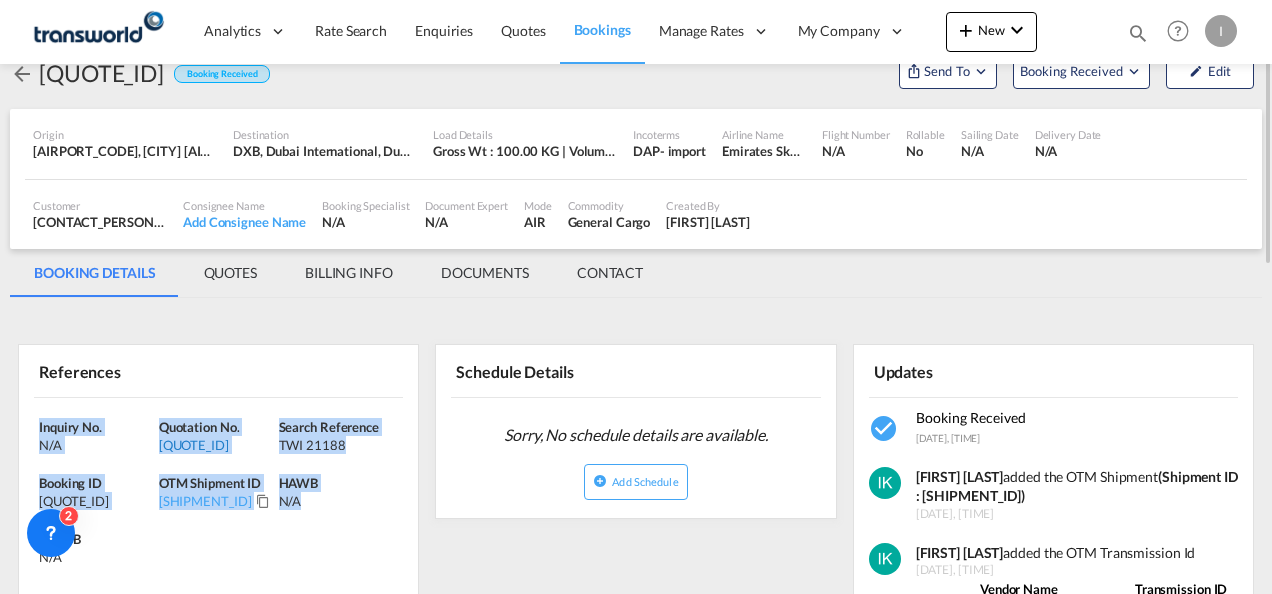 copy on "Inquiry No. N/A Quotation No. [QUOTE_ID] Search Reference [REFERENCE_ID] Booking ID [BOOKING_ID] OTM Shipment ID [SHIPMENT_ID] HAWB N/A" 